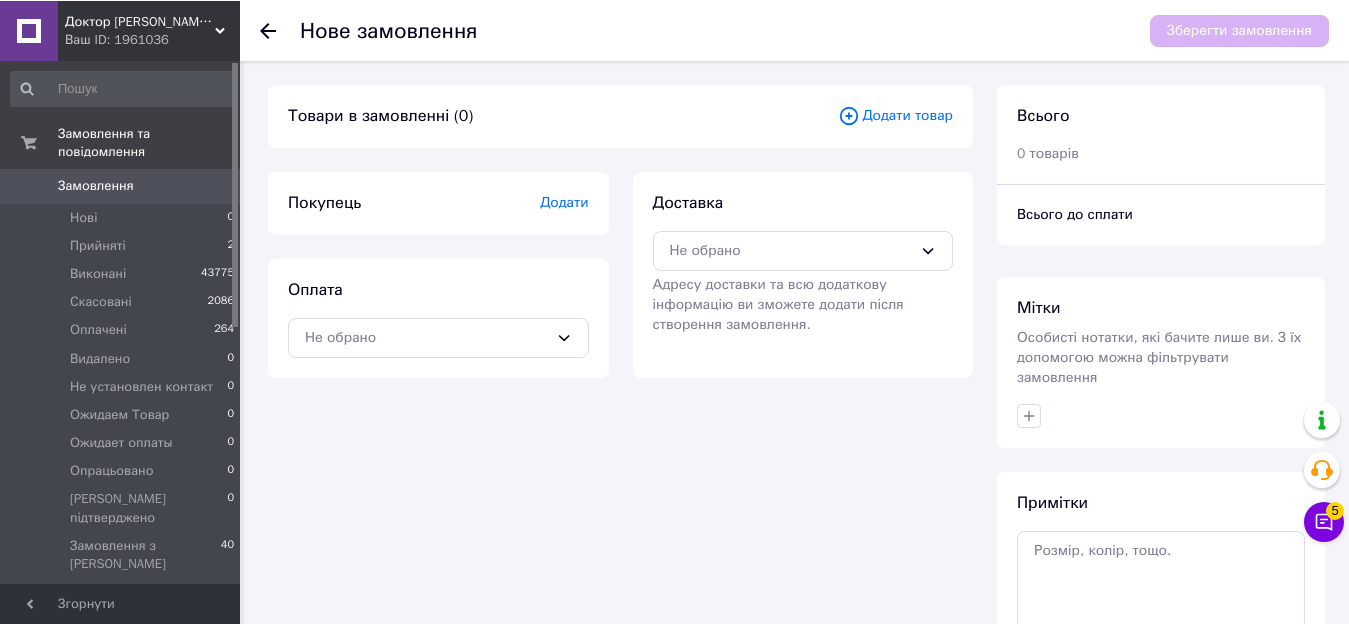 scroll, scrollTop: 0, scrollLeft: 0, axis: both 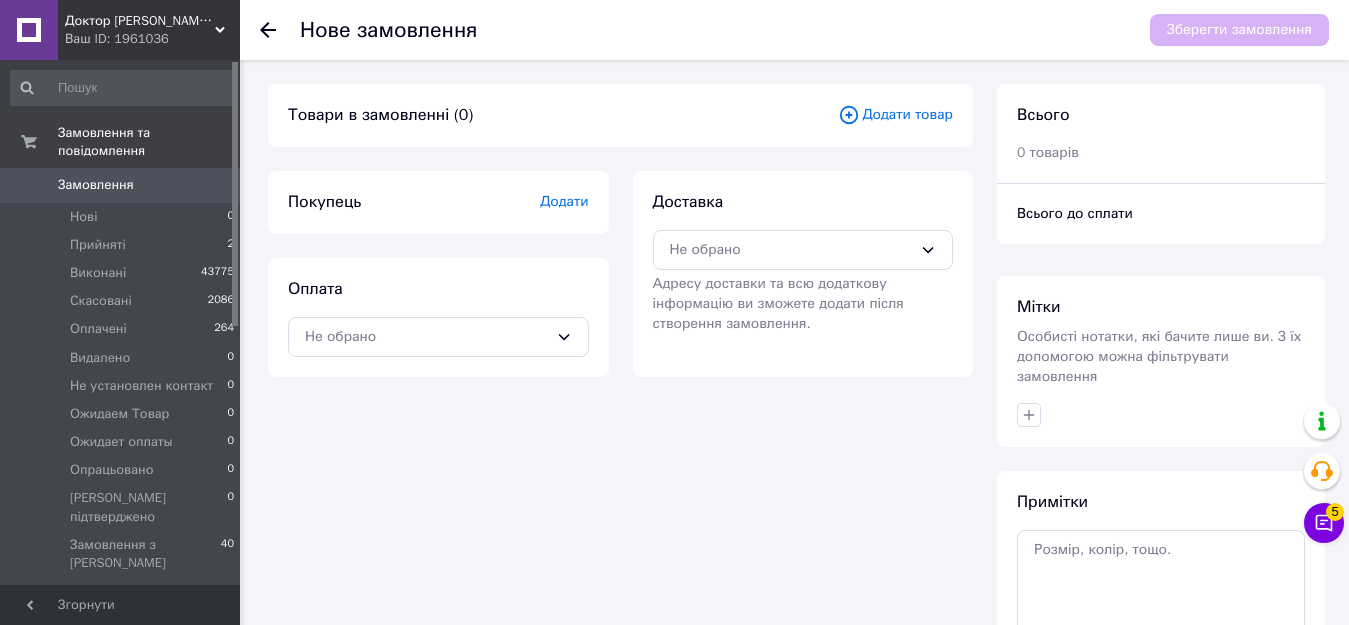 click on "Замовлення 0" at bounding box center (123, 185) 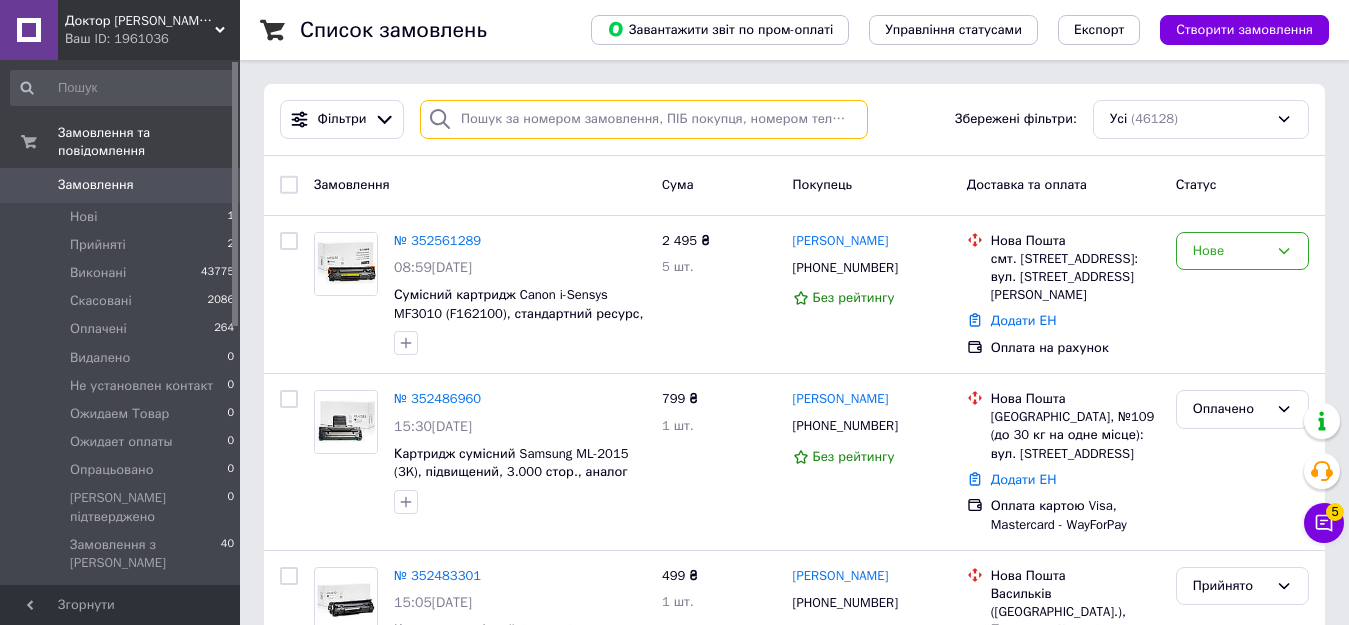 click at bounding box center (644, 119) 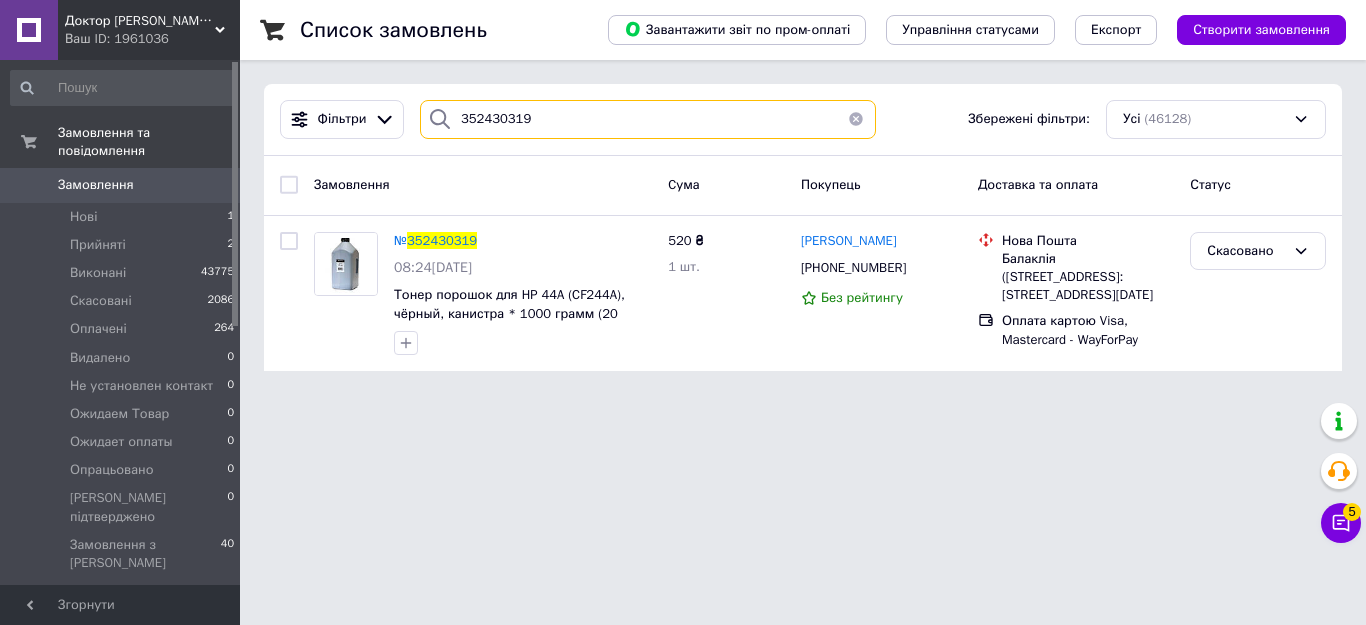 type 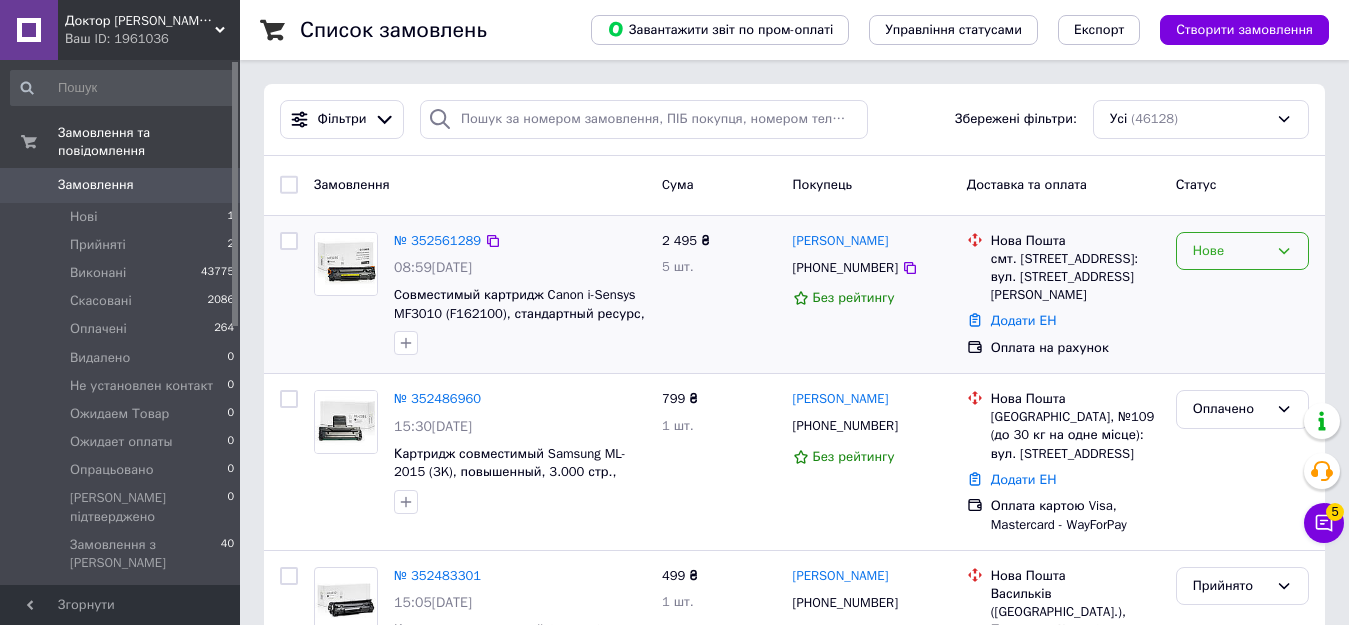click 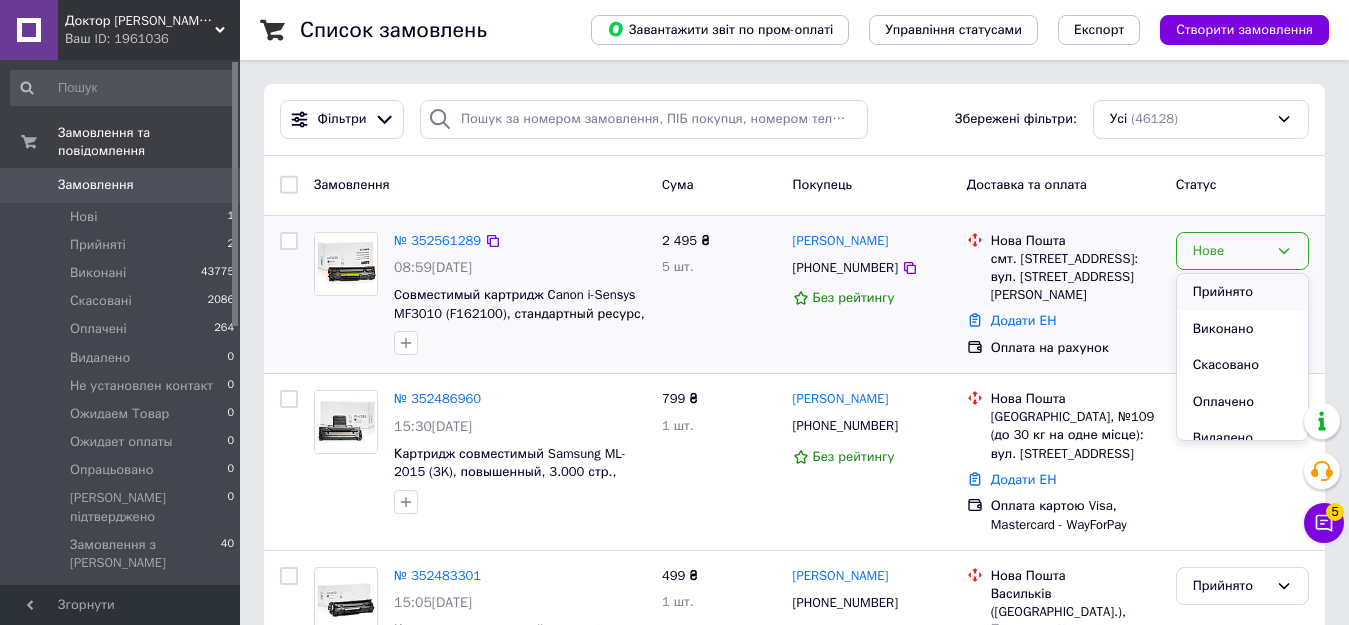 click on "Прийнято" at bounding box center (1242, 292) 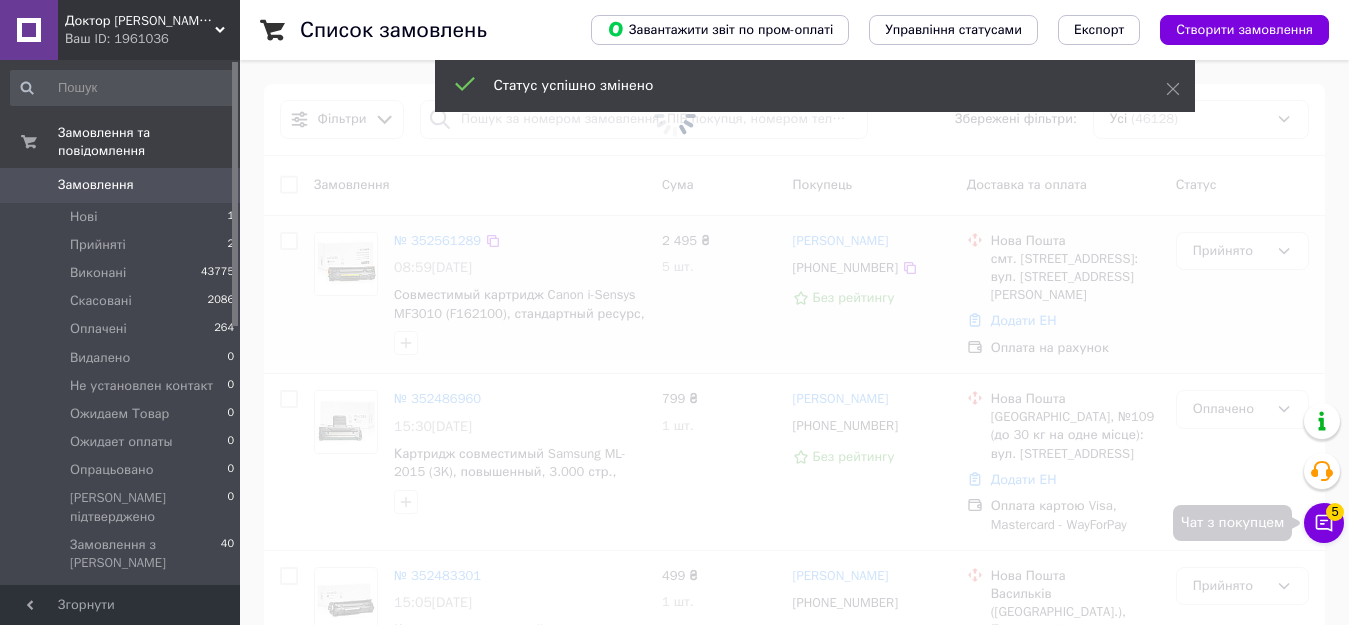 click 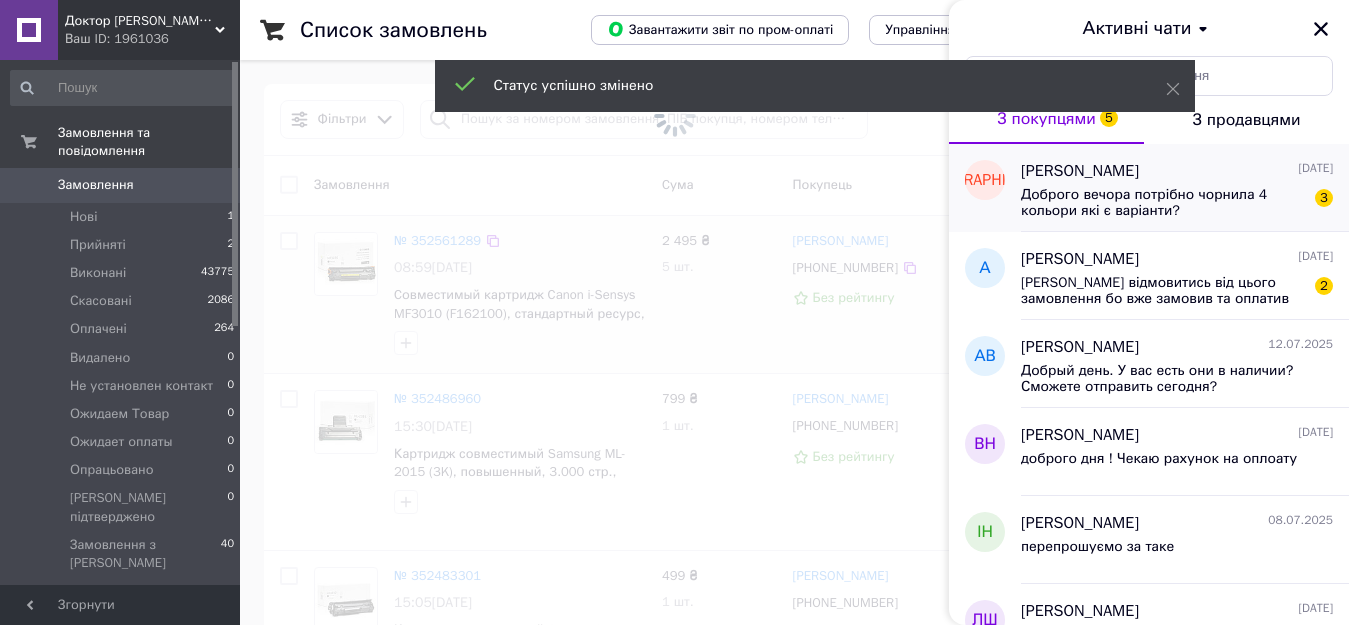 click on "Доброго вечора потрібно чорнила 4 кольори які є варіанти?" at bounding box center [1163, 203] 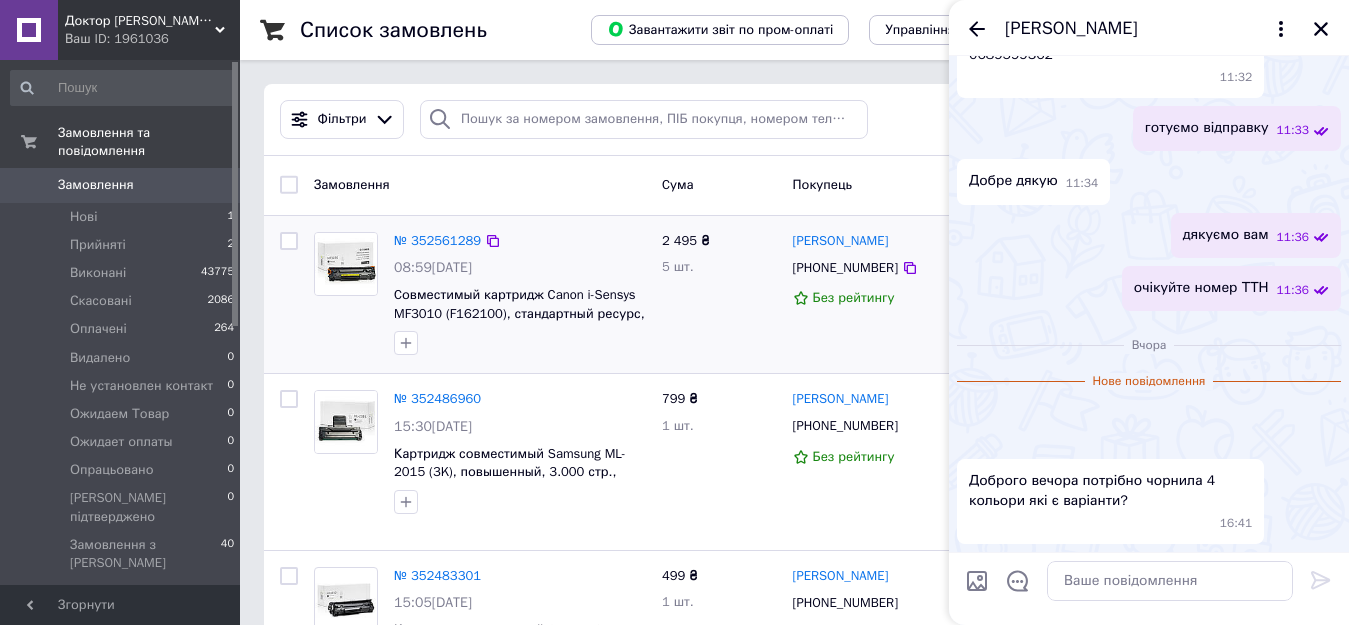 scroll, scrollTop: 3206, scrollLeft: 0, axis: vertical 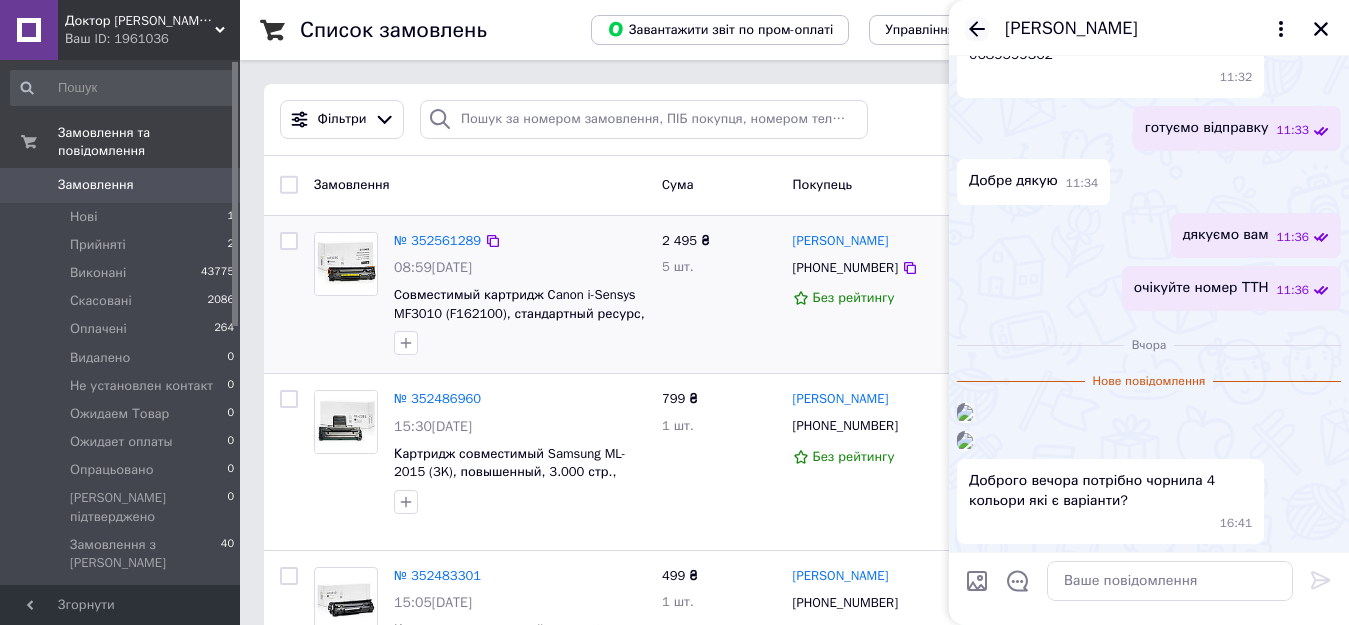 click 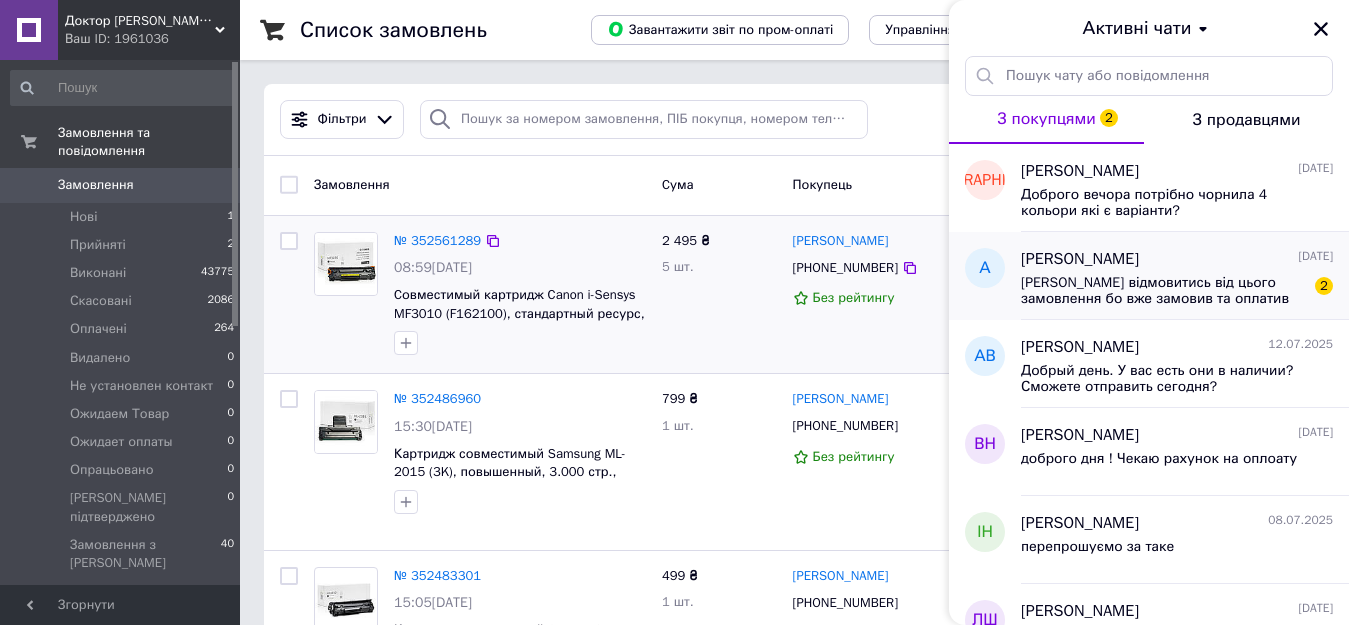 click on "[PERSON_NAME] [DATE]" at bounding box center (1177, 259) 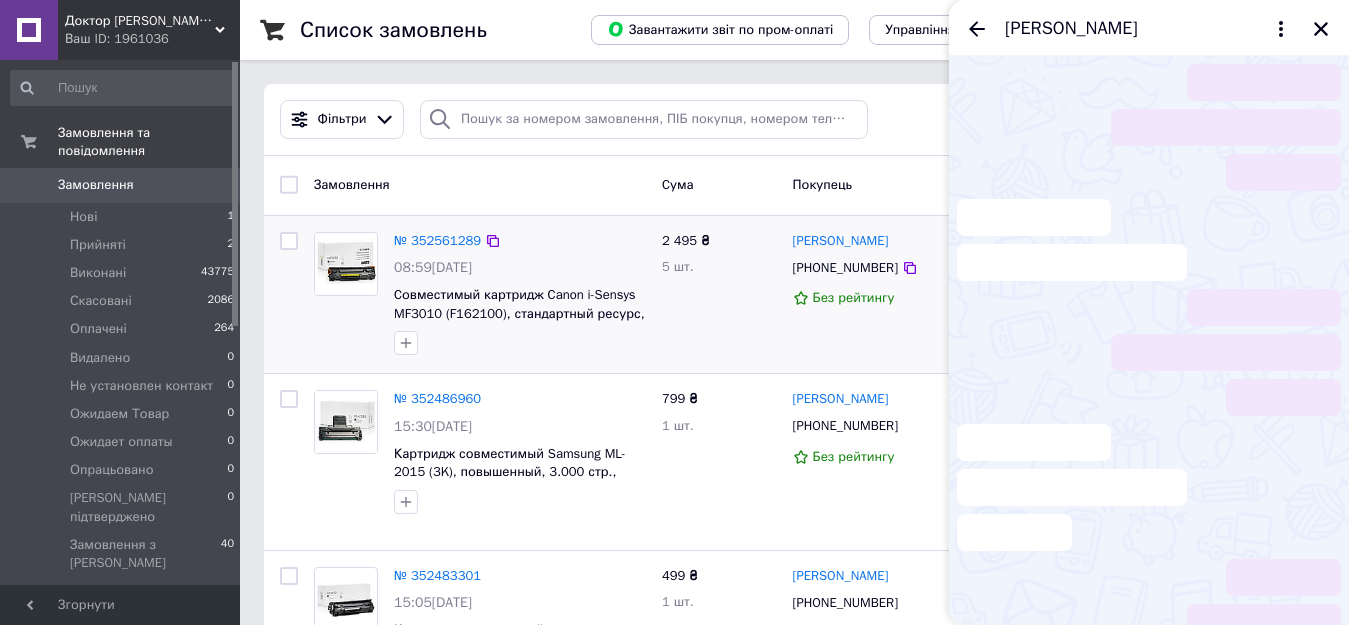 scroll, scrollTop: 61, scrollLeft: 0, axis: vertical 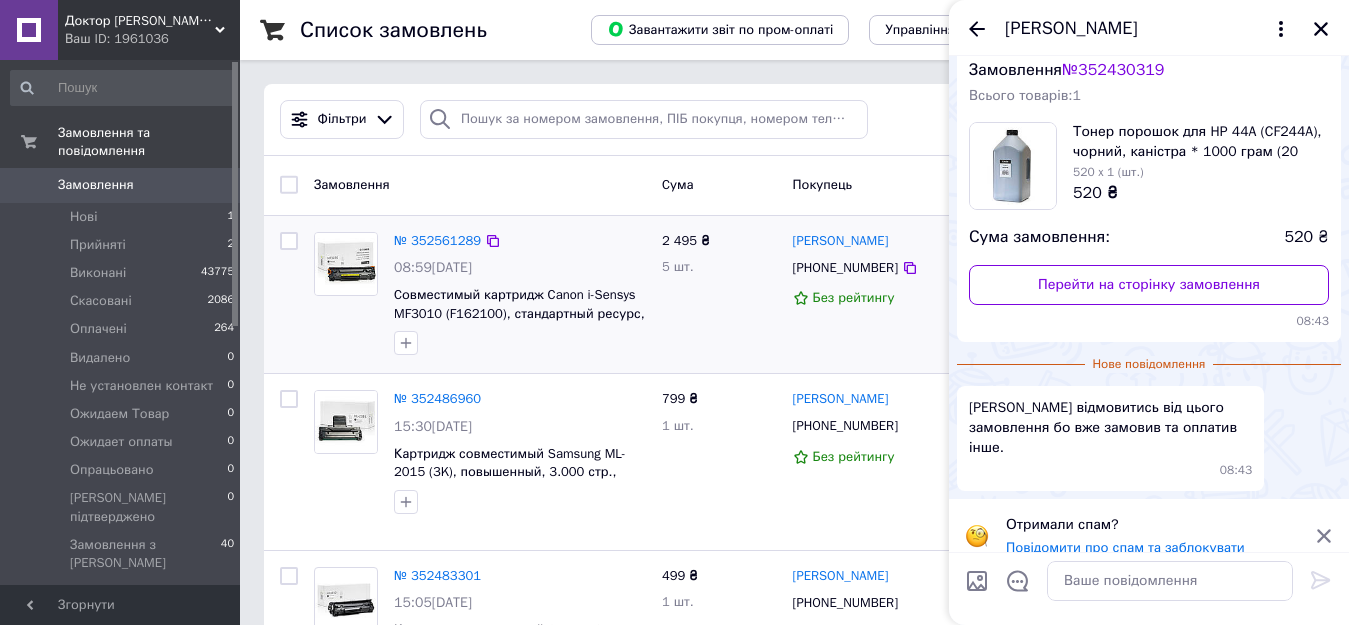 click 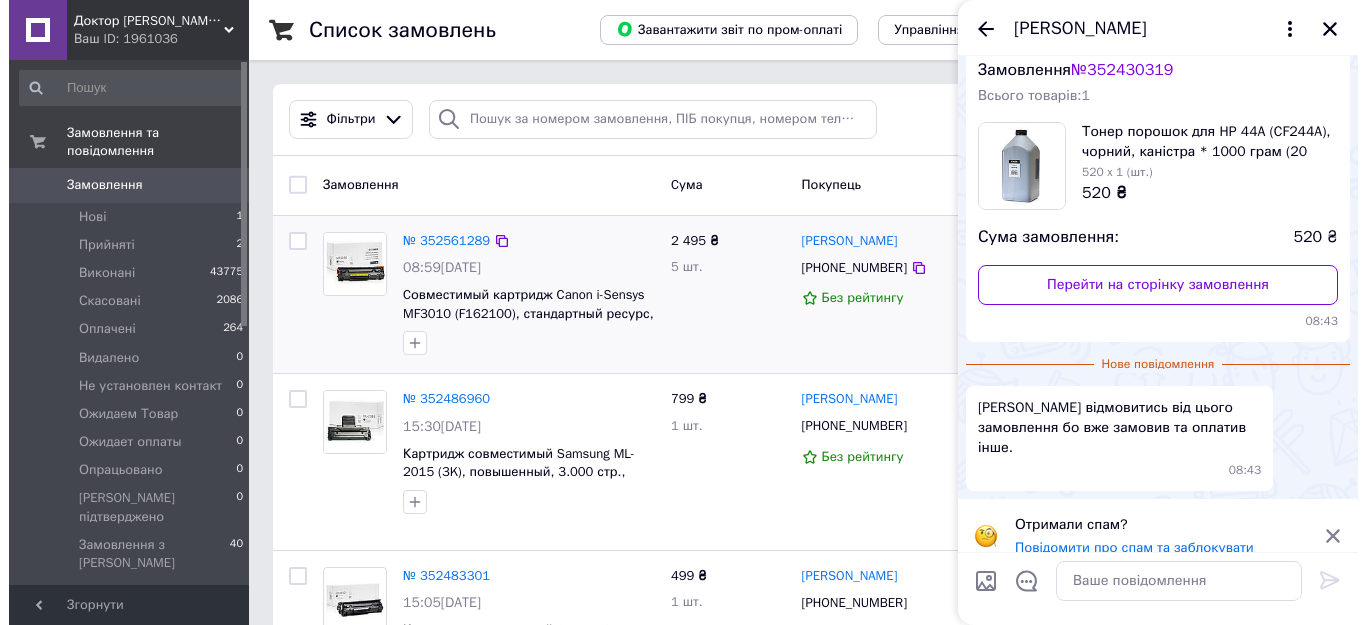scroll, scrollTop: 0, scrollLeft: 0, axis: both 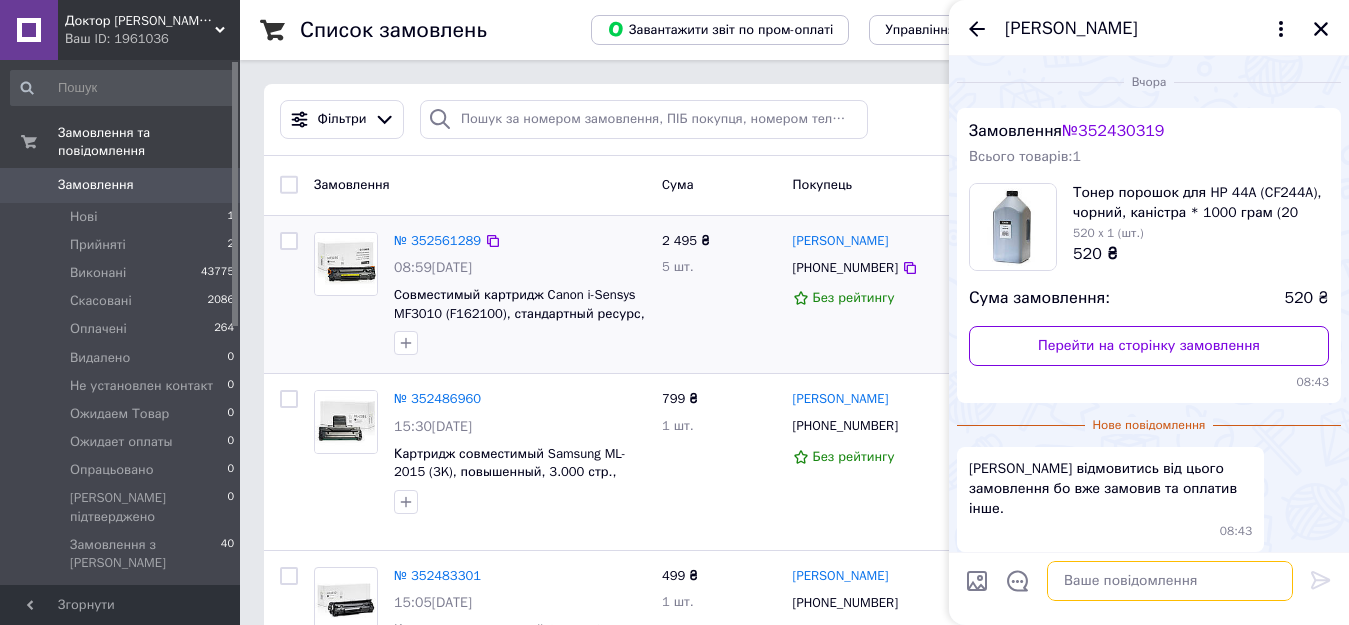 click at bounding box center (1170, 581) 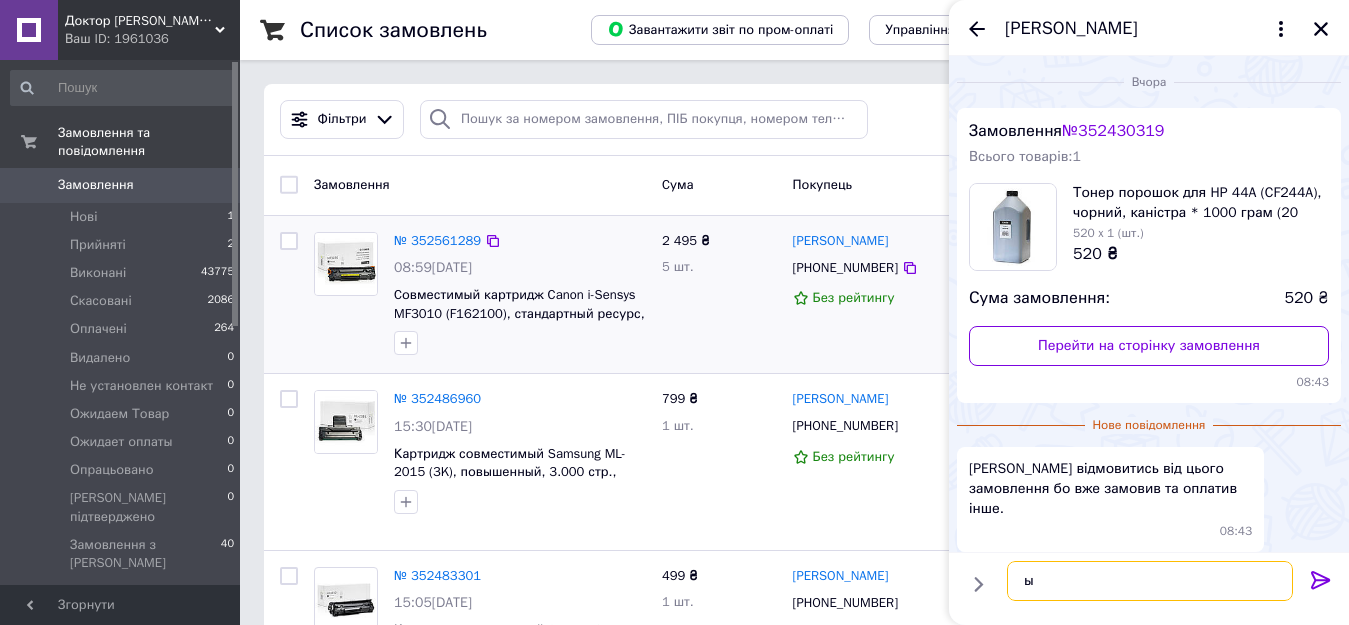 type 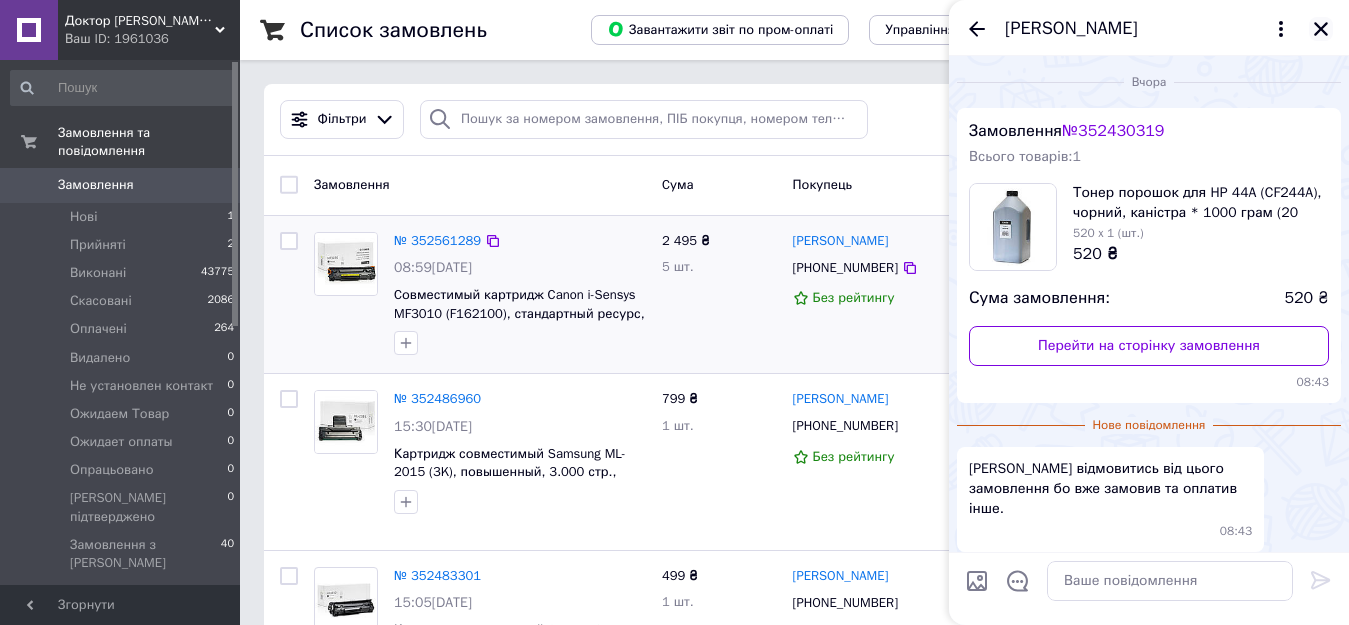 click 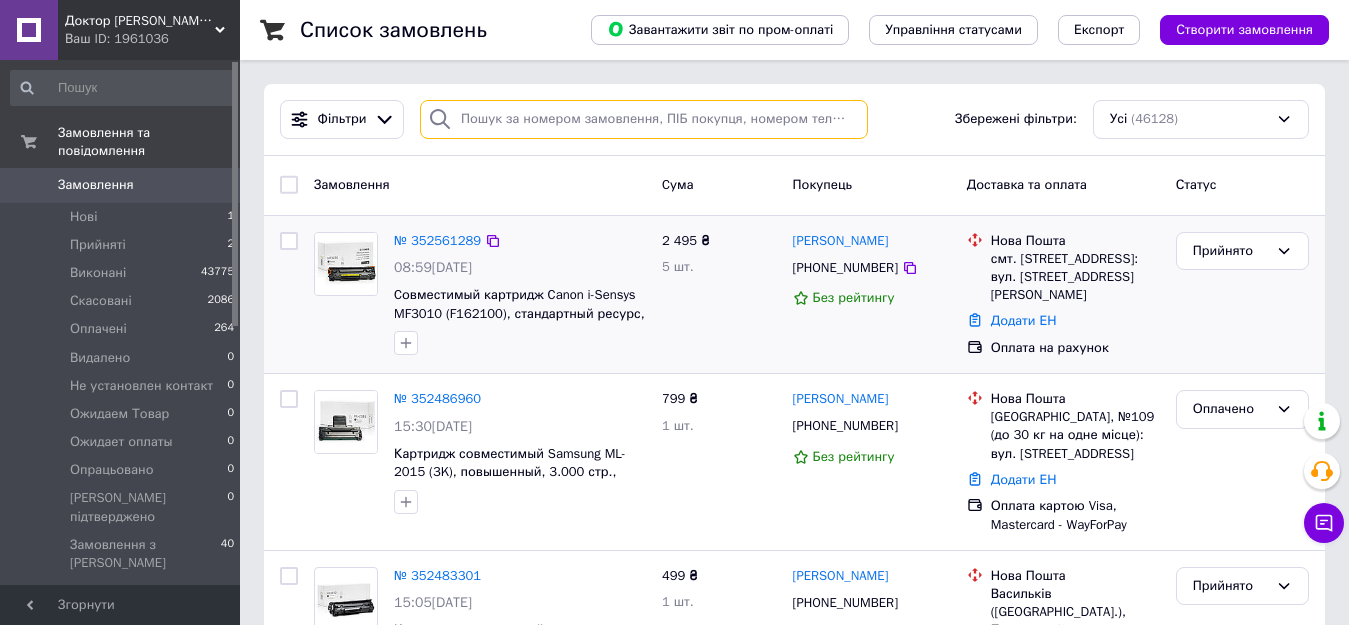 click at bounding box center [644, 119] 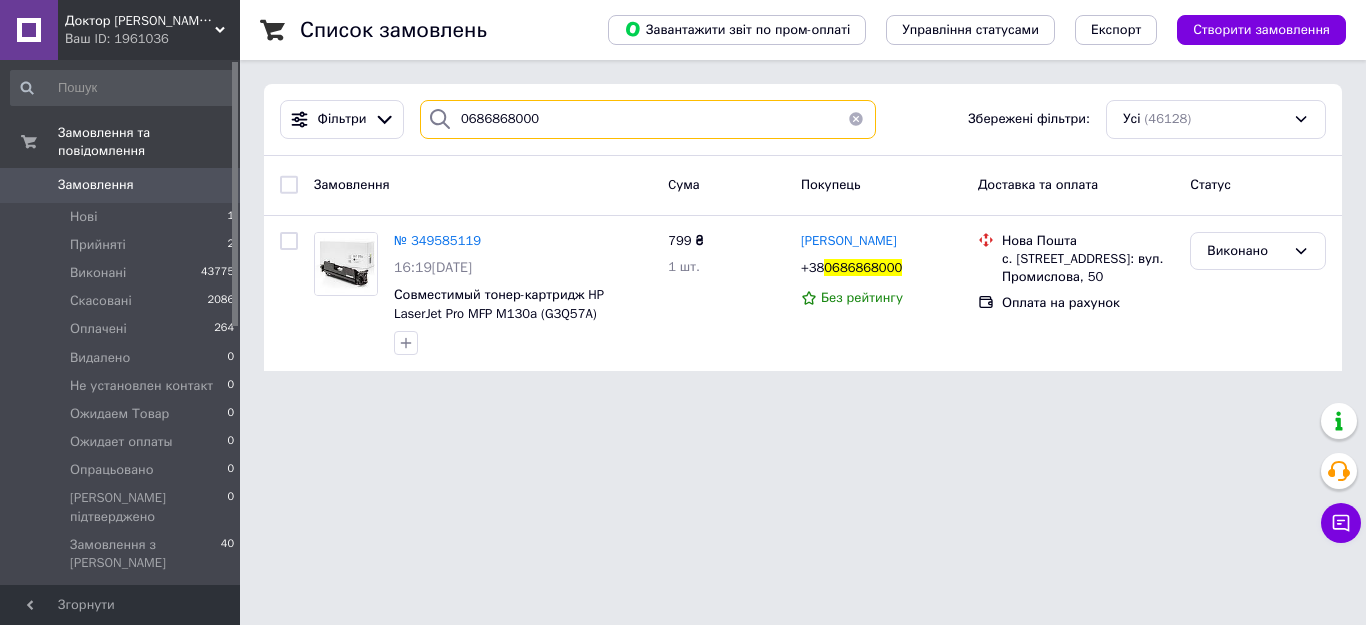 click on "0686868000" at bounding box center (648, 119) 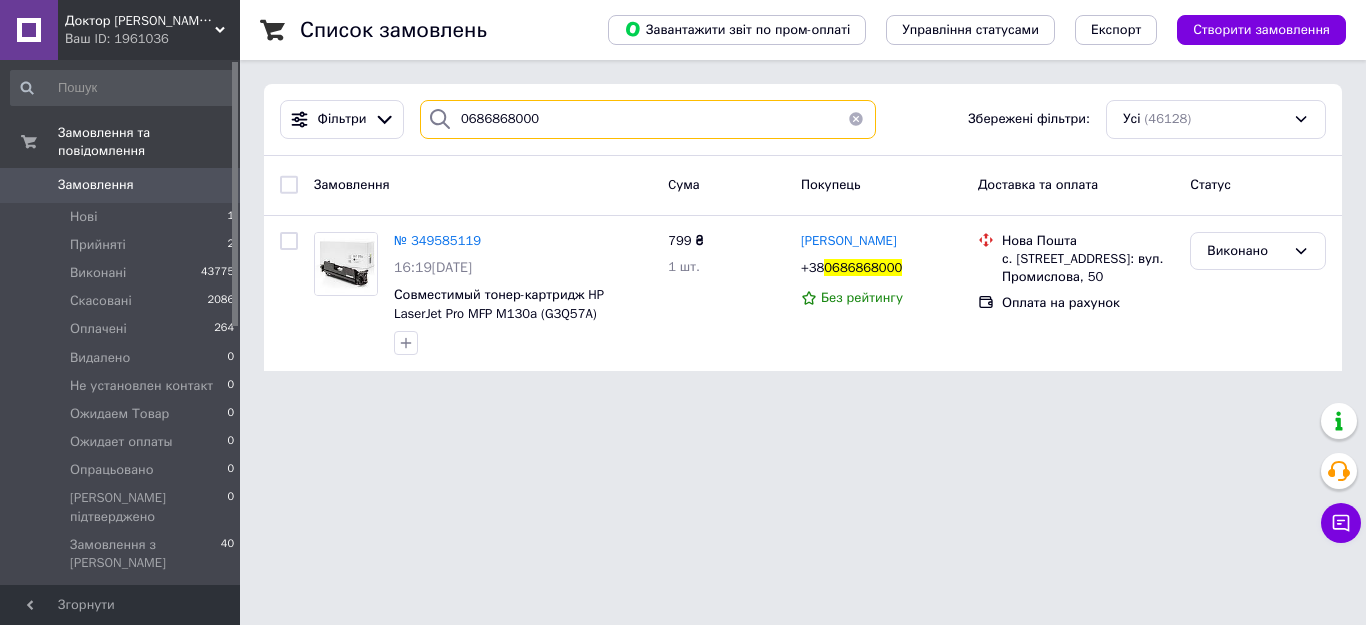 click on "0686868000" at bounding box center (648, 119) 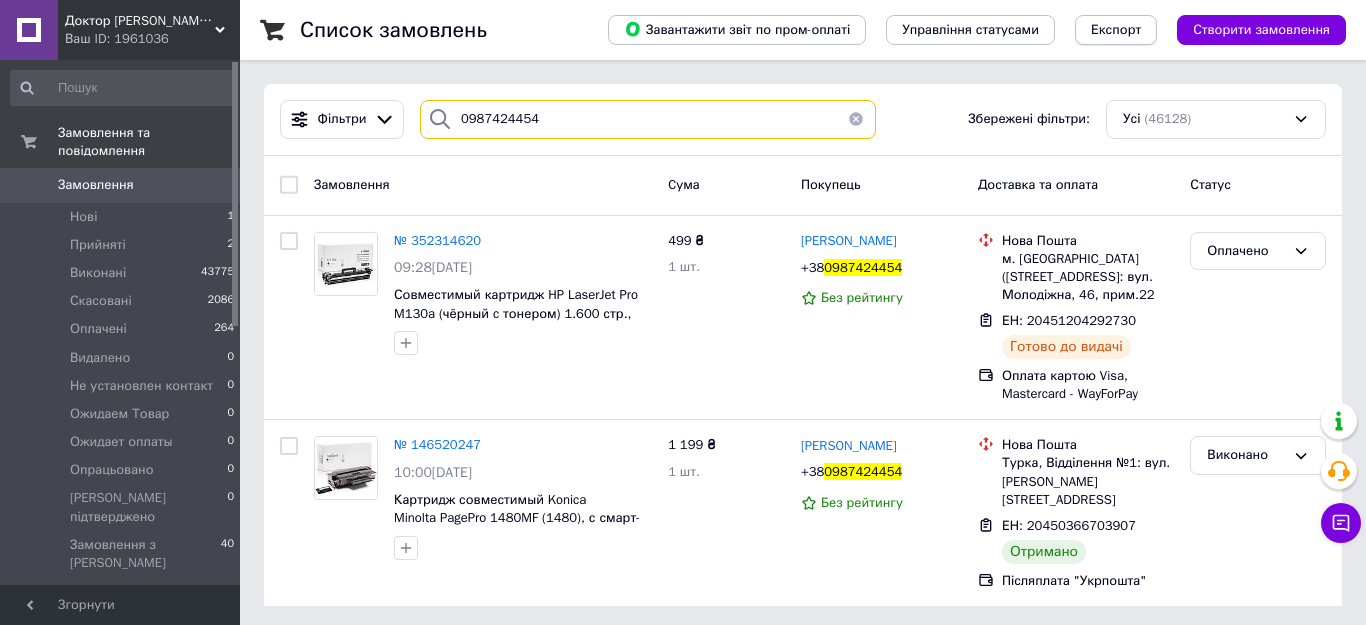 type on "0987424454" 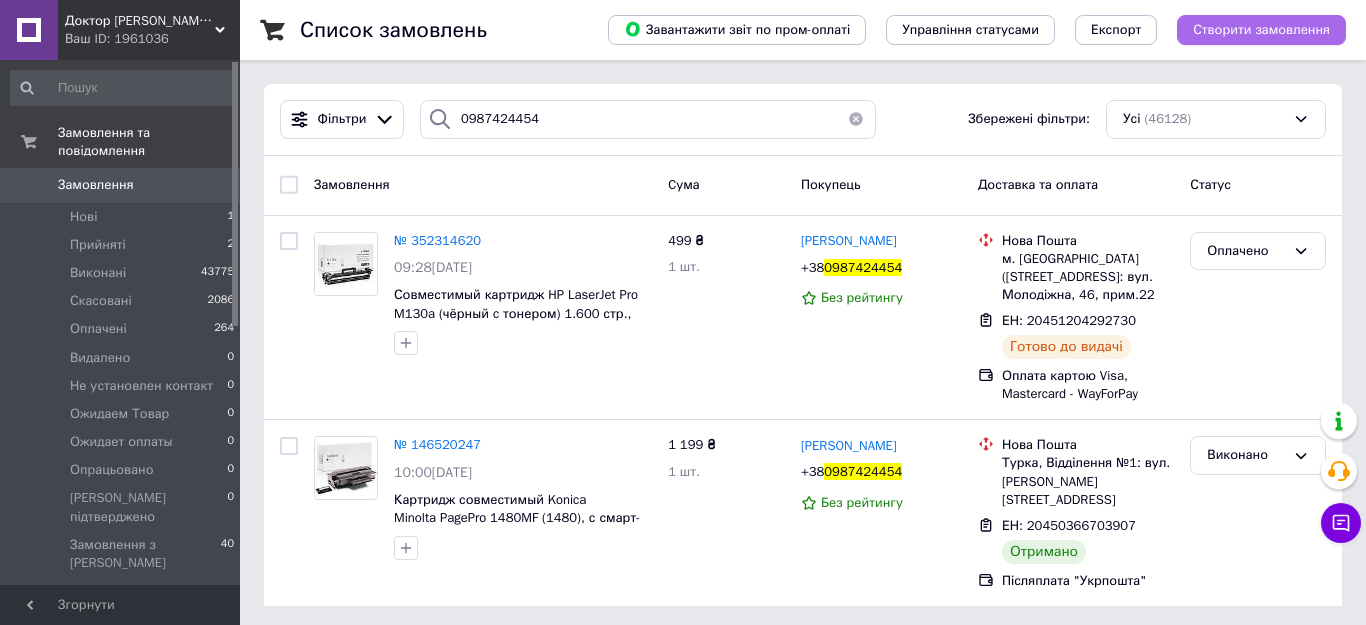 click on "Створити замовлення" at bounding box center (1261, 30) 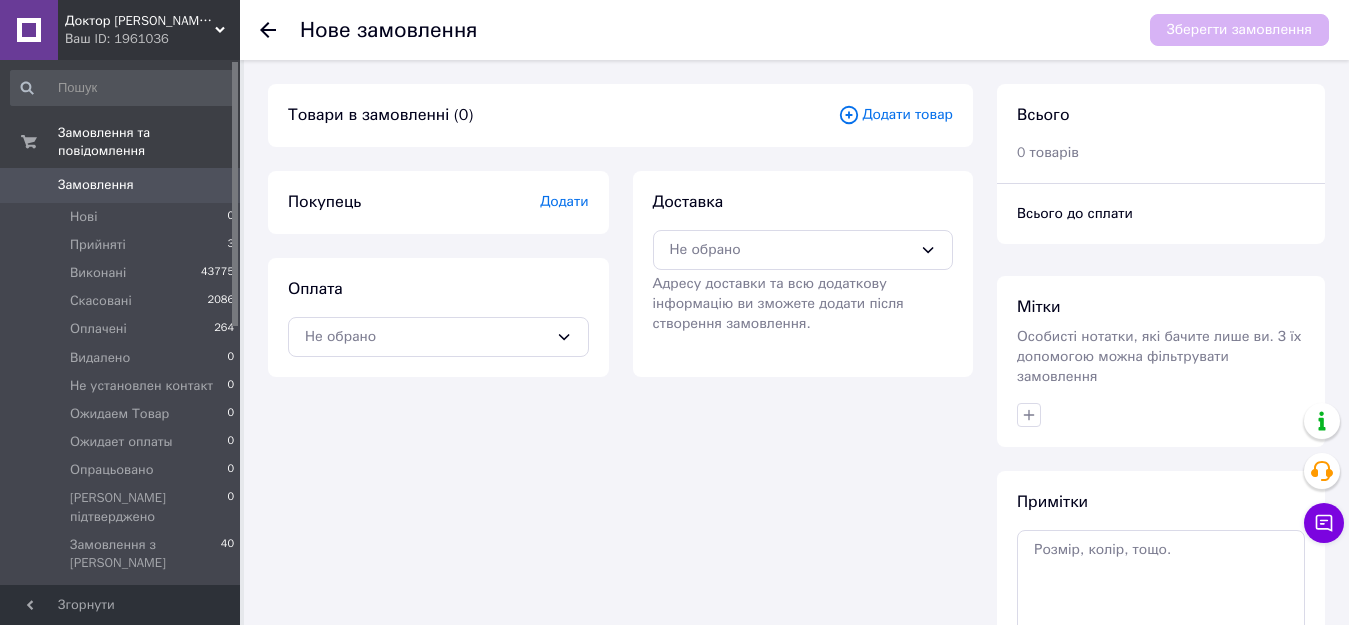 click on "Додати товар" at bounding box center [895, 115] 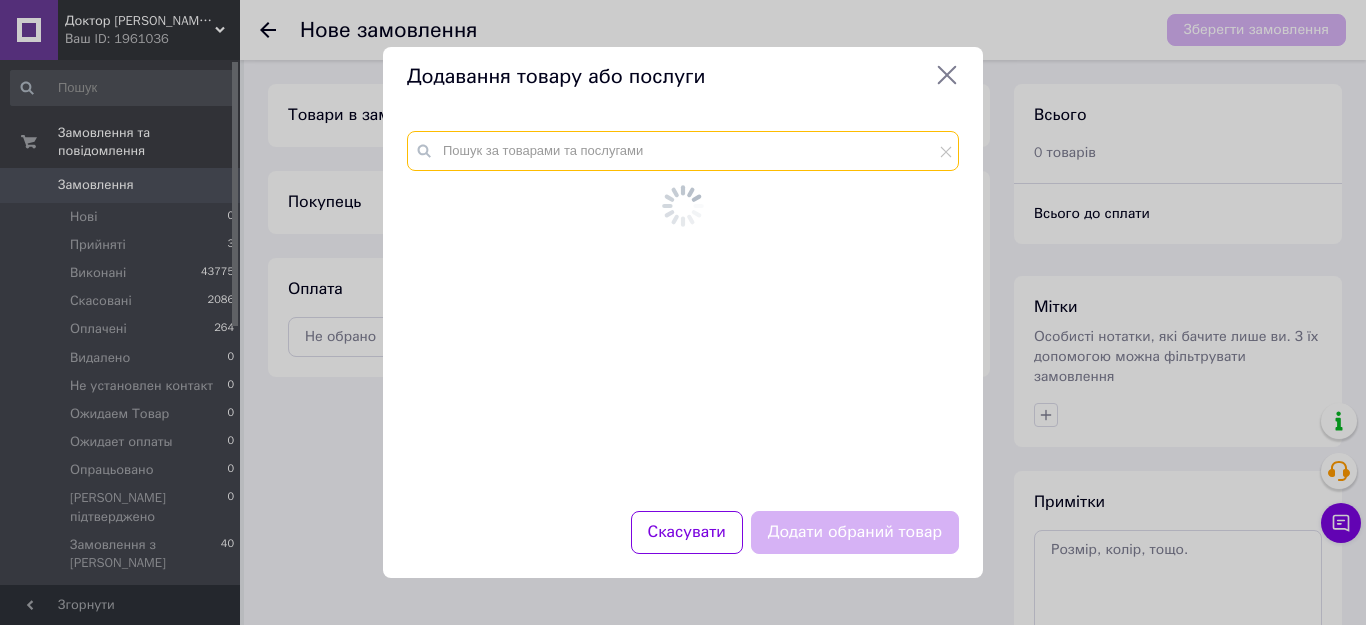 click at bounding box center [683, 151] 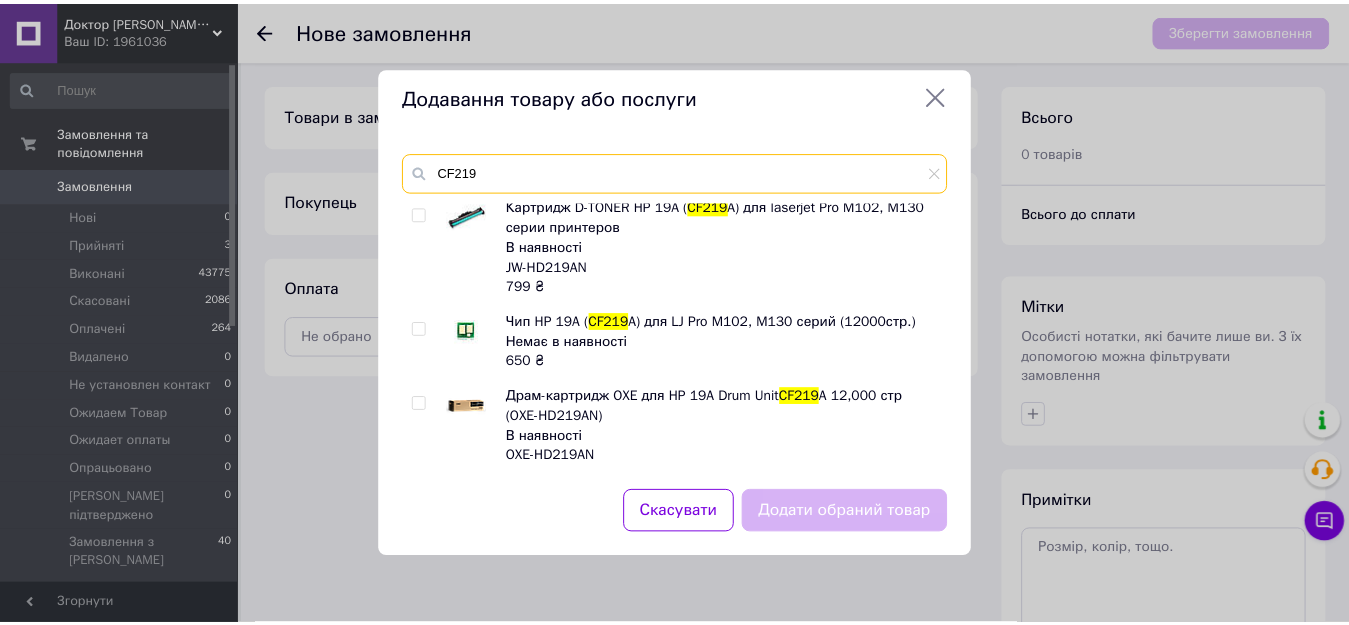 scroll, scrollTop: 0, scrollLeft: 0, axis: both 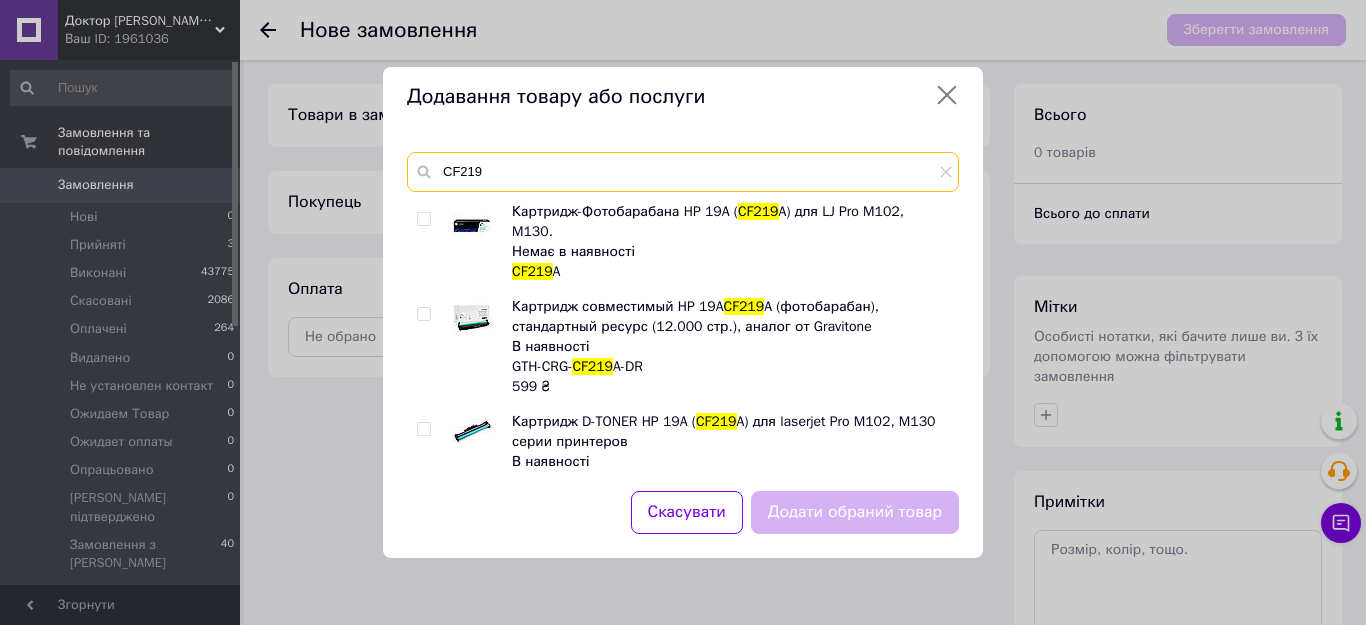 type on "CF219" 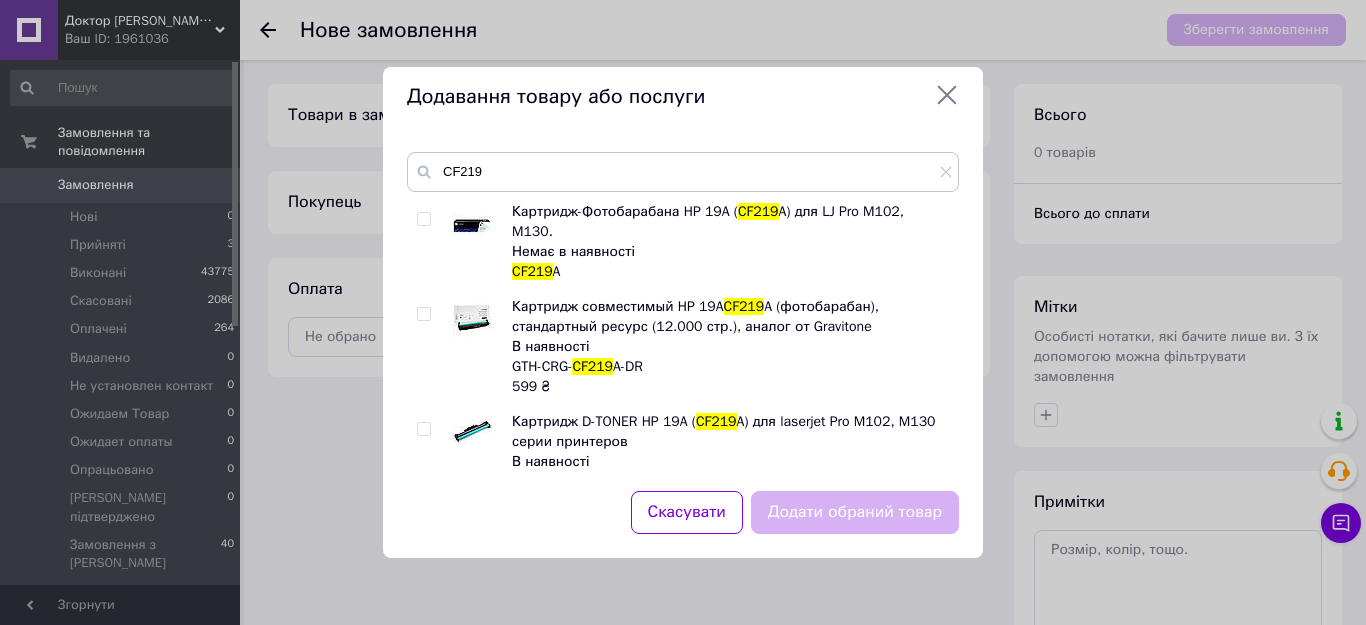 click at bounding box center [423, 314] 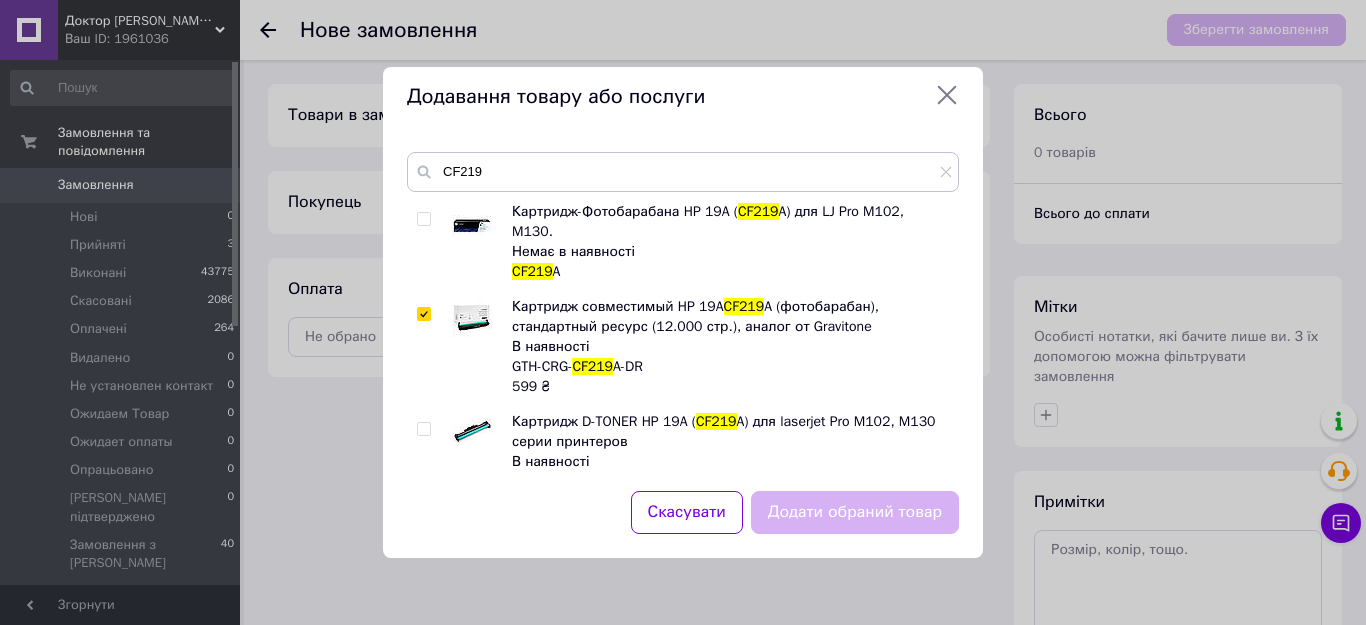 checkbox on "true" 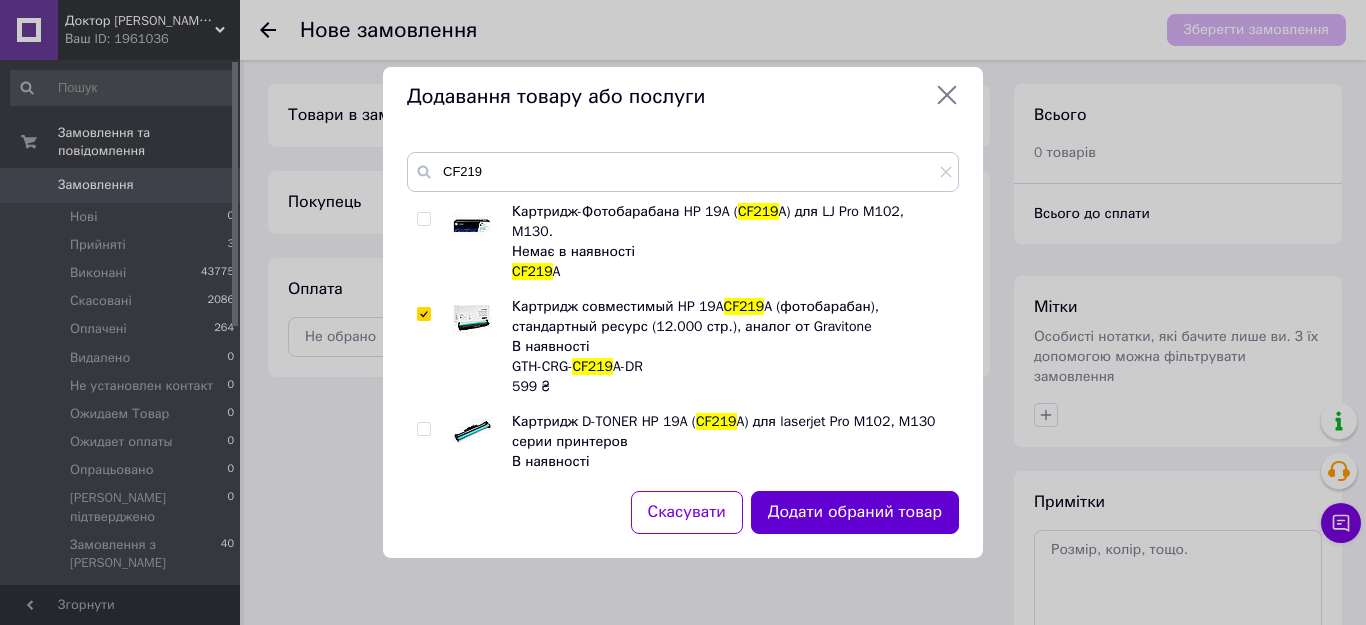 click on "Додати обраний товар" at bounding box center [855, 512] 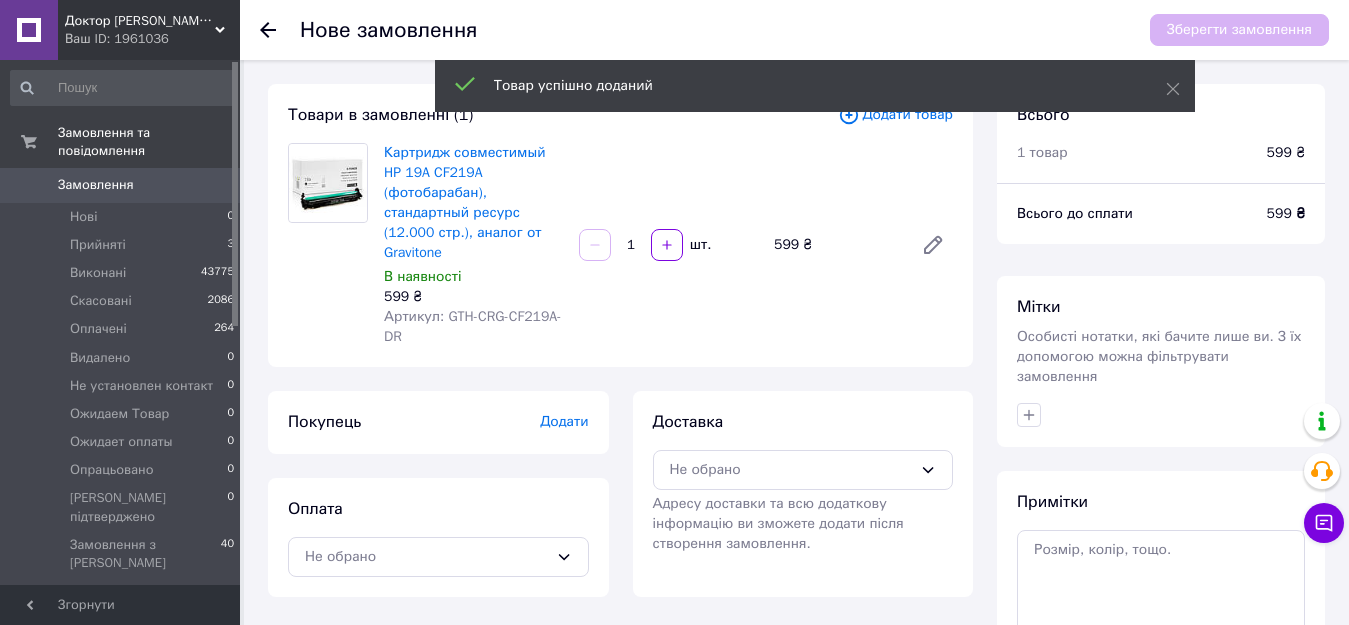 scroll, scrollTop: 167, scrollLeft: 0, axis: vertical 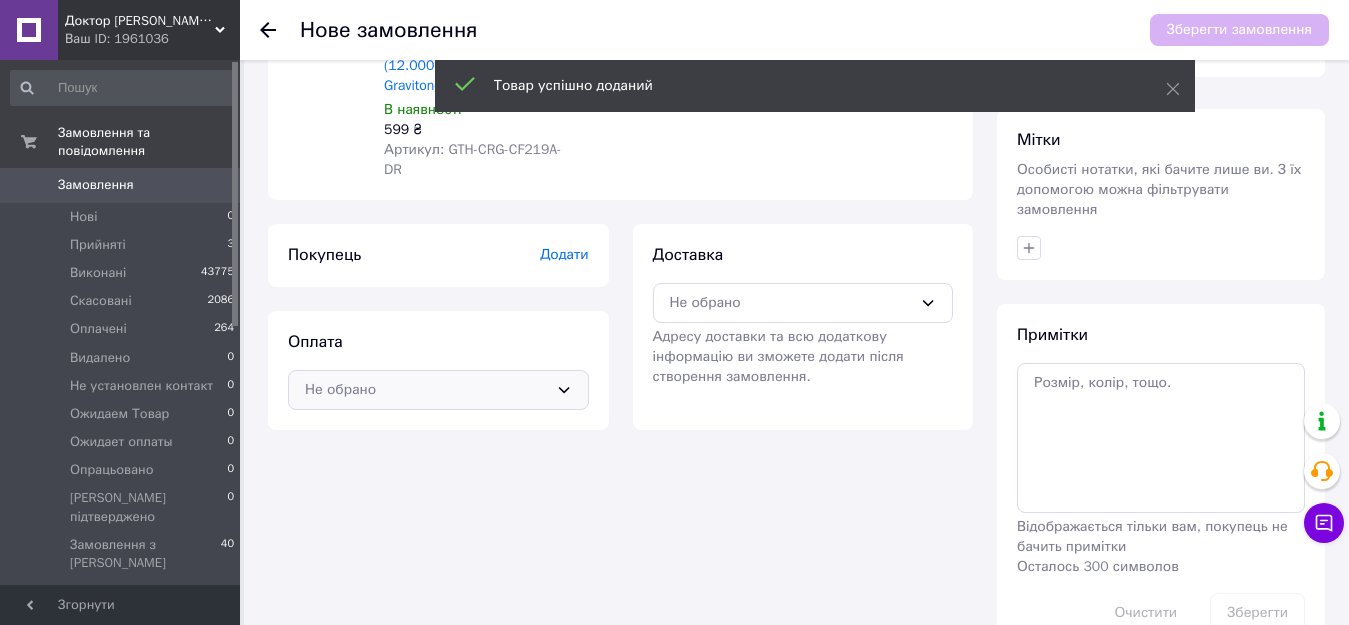 click on "Не обрано" at bounding box center [426, 390] 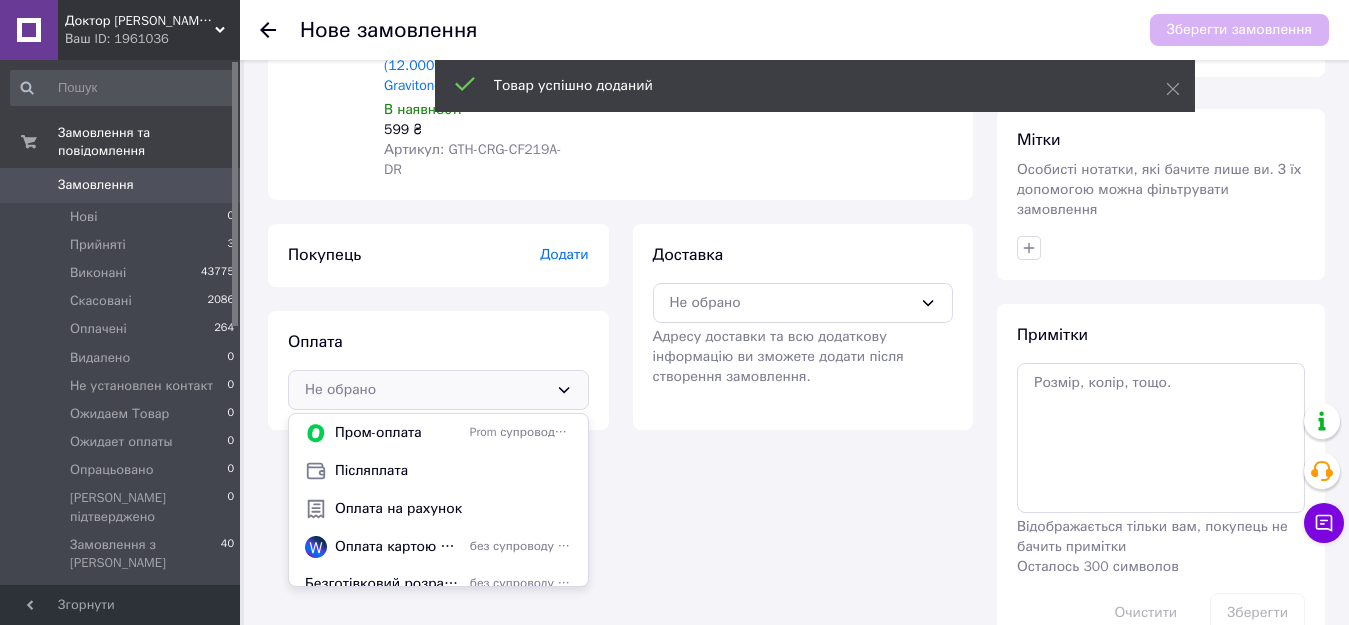 click on "Оплата на рахунок" at bounding box center [453, 509] 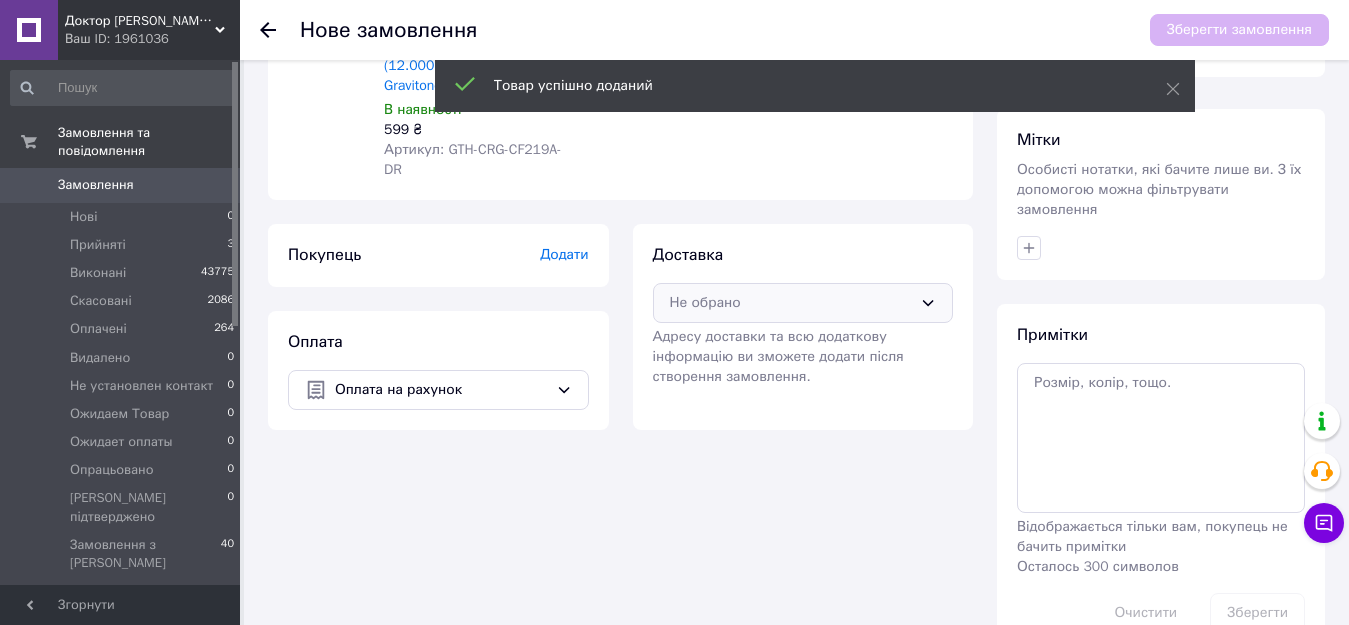 click on "Не обрано" at bounding box center (803, 303) 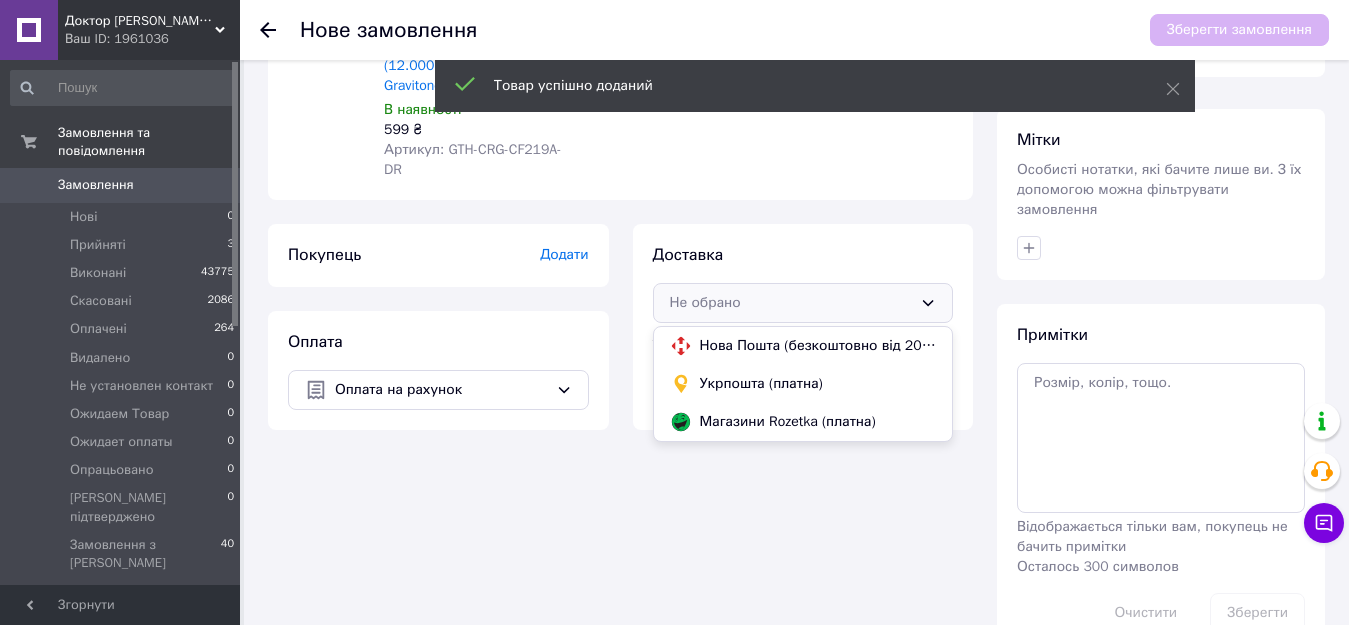 click on "Нова Пошта (безкоштовно від 2000 ₴)" at bounding box center [818, 346] 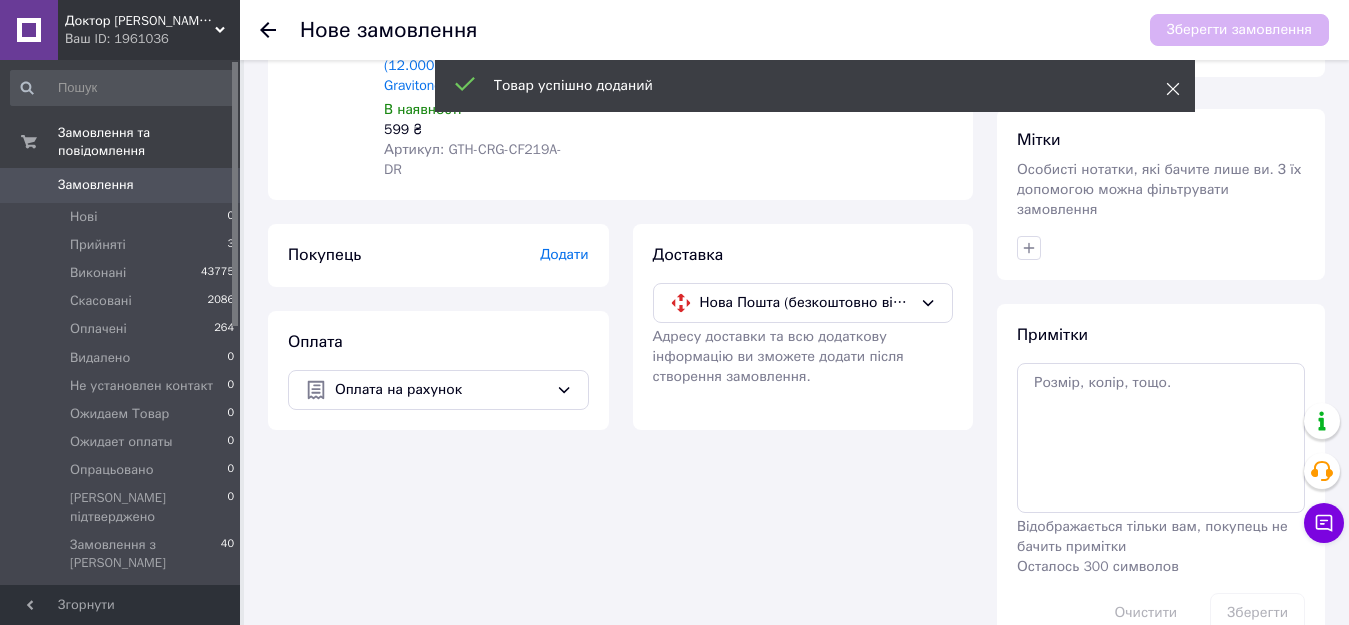 click 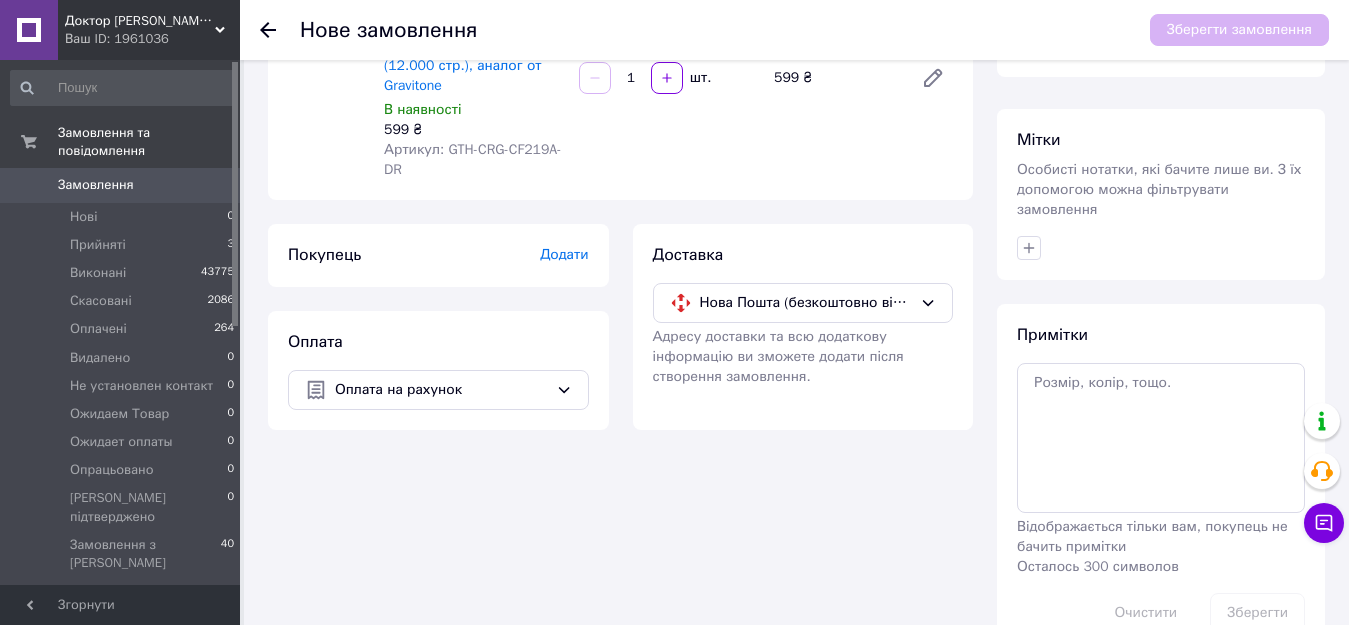 scroll, scrollTop: 0, scrollLeft: 0, axis: both 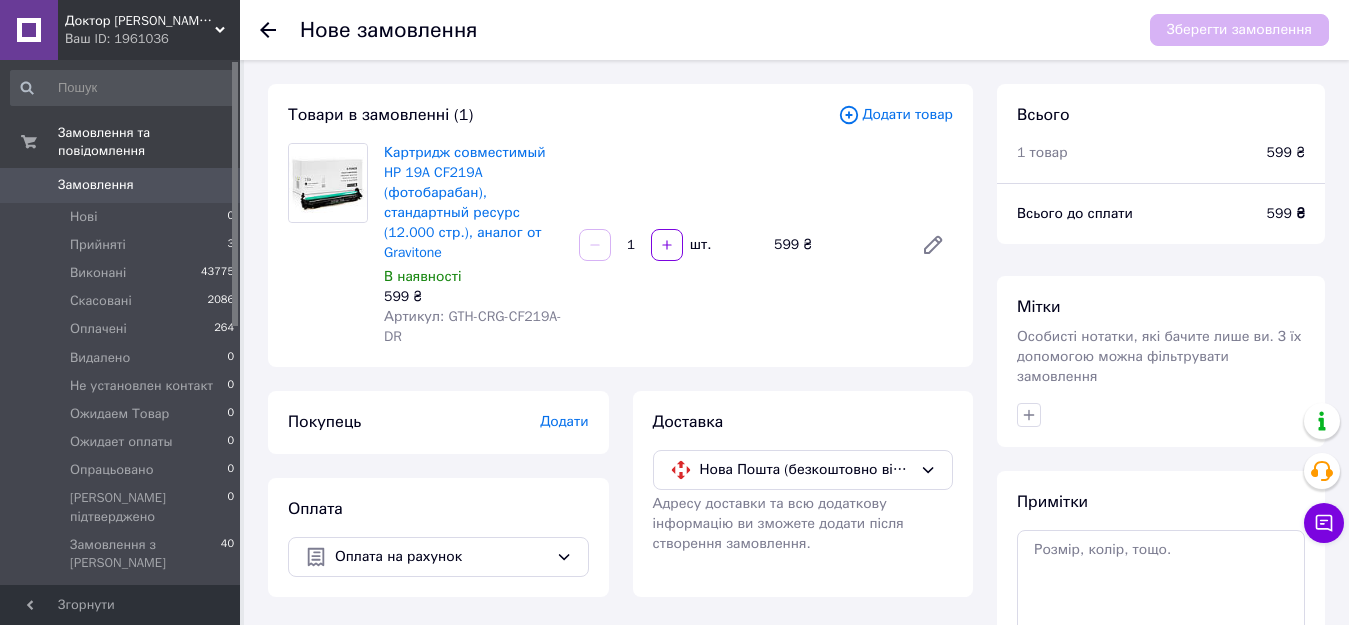 click on "Додати" at bounding box center (564, 421) 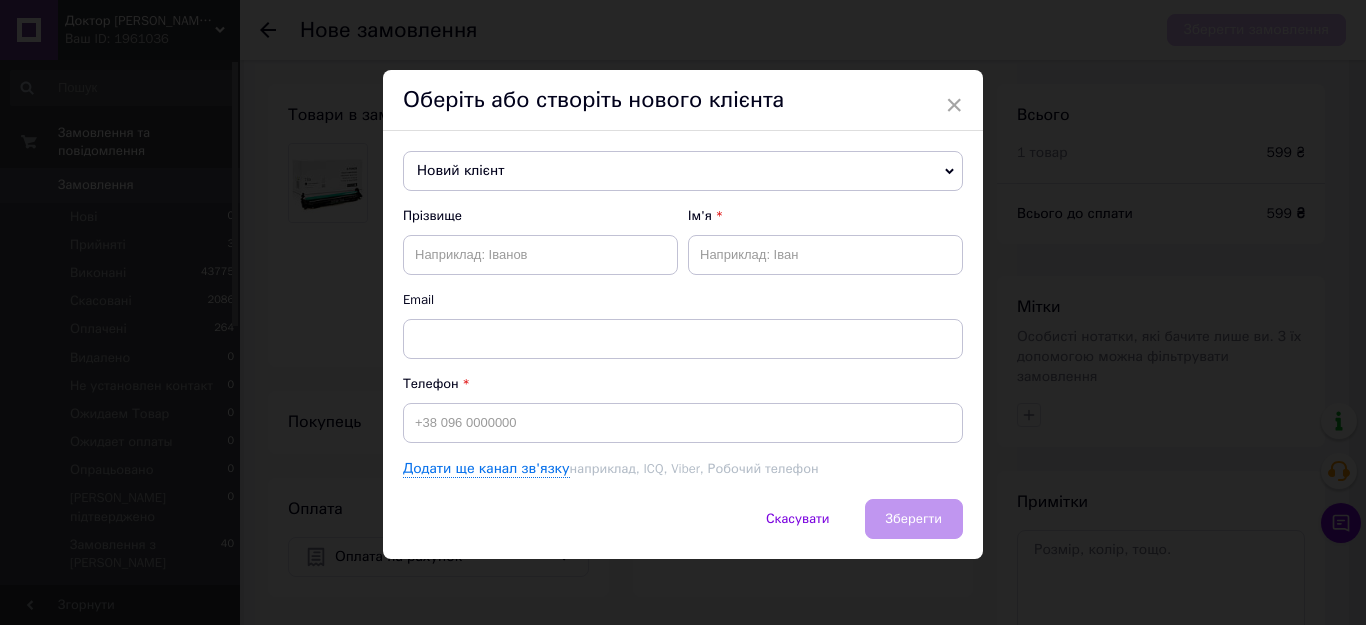 click on "Новий клієнт" at bounding box center [683, 171] 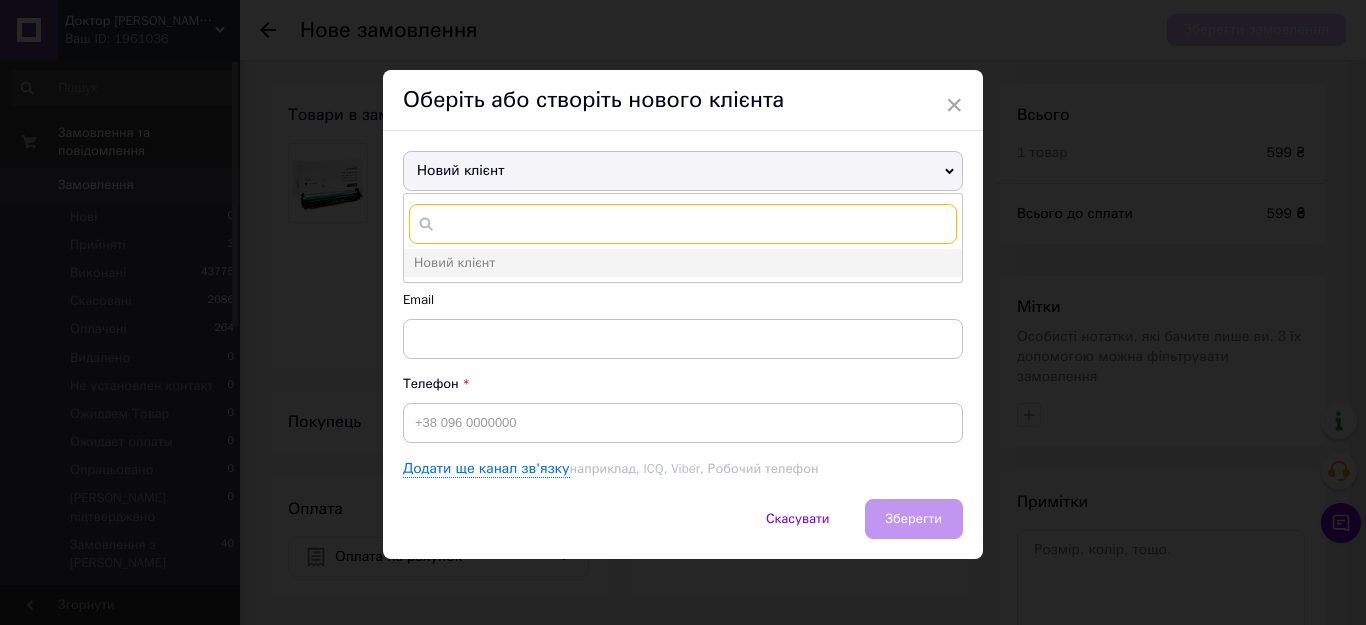 paste on "0987424454" 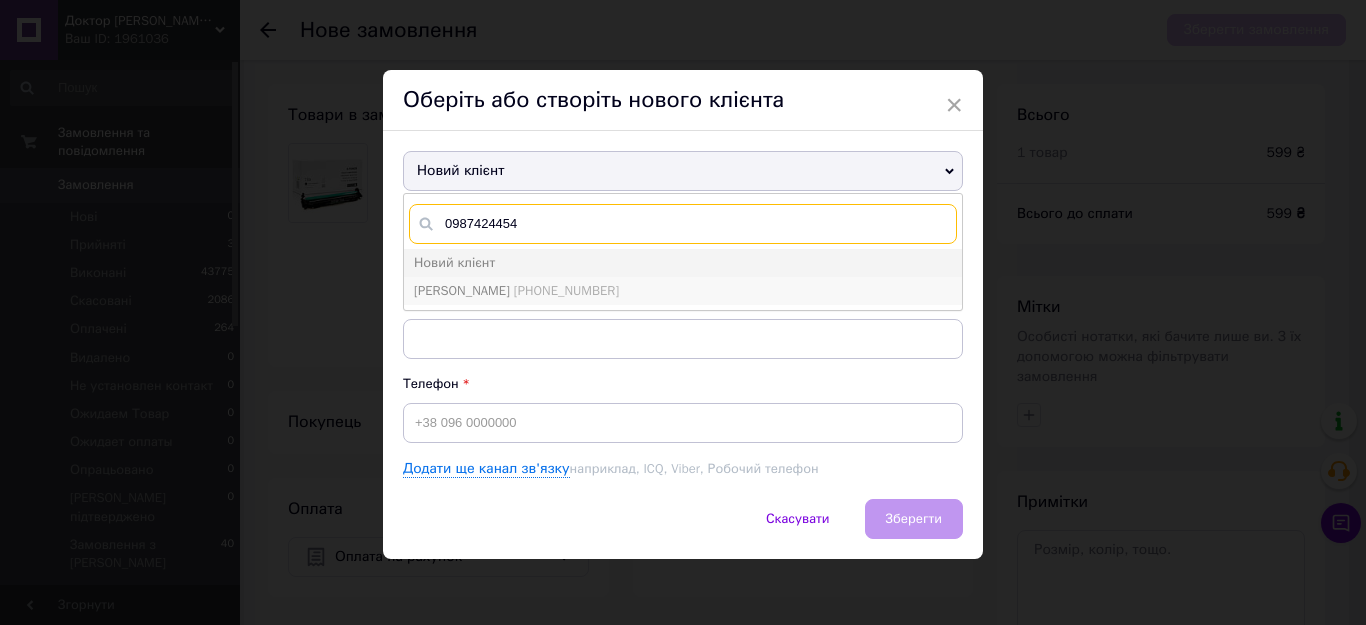 type on "0987424454" 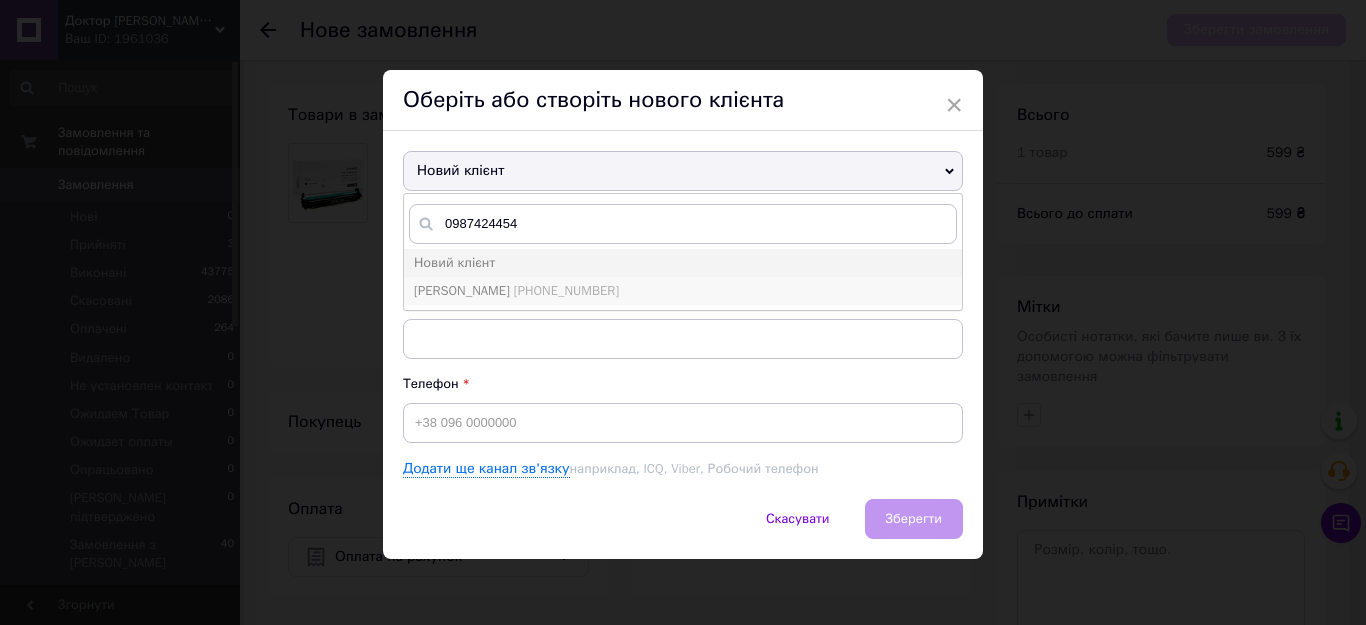 click on "[PHONE_NUMBER]" at bounding box center (566, 290) 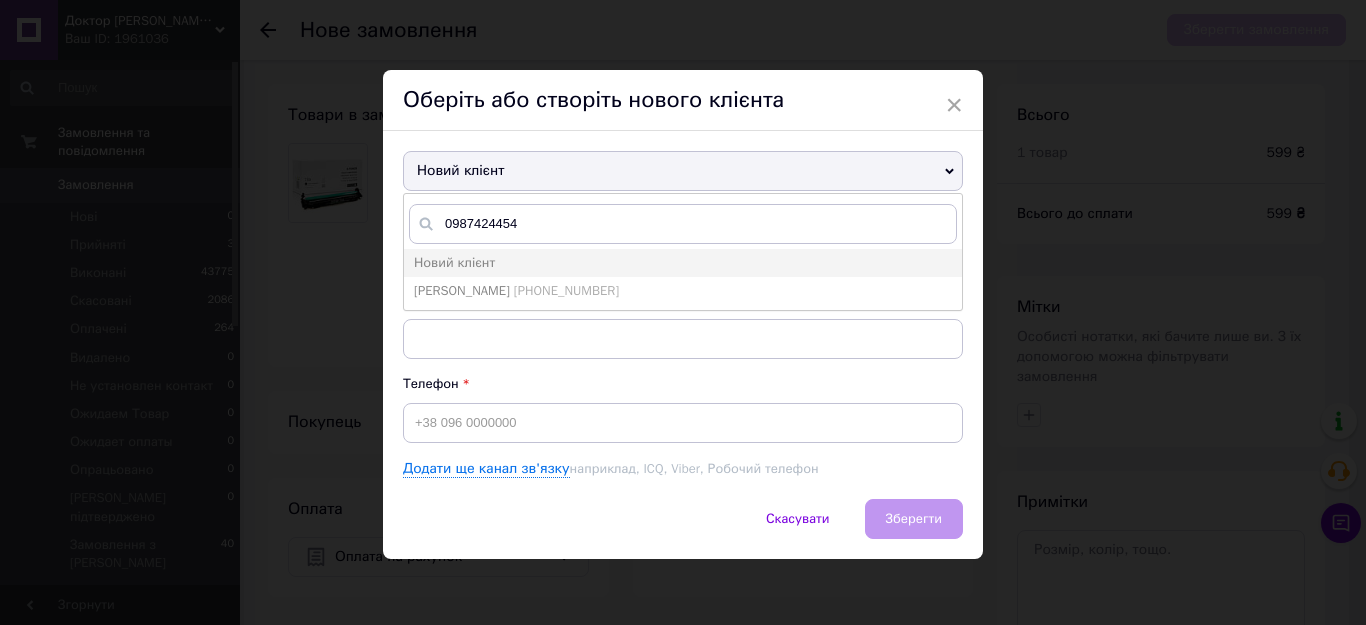 type on "[PERSON_NAME]" 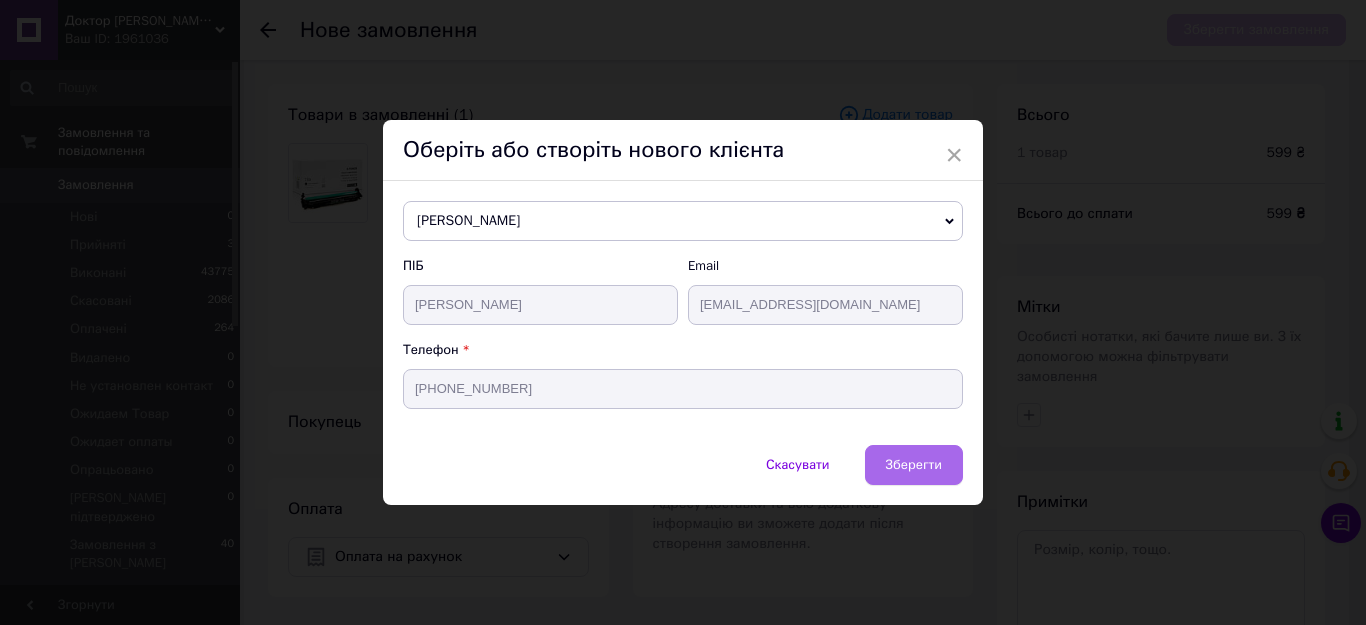 click on "Зберегти" at bounding box center (914, 464) 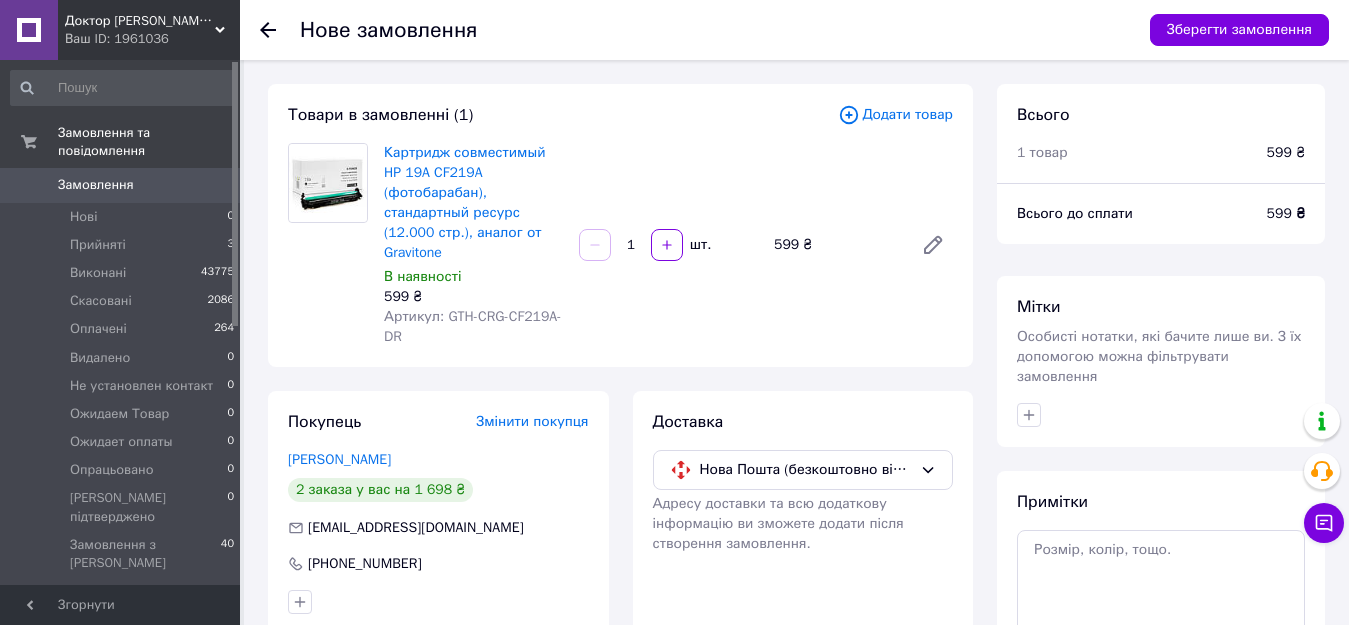 scroll, scrollTop: 199, scrollLeft: 0, axis: vertical 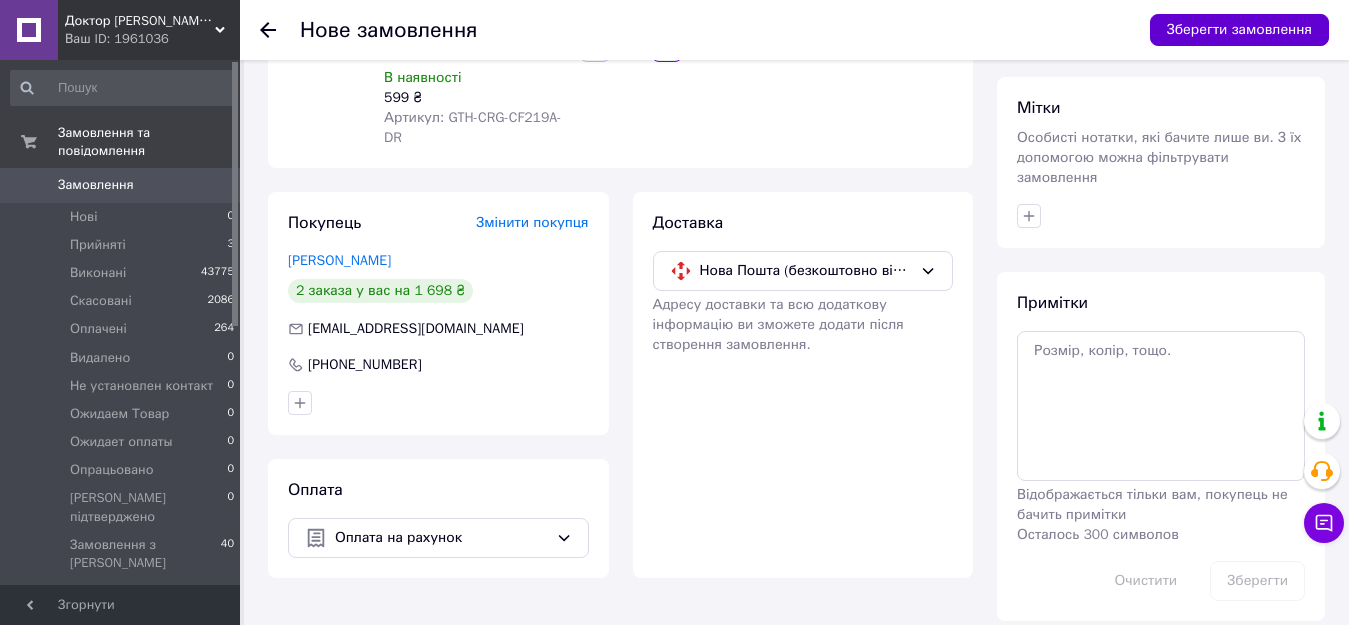 click on "Зберегти замовлення" at bounding box center (1239, 30) 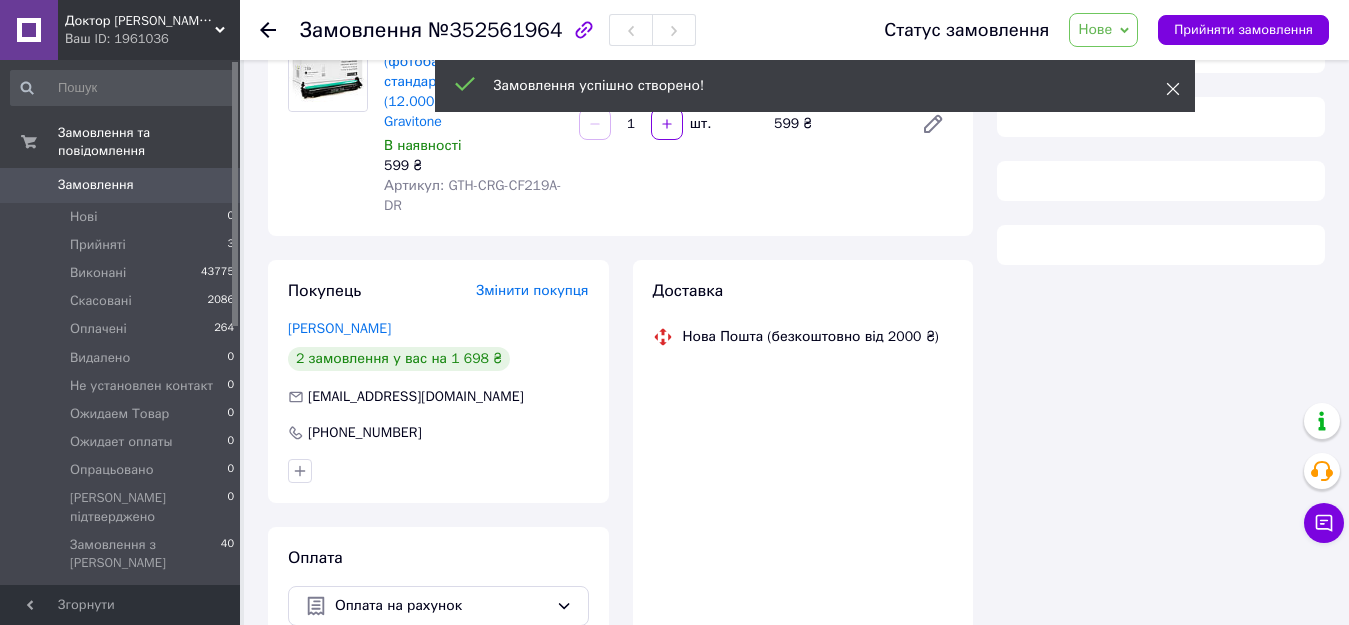 click 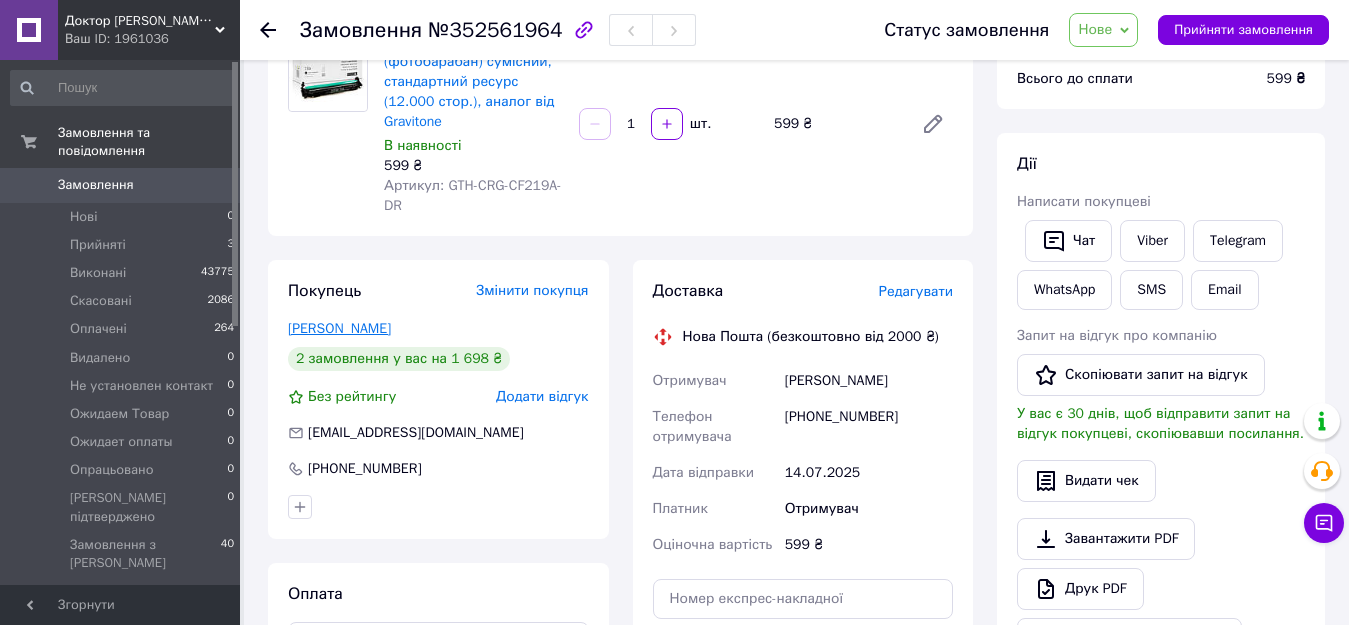 click on "[PERSON_NAME]" at bounding box center [339, 328] 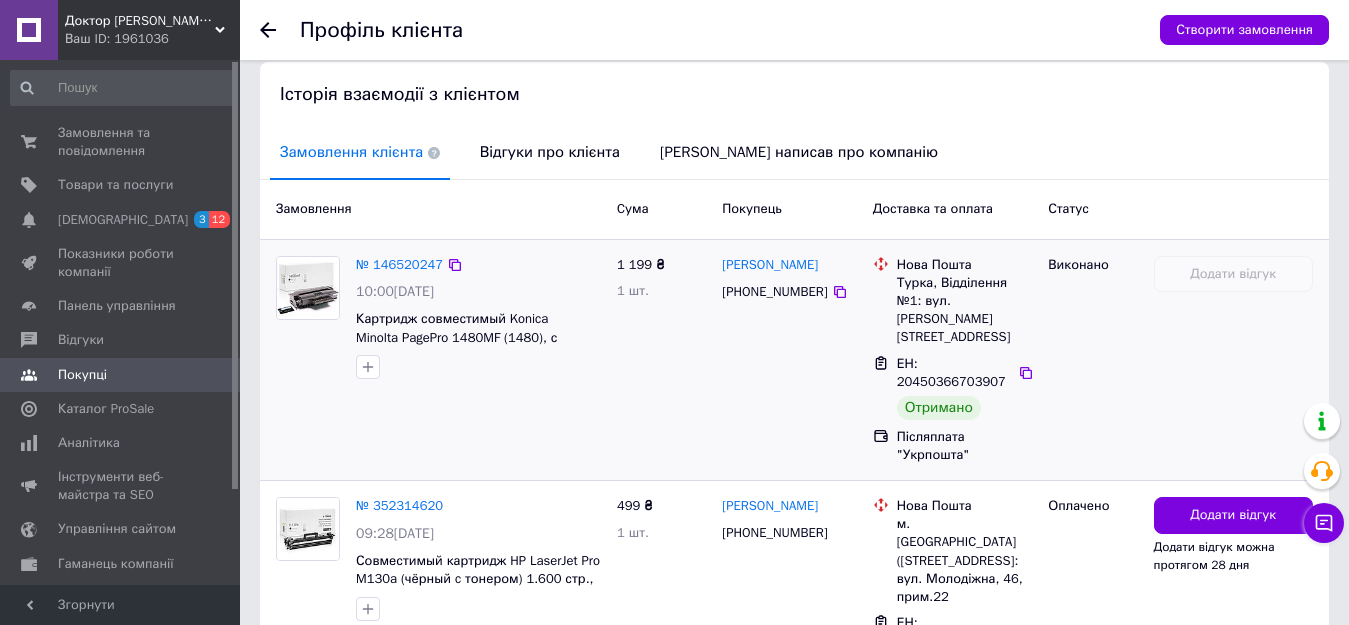 scroll, scrollTop: 559, scrollLeft: 0, axis: vertical 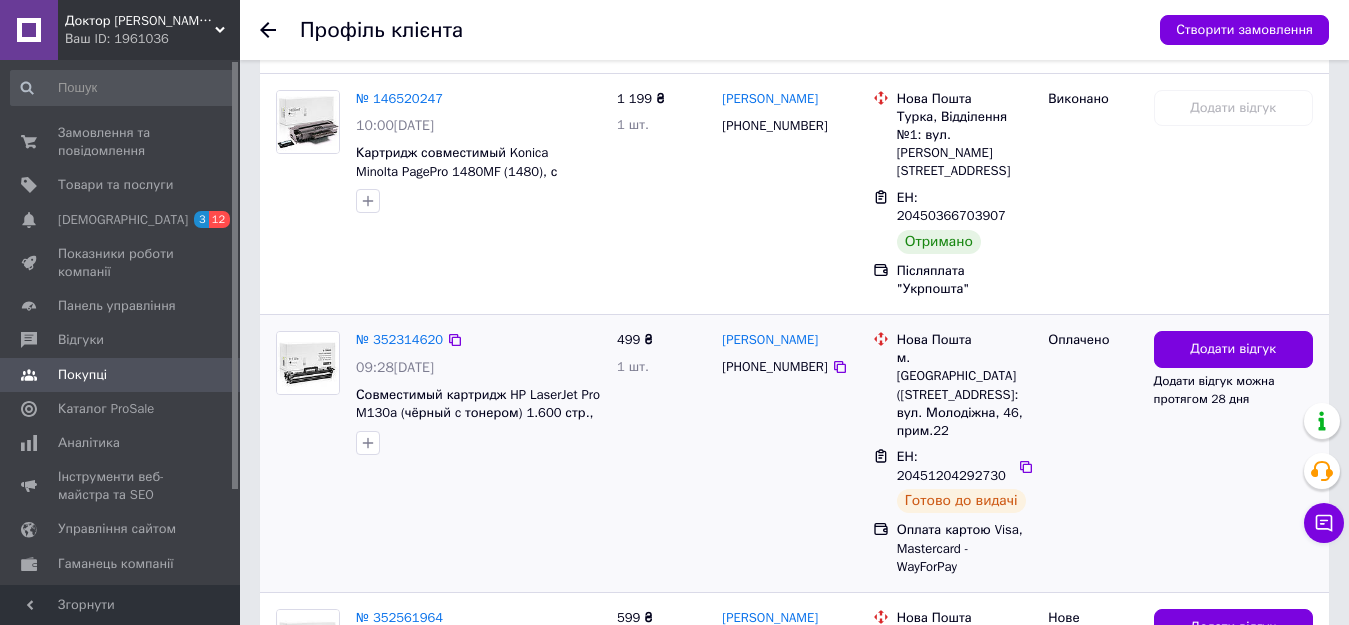 click on "м. [GEOGRAPHIC_DATA] ([STREET_ADDRESS]: вул. Молодіжна, 46, прим.22" at bounding box center (965, 394) 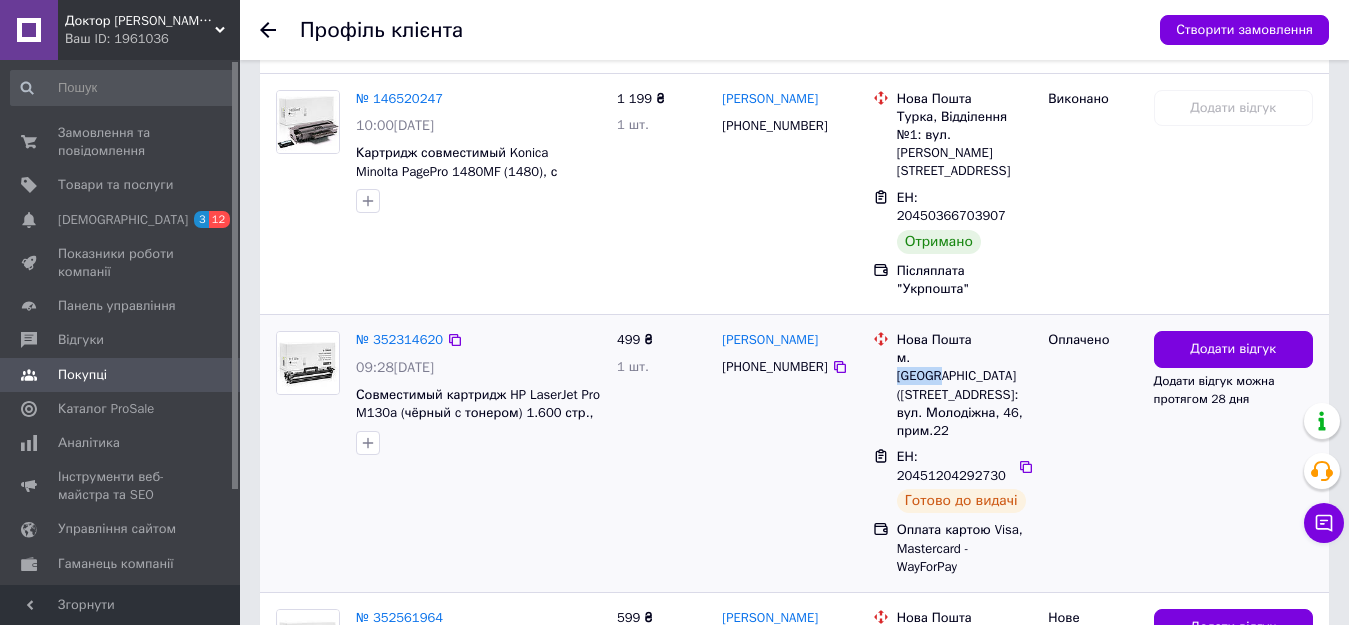 click on "м. [GEOGRAPHIC_DATA] ([STREET_ADDRESS]: вул. Молодіжна, 46, прим.22" at bounding box center (965, 394) 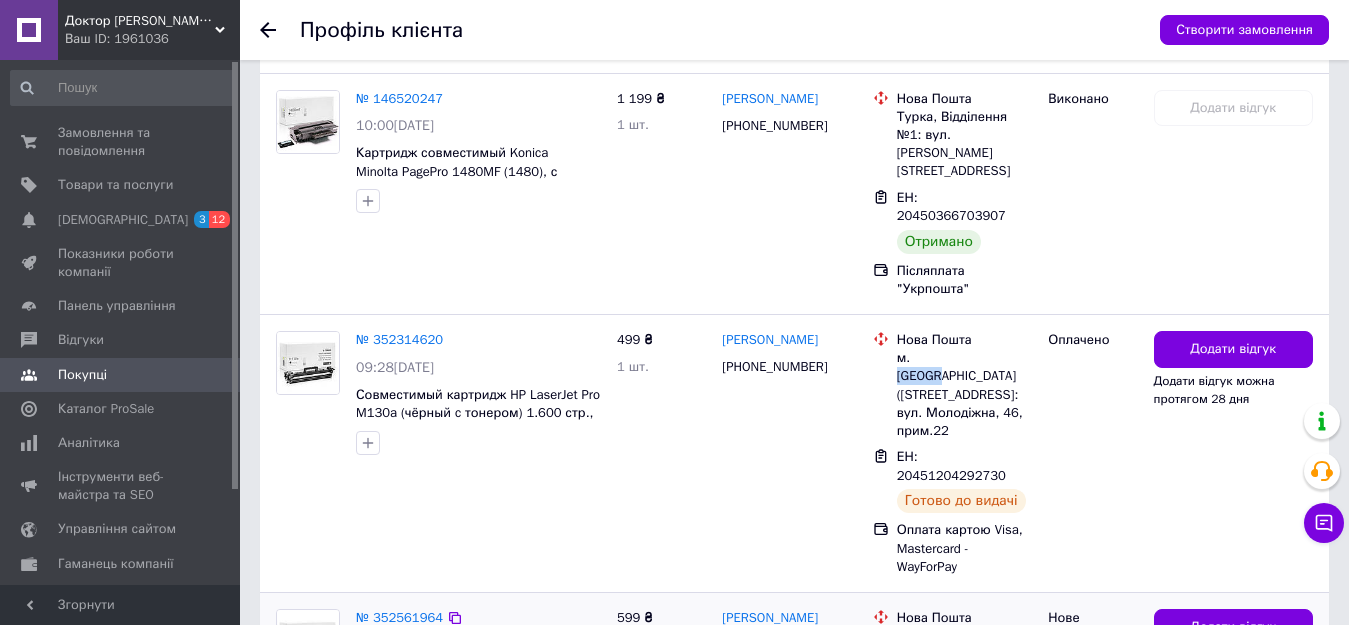 scroll, scrollTop: 726, scrollLeft: 0, axis: vertical 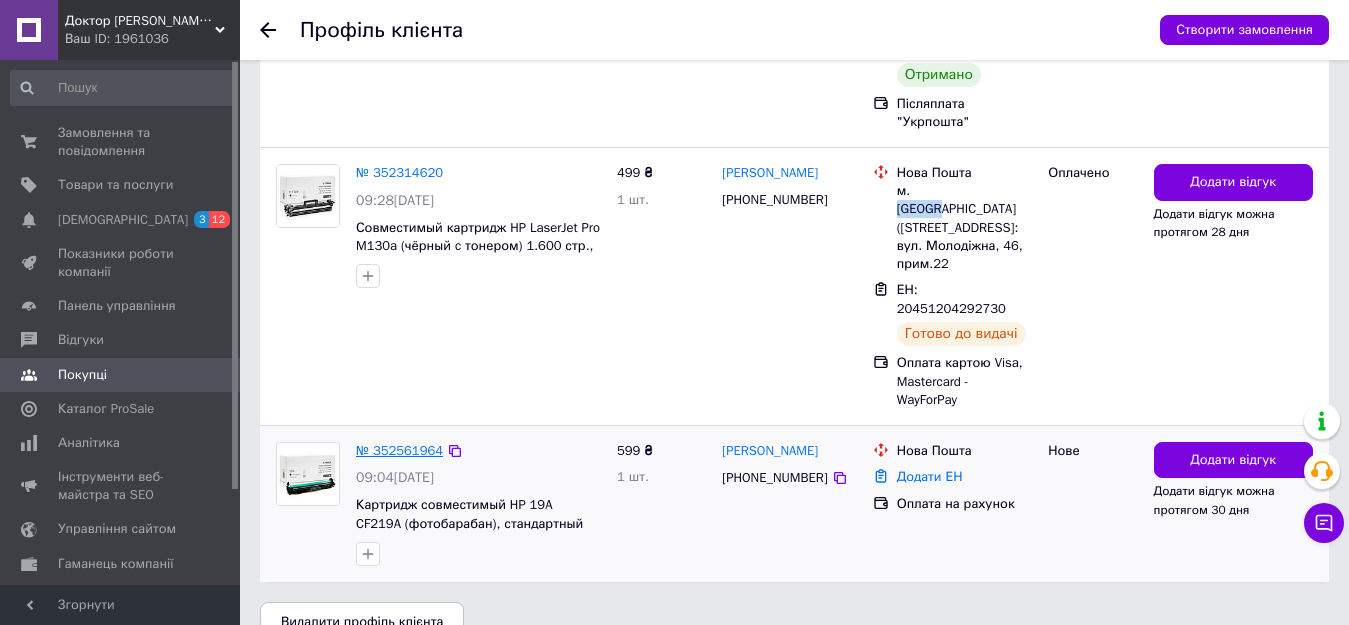 click on "№ 352561964" at bounding box center (399, 450) 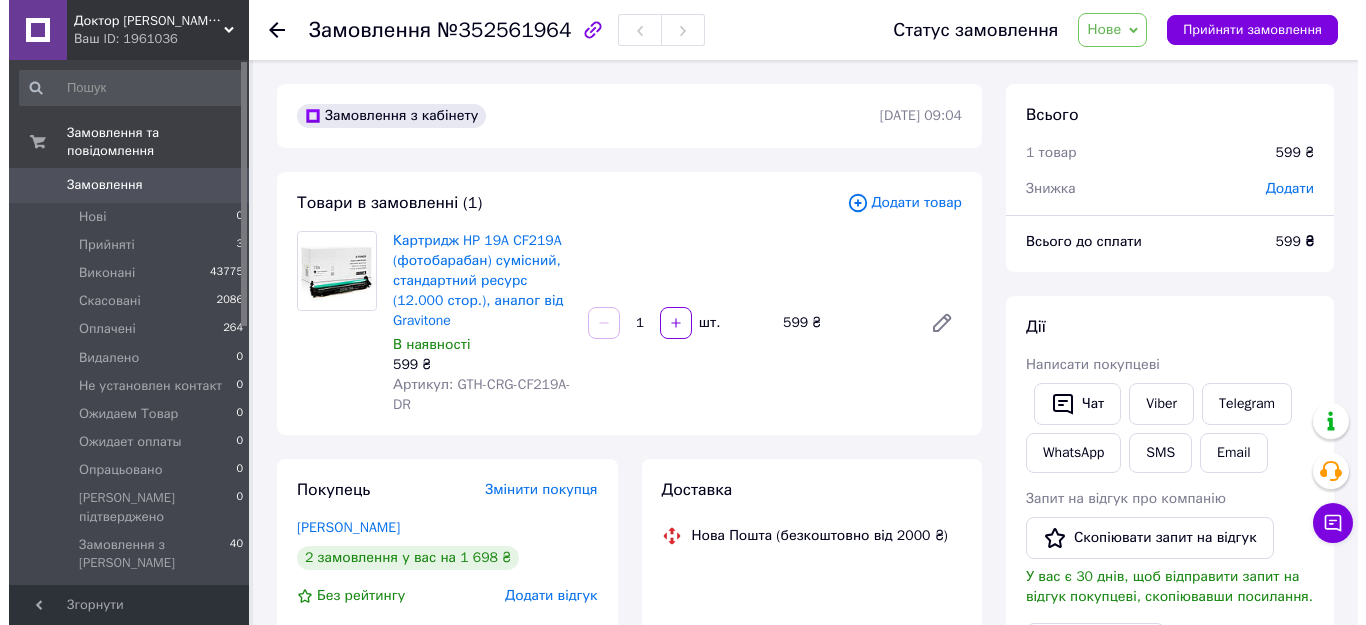 scroll, scrollTop: 167, scrollLeft: 0, axis: vertical 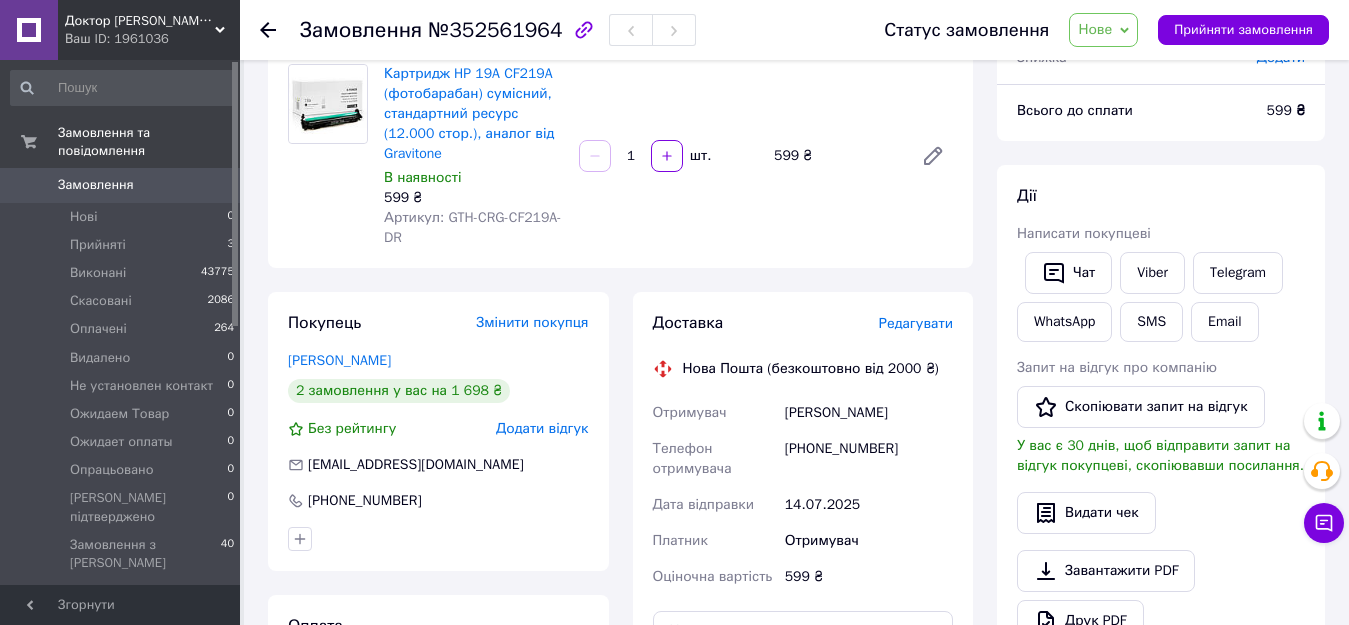 click on "Редагувати" at bounding box center [916, 323] 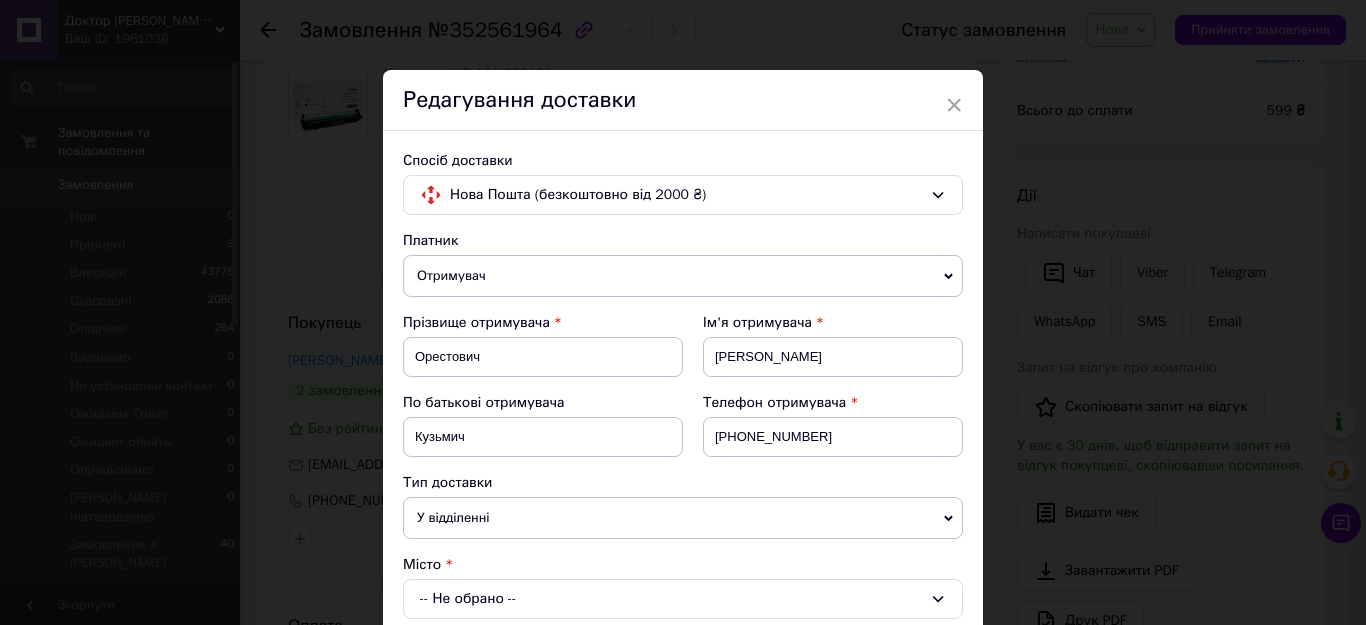 scroll, scrollTop: 167, scrollLeft: 0, axis: vertical 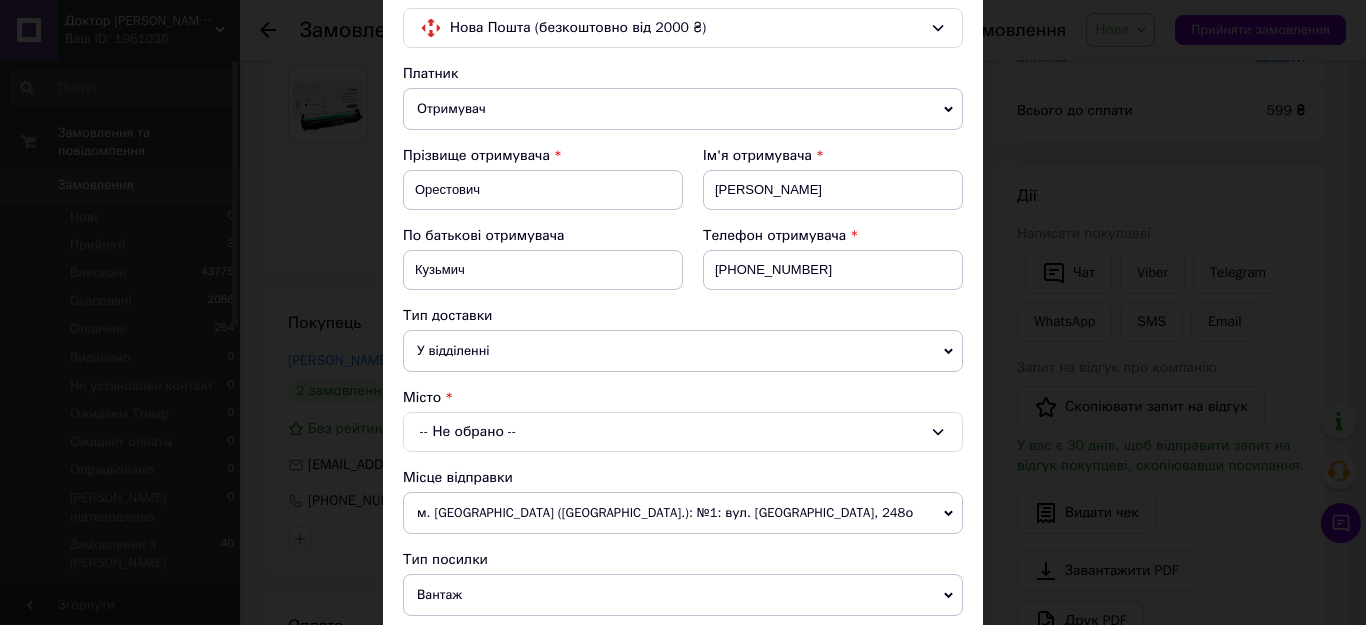 click on "-- Не обрано --" at bounding box center [683, 432] 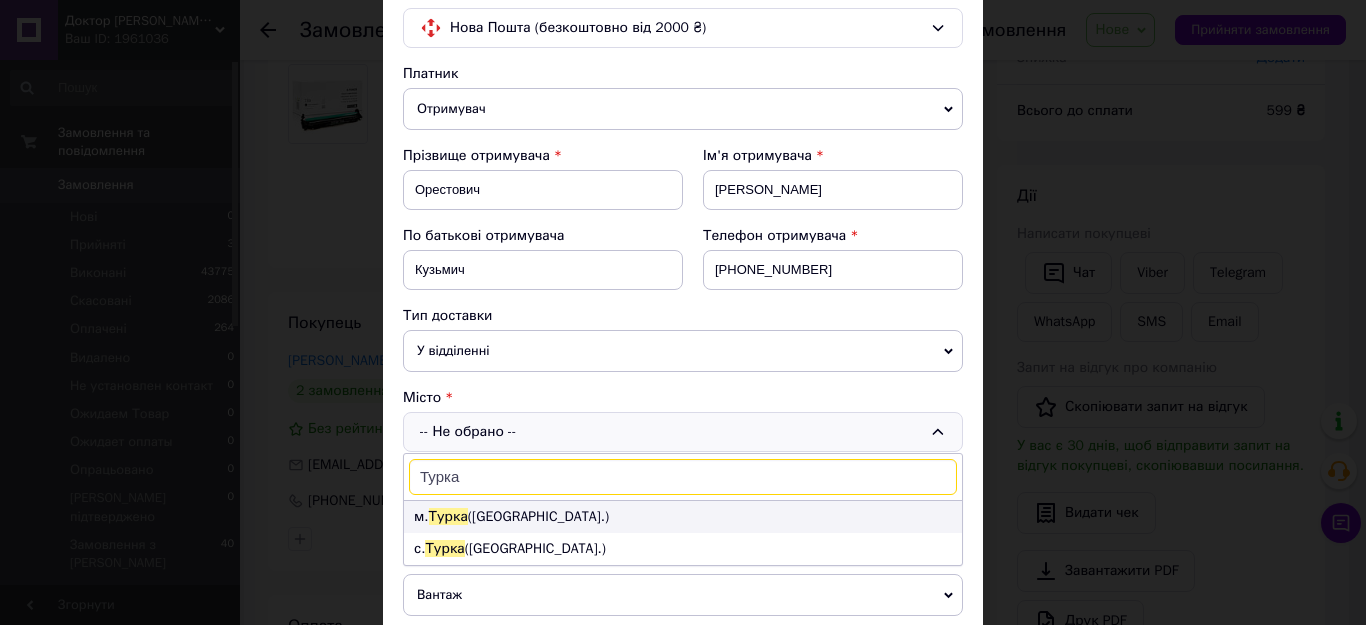 type on "Турка" 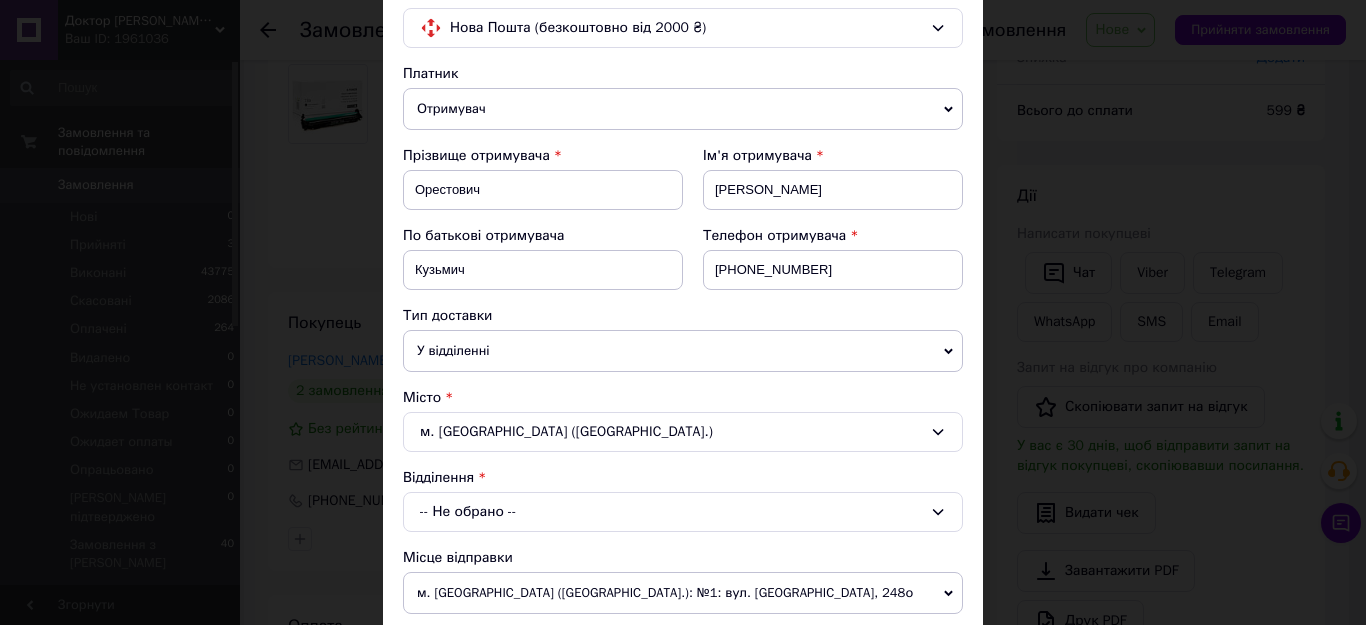 click on "-- Не обрано --" at bounding box center (683, 512) 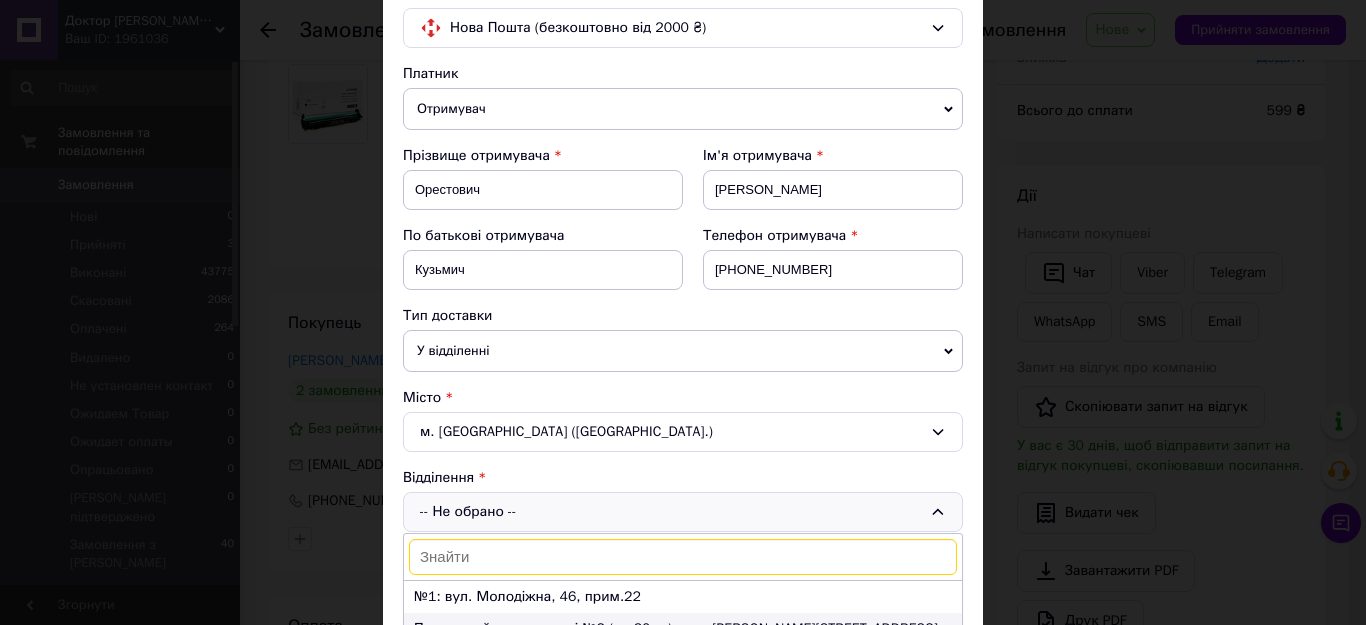 scroll, scrollTop: 333, scrollLeft: 0, axis: vertical 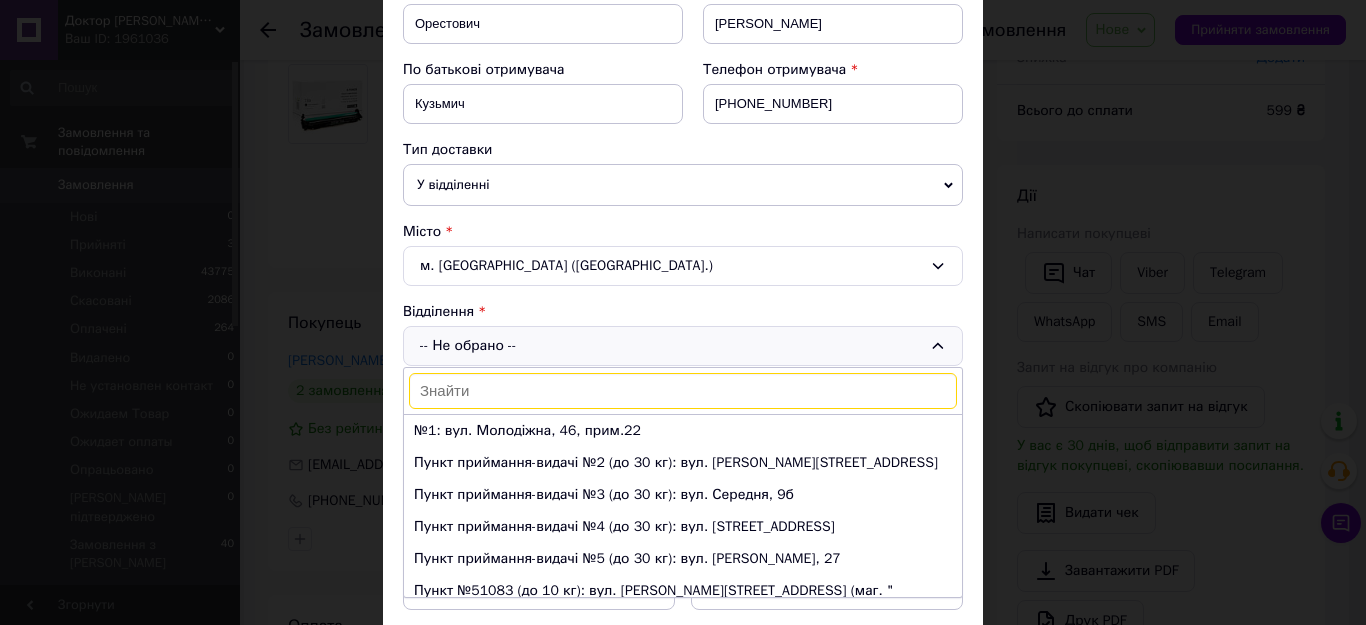 click on "№1: вул. Молодіжна, 46, прим.22" at bounding box center (683, 431) 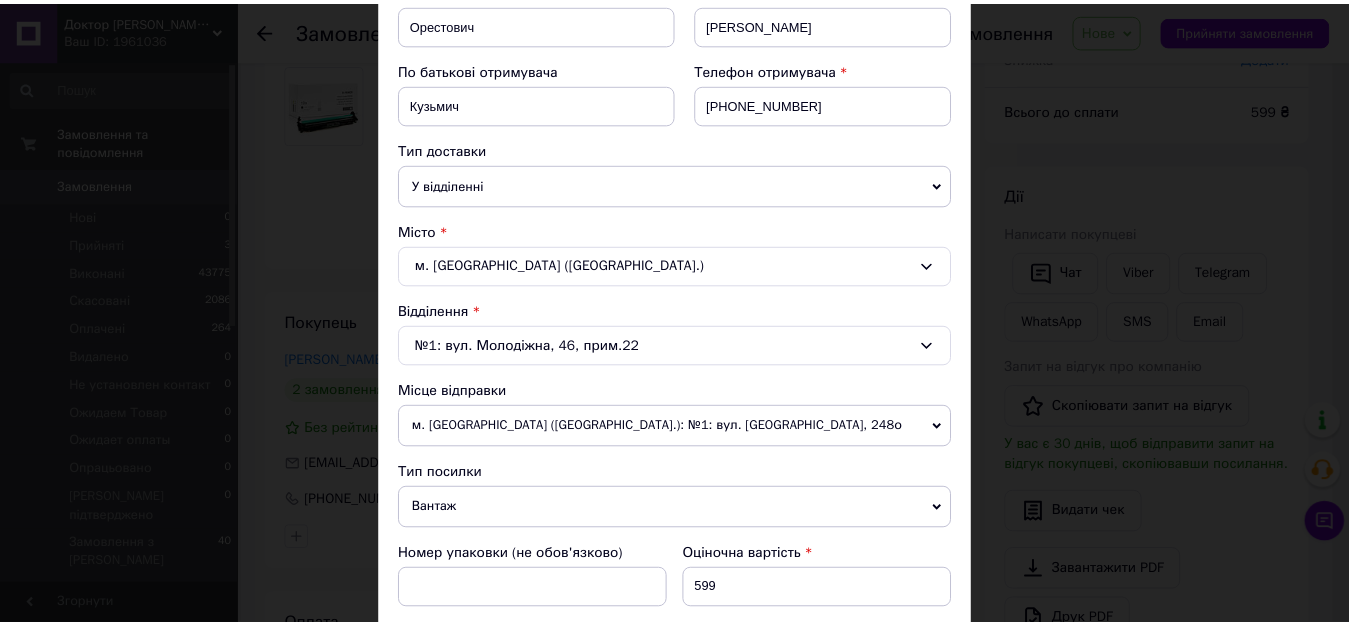 scroll, scrollTop: 963, scrollLeft: 0, axis: vertical 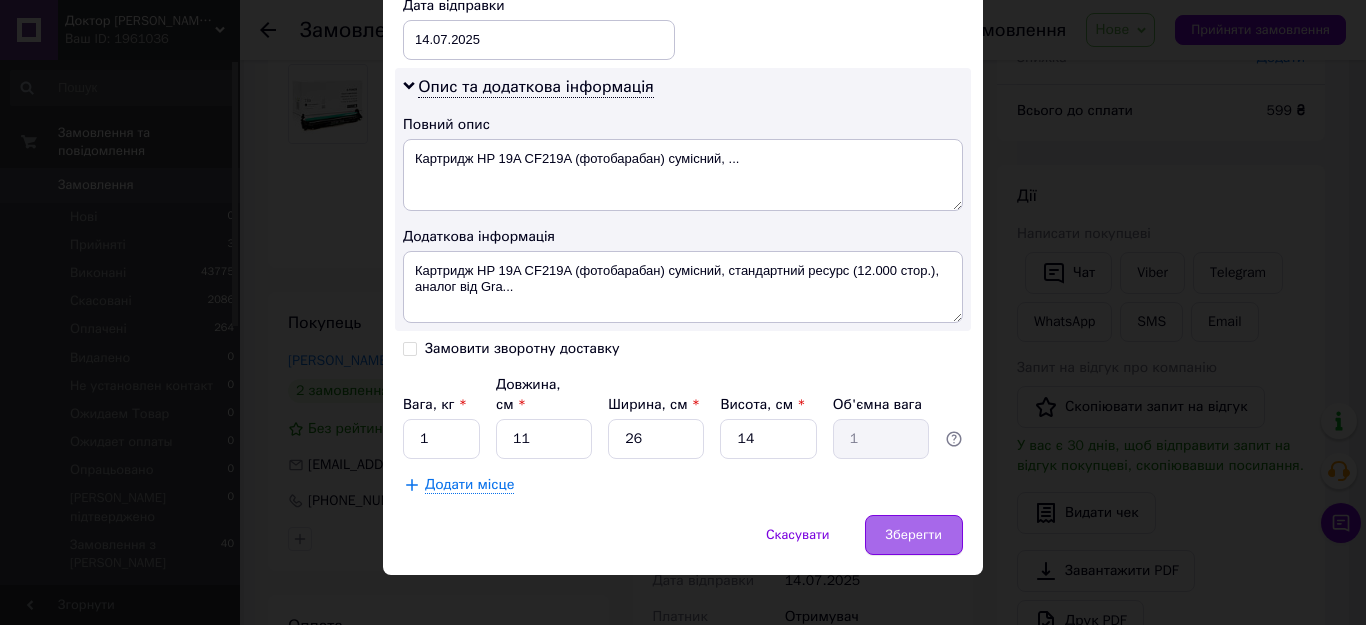 click on "Зберегти" at bounding box center [914, 535] 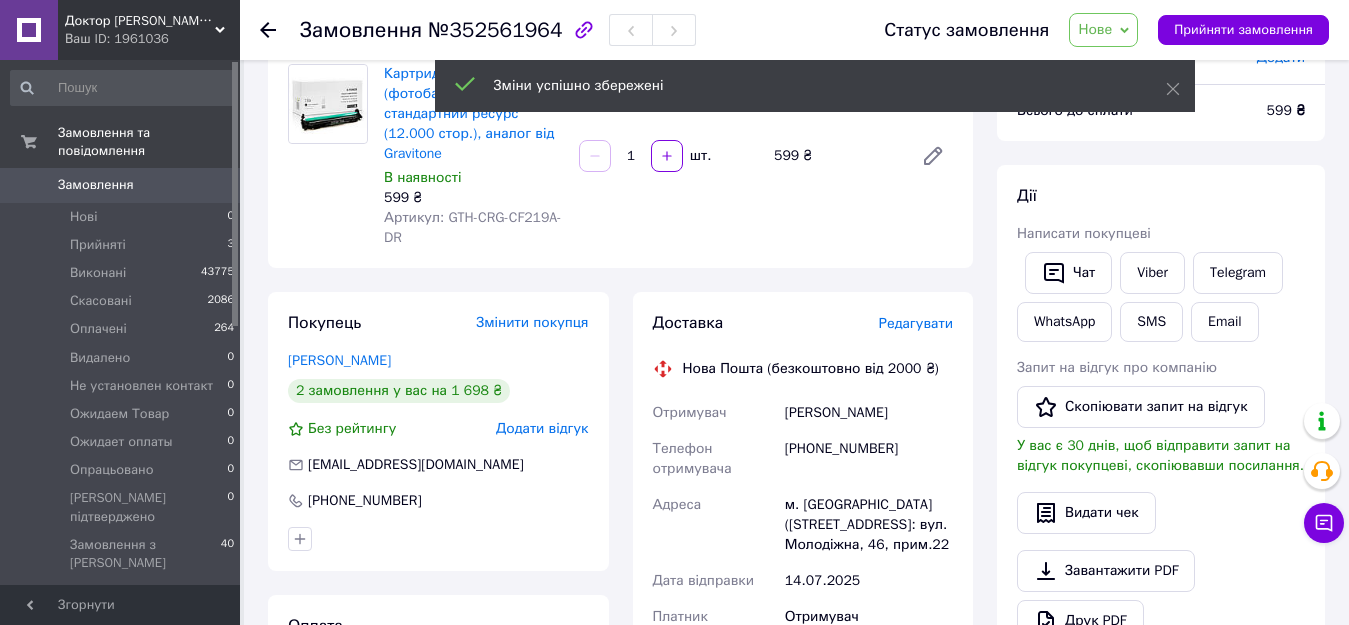 drag, startPoint x: 1177, startPoint y: 84, endPoint x: 1165, endPoint y: 71, distance: 17.691807 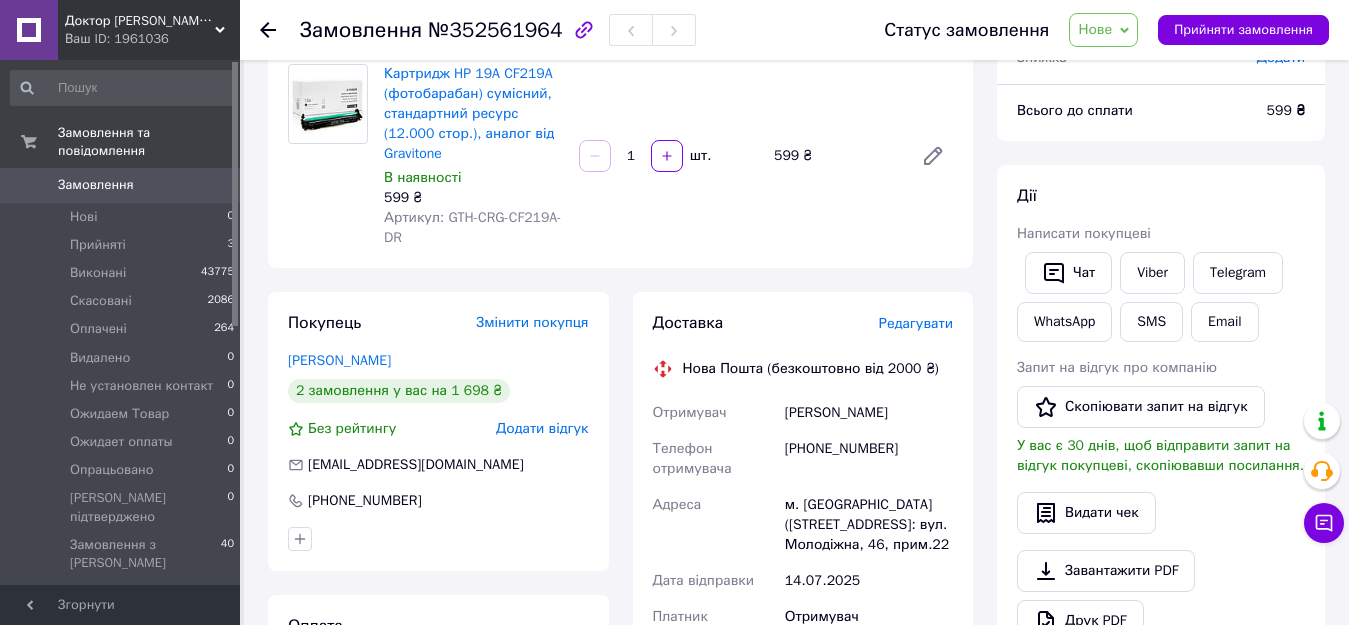 click on "Нове" at bounding box center (1103, 30) 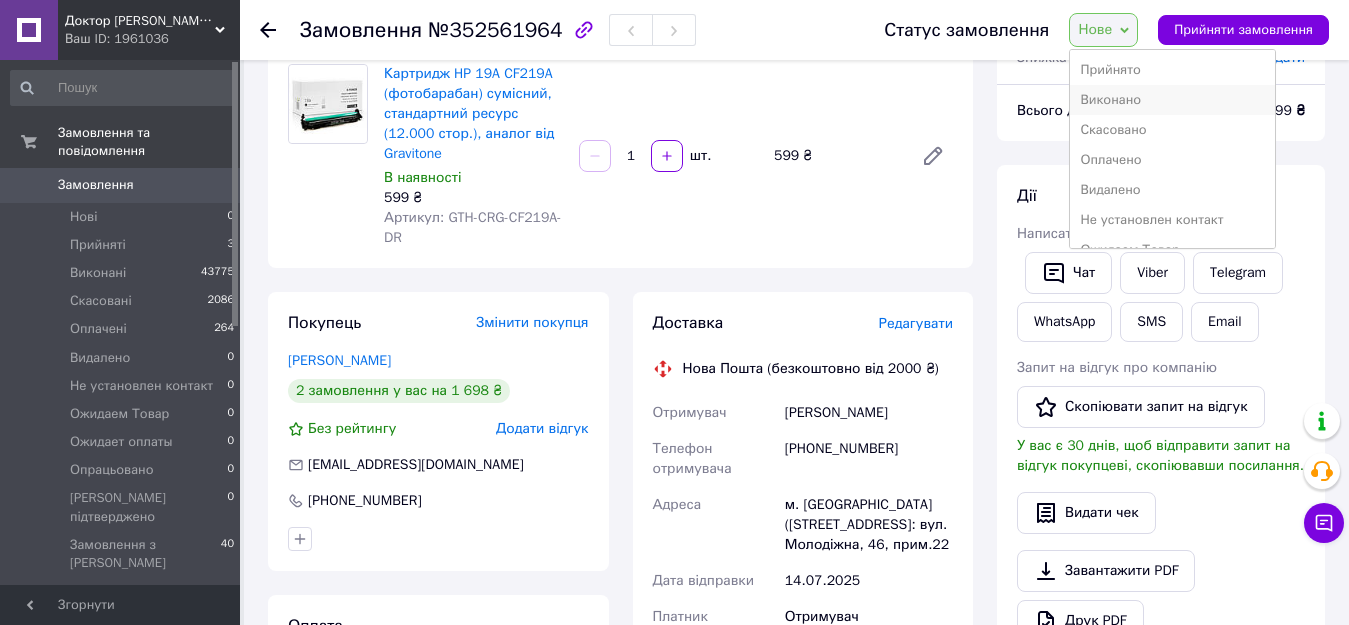 click on "Виконано" at bounding box center (1172, 100) 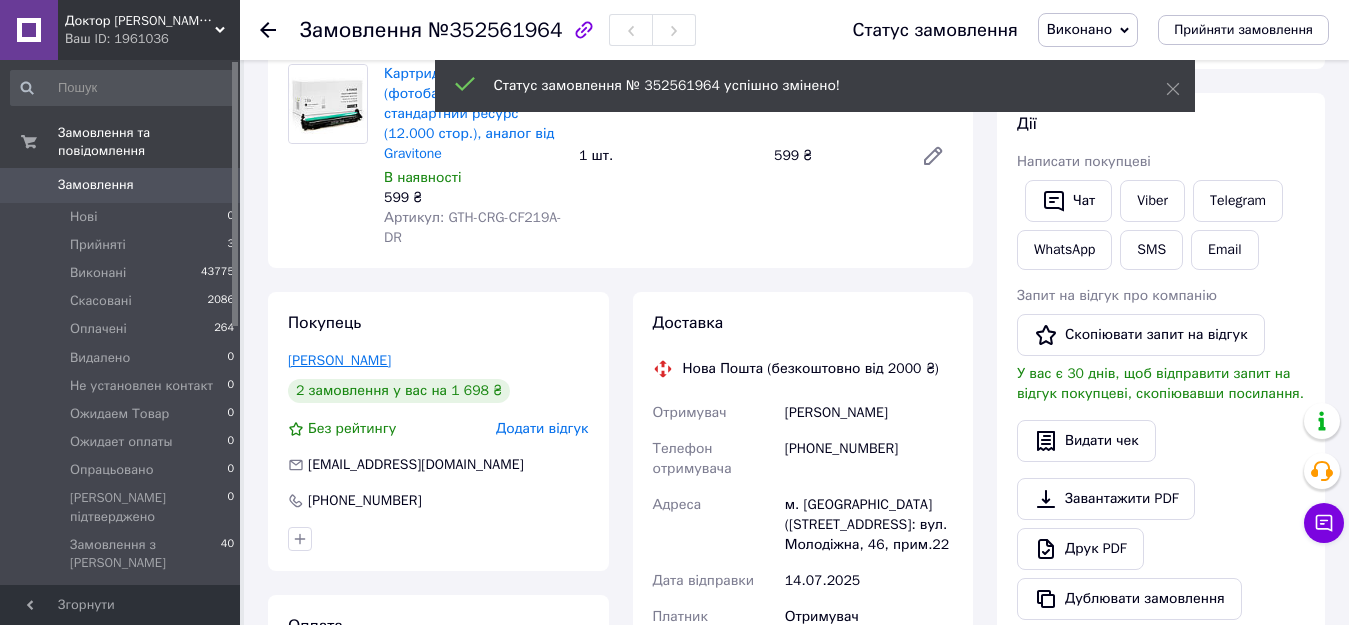 click on "[PERSON_NAME]" at bounding box center (339, 360) 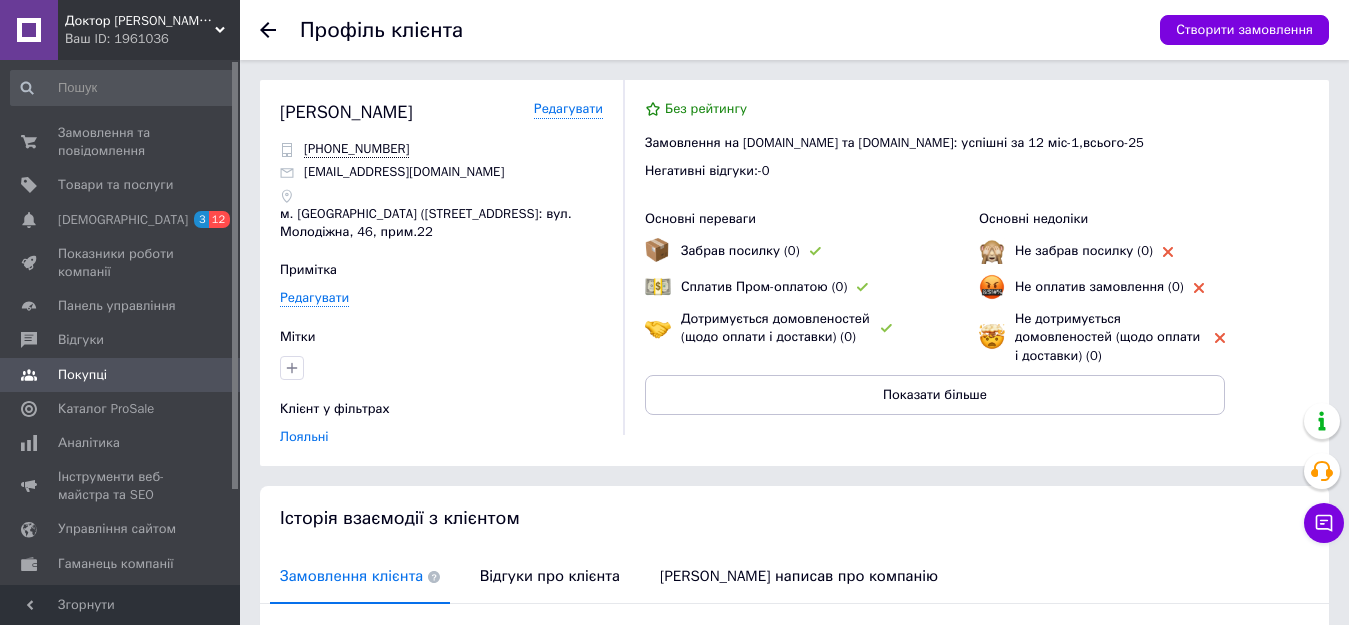 scroll, scrollTop: 757, scrollLeft: 0, axis: vertical 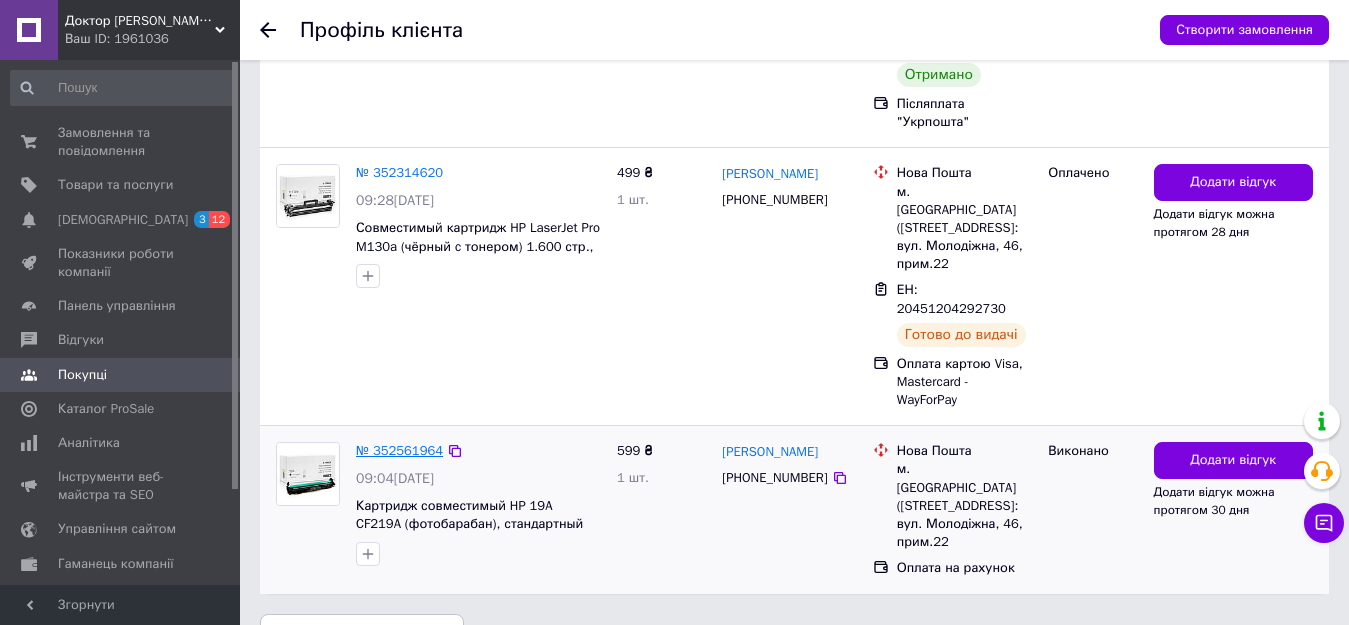 click on "№ 352561964" at bounding box center [399, 450] 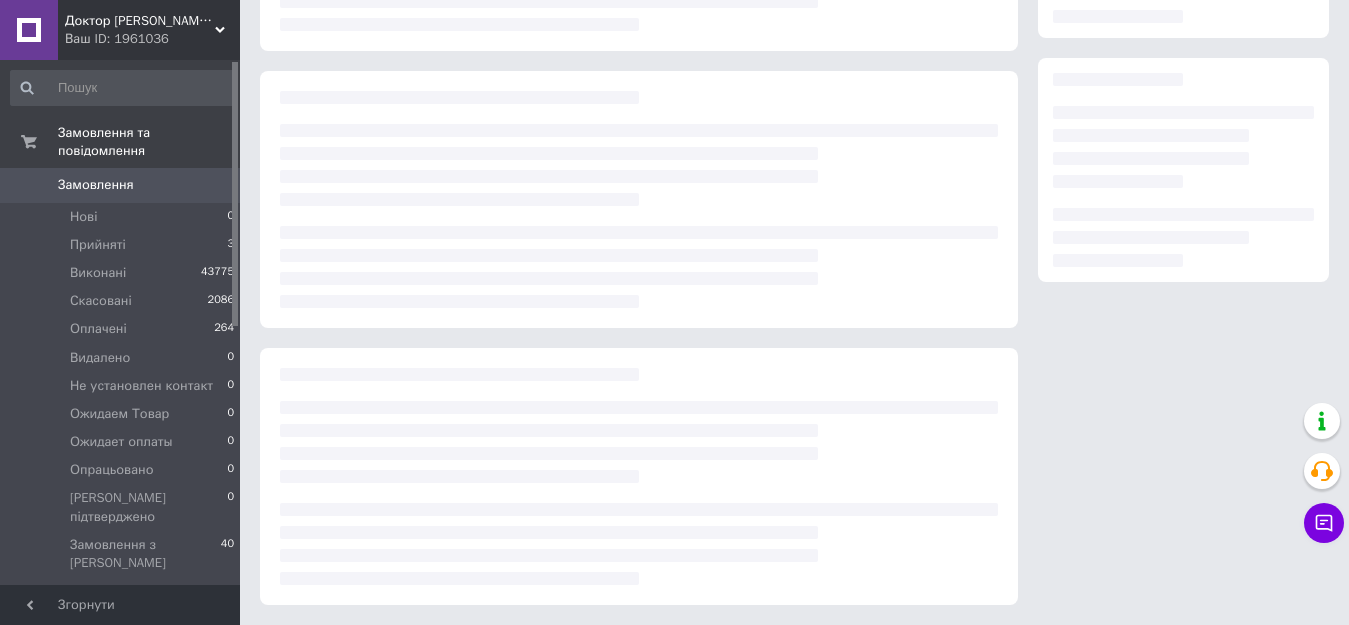 scroll, scrollTop: 0, scrollLeft: 0, axis: both 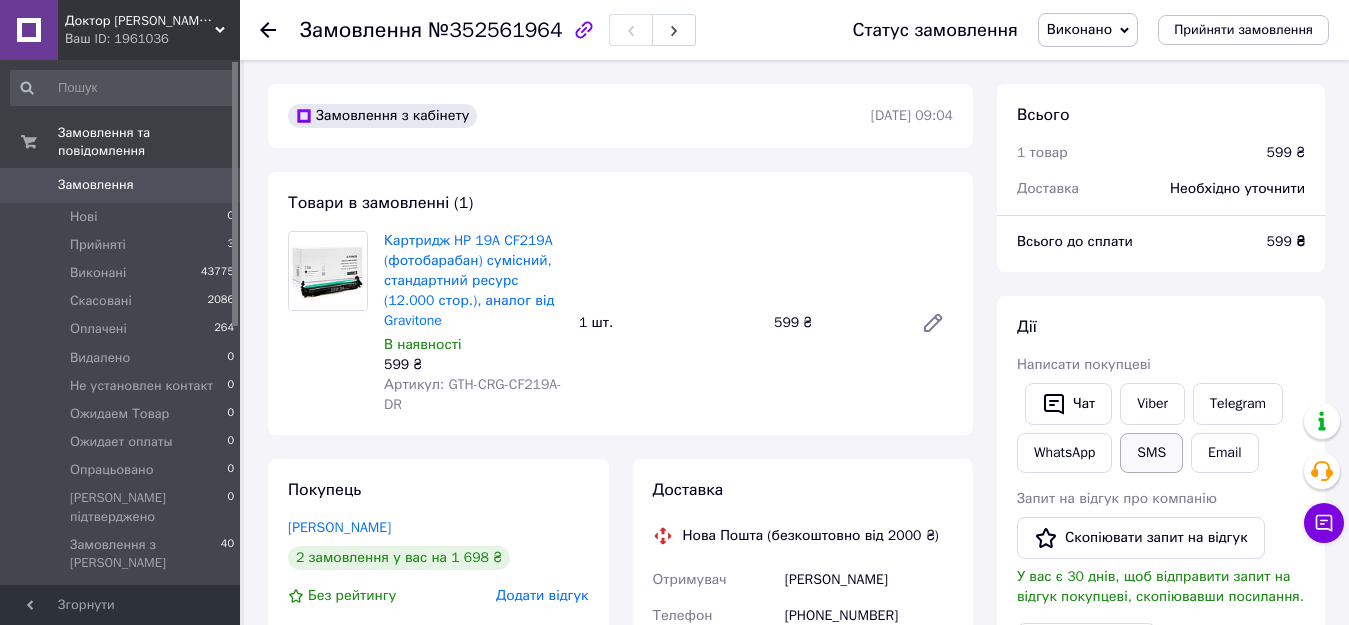 click on "SMS" at bounding box center (1151, 453) 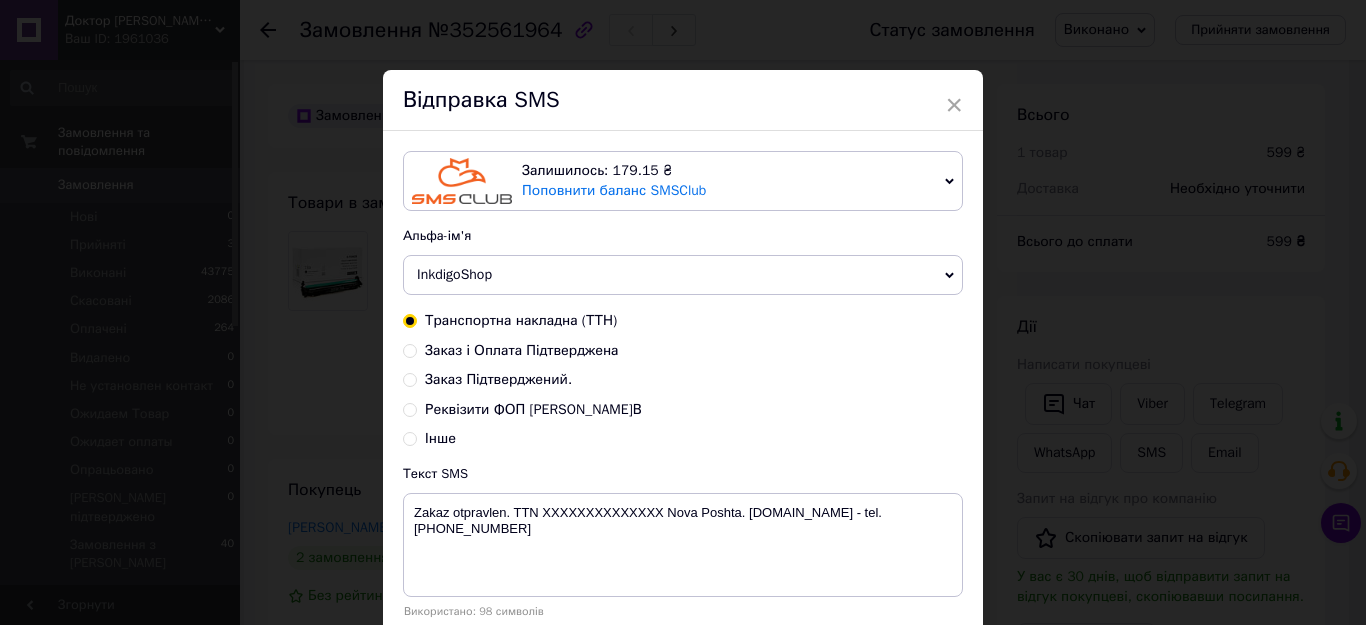 click on "Реквізити ФОП [PERSON_NAME]В" at bounding box center (533, 409) 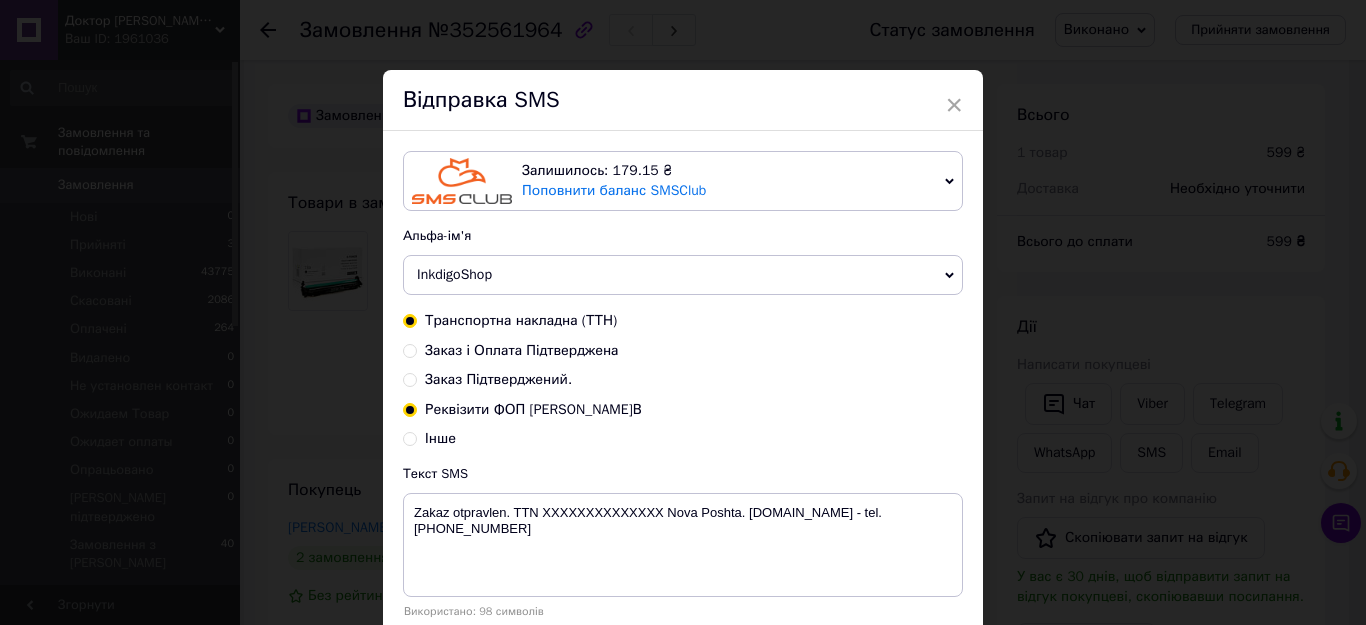 radio on "true" 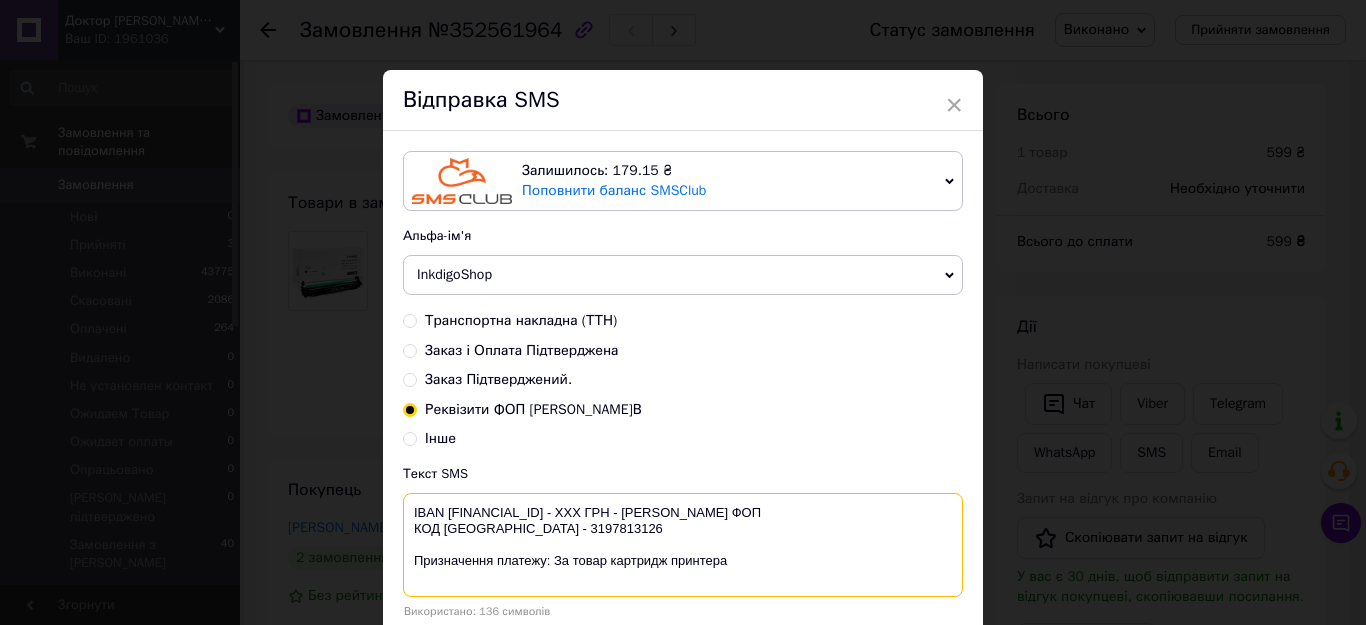 click on "IBAN [FINANCIAL_ID] - ХХХ ГРН - [PERSON_NAME] ФОП
КОД [GEOGRAPHIC_DATA] - 3197813126
Призначення платежу: За товар картридж принтера" at bounding box center (683, 545) 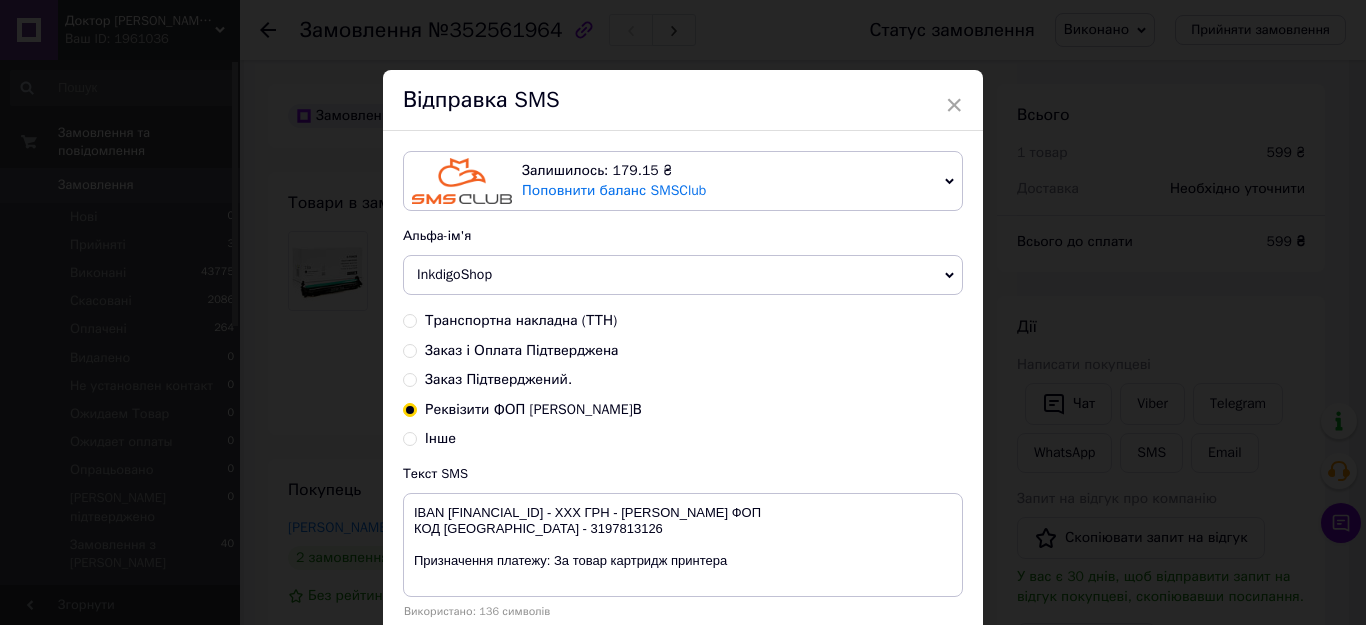 click on "× Відправка SMS Залишилось: 179.15 ₴ Поповнити баланс SMSClub Підключити LetsAds Альфа-ім'я  InkdigoShop VashZakaz DoktorToner Оновити список альфа-імен Транспортна накладна (ТТН) Заказ і Оплата Підтверджена Заказ Підтверджений. Реквізити ФОП [PERSON_NAME]В Інше Текст SMS IBAN [FINANCIAL_ID] - ХХХ ГРН - [PERSON_NAME] ФОП
КОД [GEOGRAPHIC_DATA] - 3197813126
Призначення платежу: За товар картридж принтера
Використано: 136 символів Скасувати   Відправити" at bounding box center (683, 312) 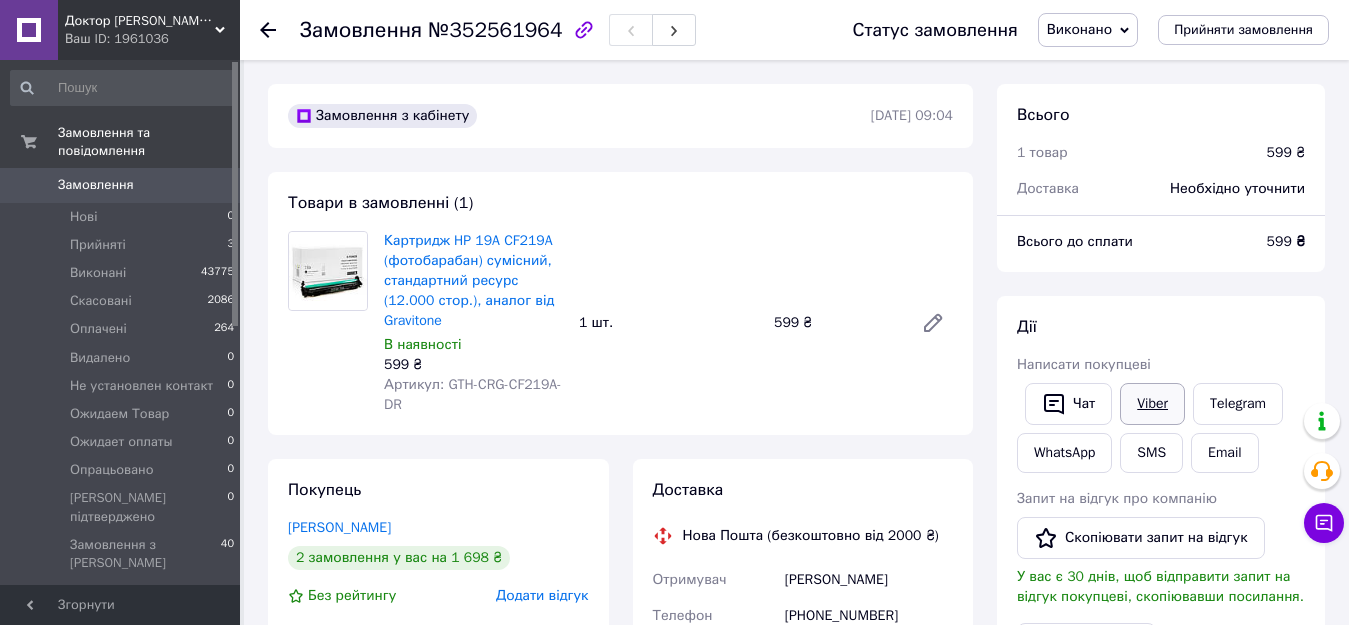 click on "Viber" at bounding box center (1152, 404) 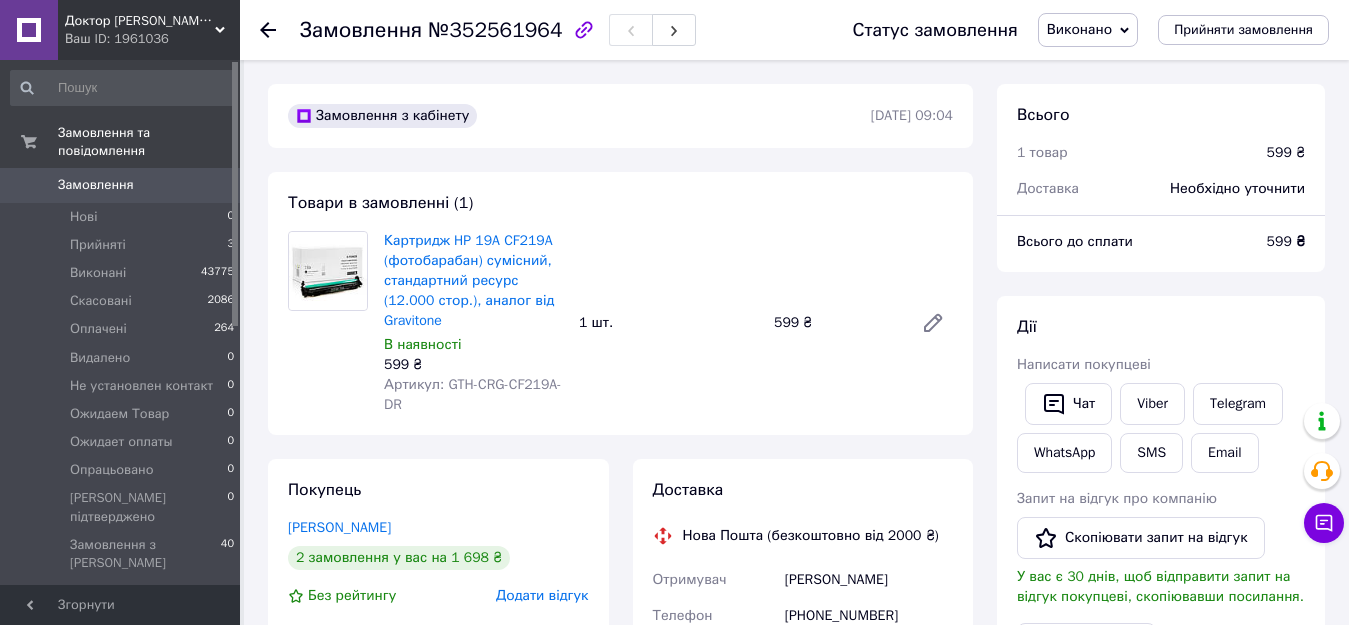 drag, startPoint x: 170, startPoint y: 169, endPoint x: 503, endPoint y: 110, distance: 338.18634 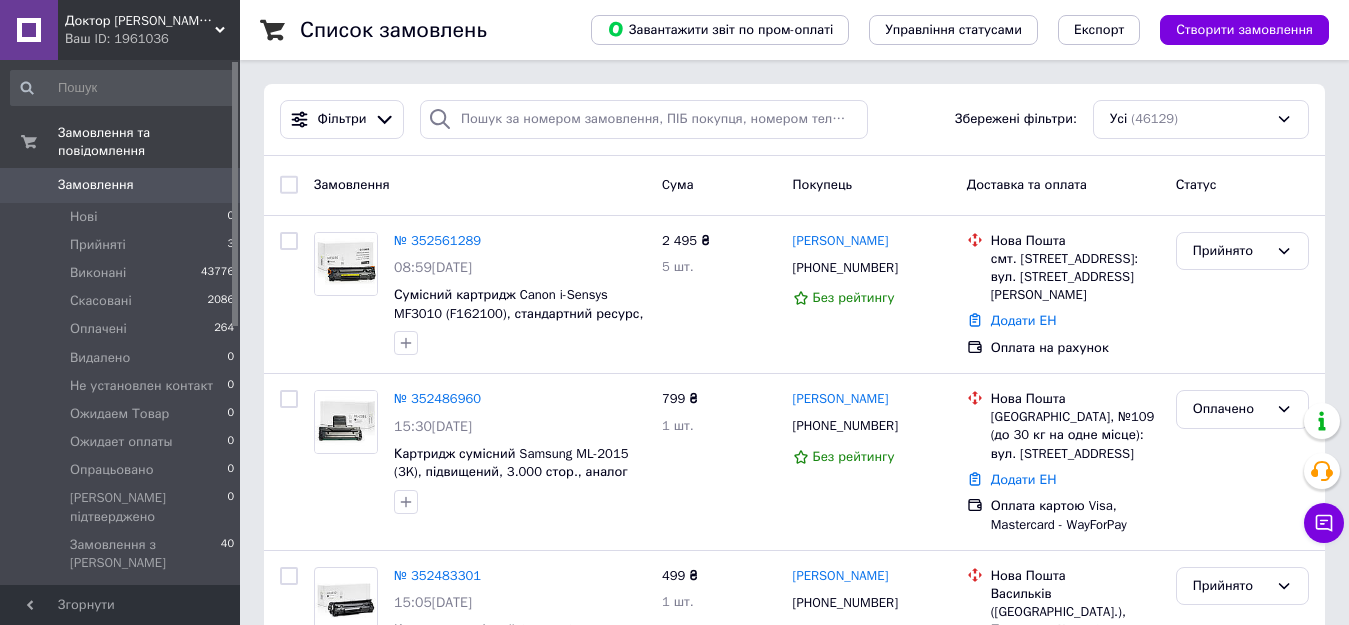 click on "Фільтри Збережені фільтри: Усі (46129)" at bounding box center [794, 120] 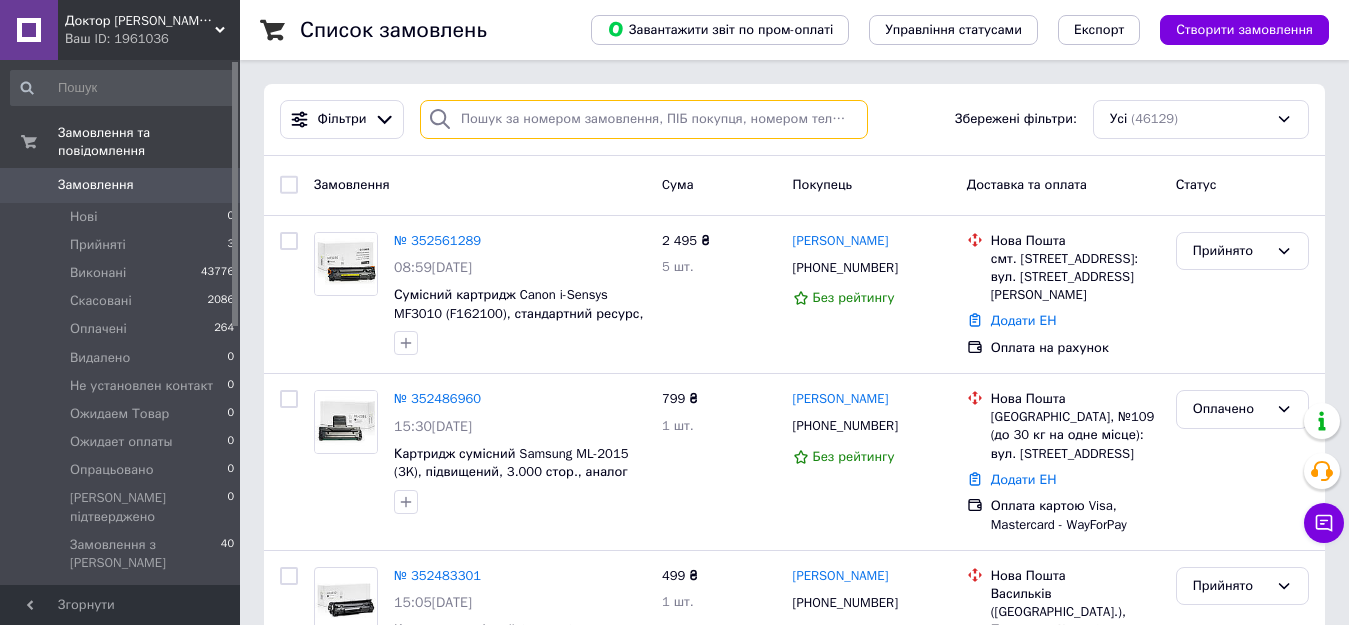 click at bounding box center [644, 119] 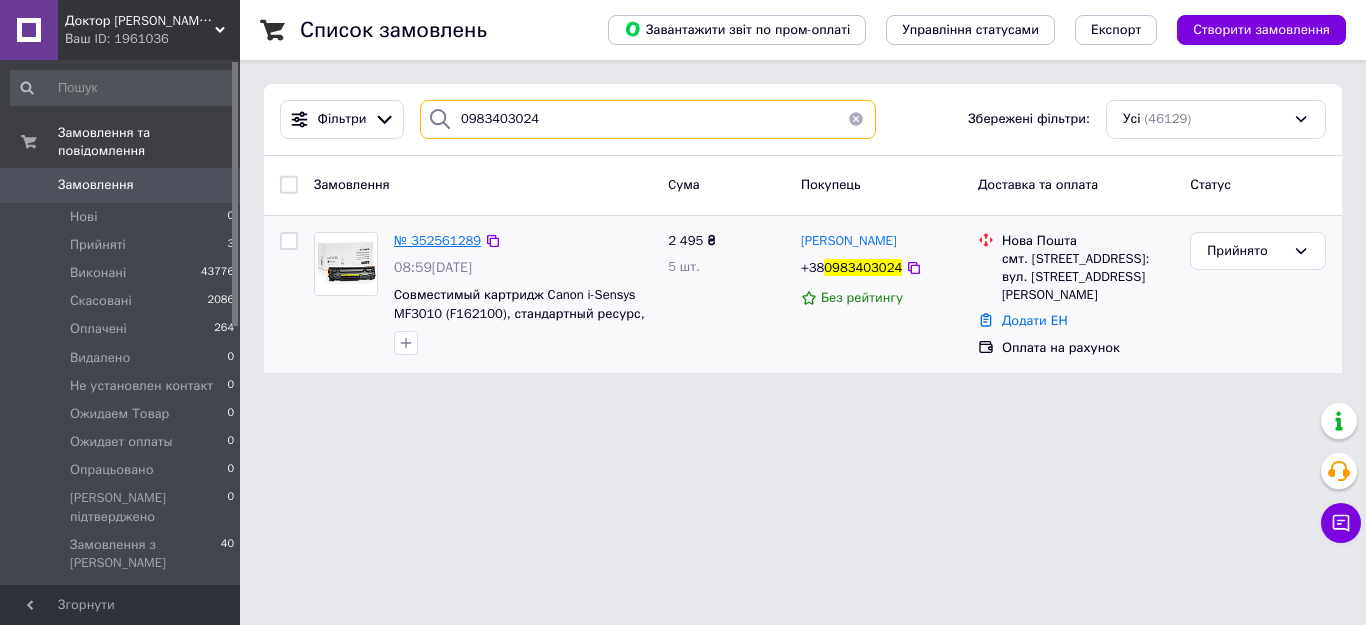 type on "0983403024" 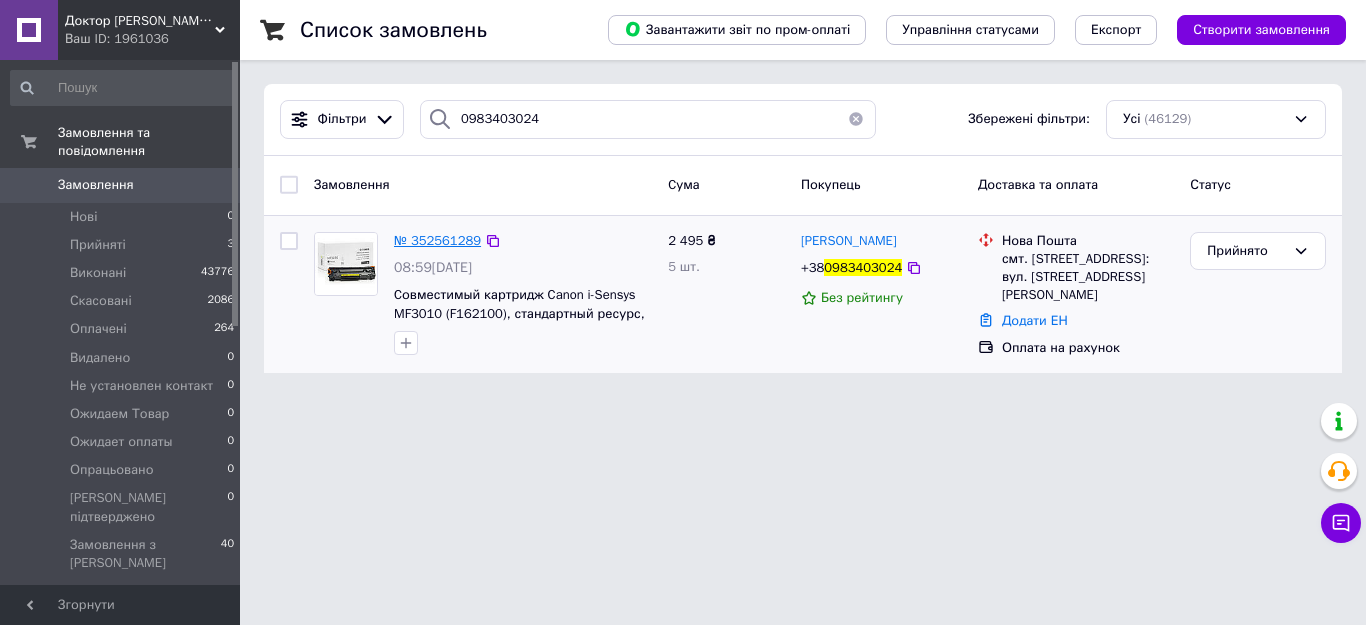 click on "№ 352561289" at bounding box center [437, 240] 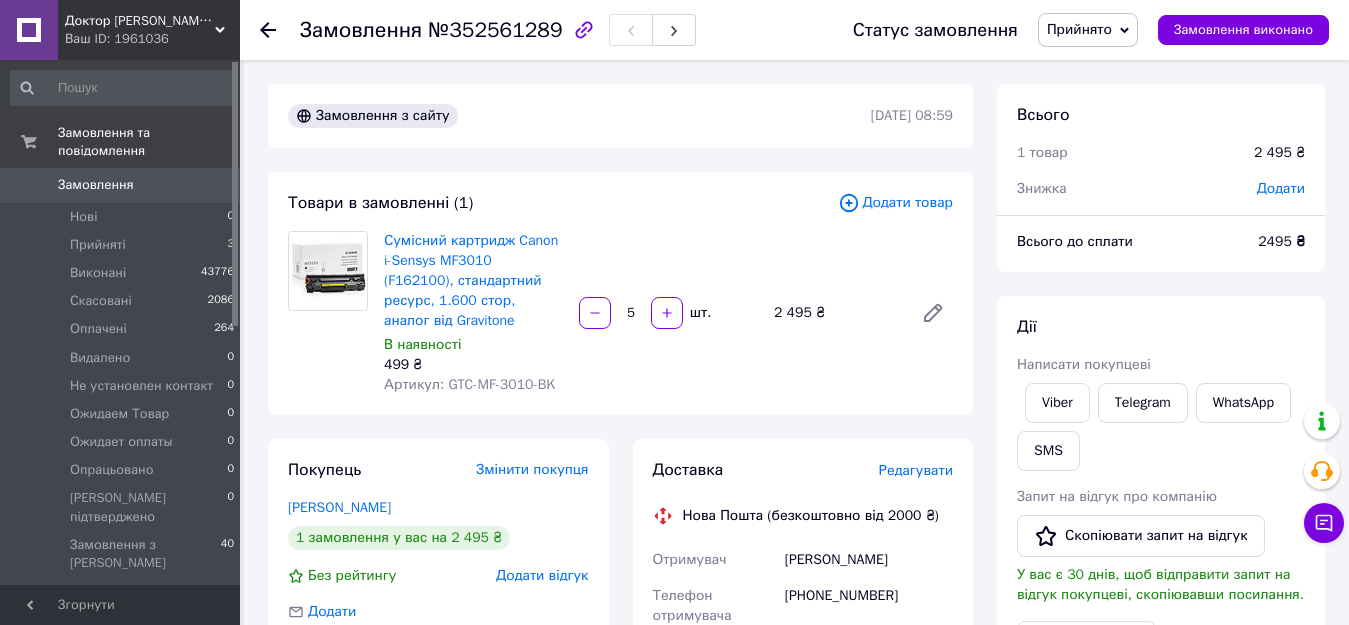 drag, startPoint x: 1108, startPoint y: 33, endPoint x: 1103, endPoint y: 52, distance: 19.646883 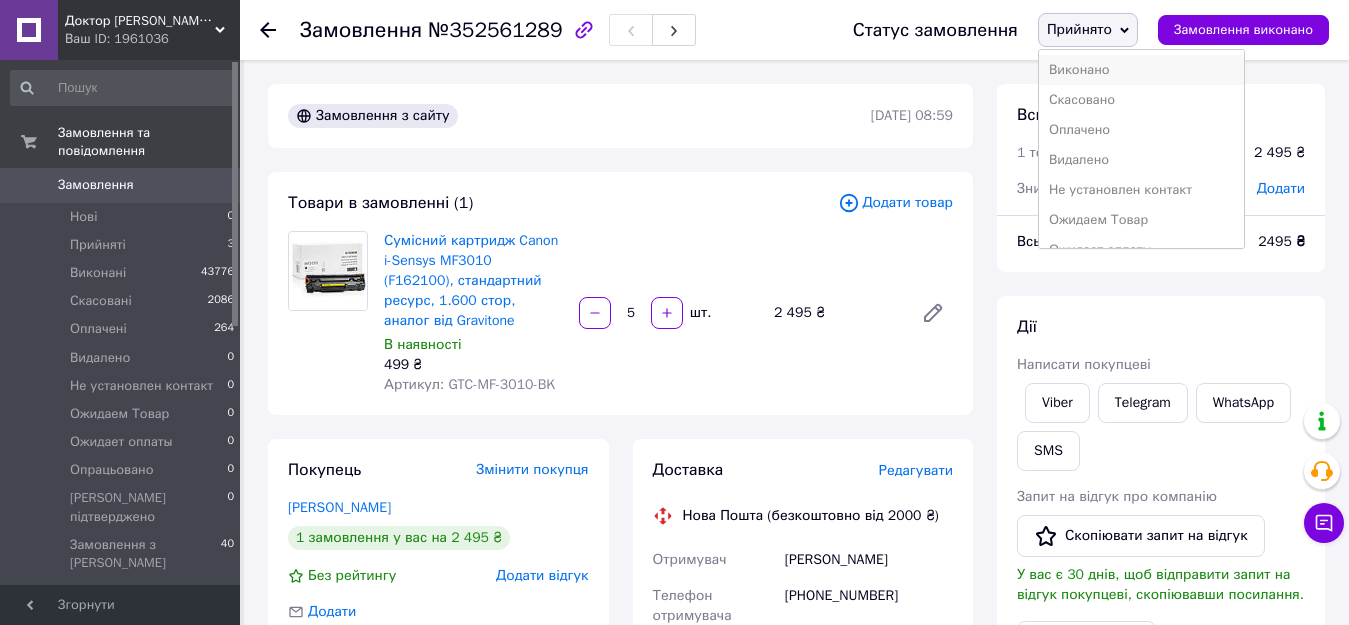 click on "Виконано" at bounding box center [1141, 70] 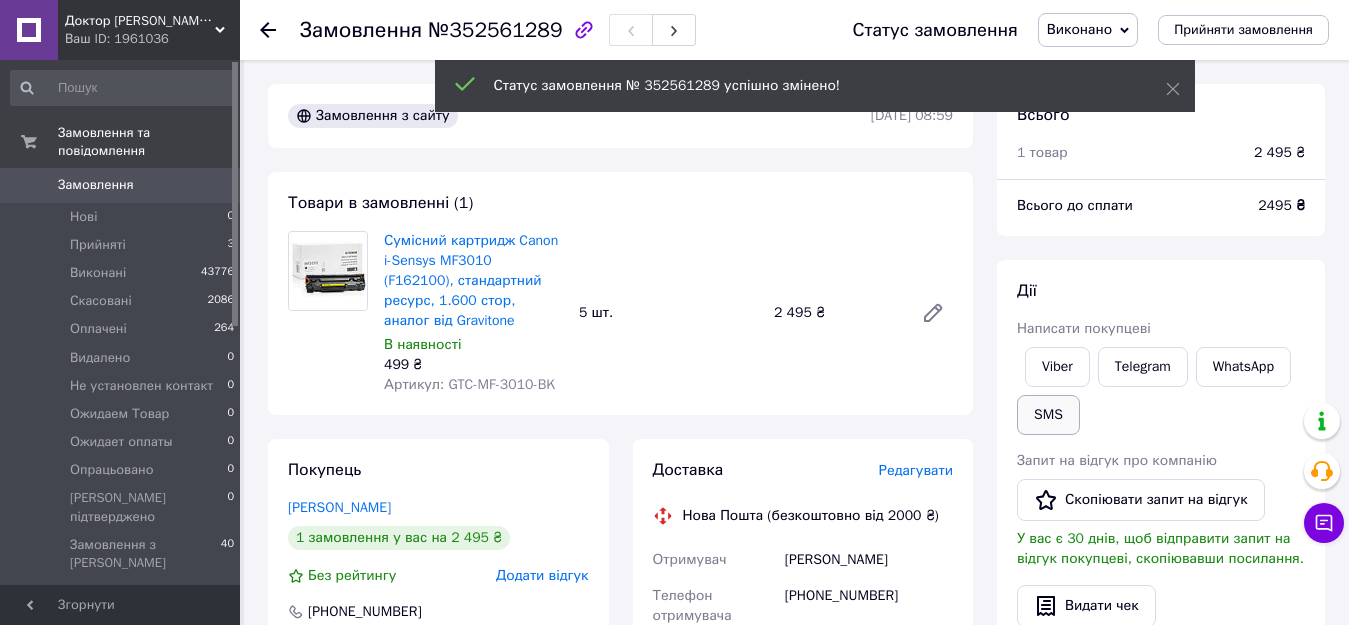 click on "SMS" at bounding box center (1048, 415) 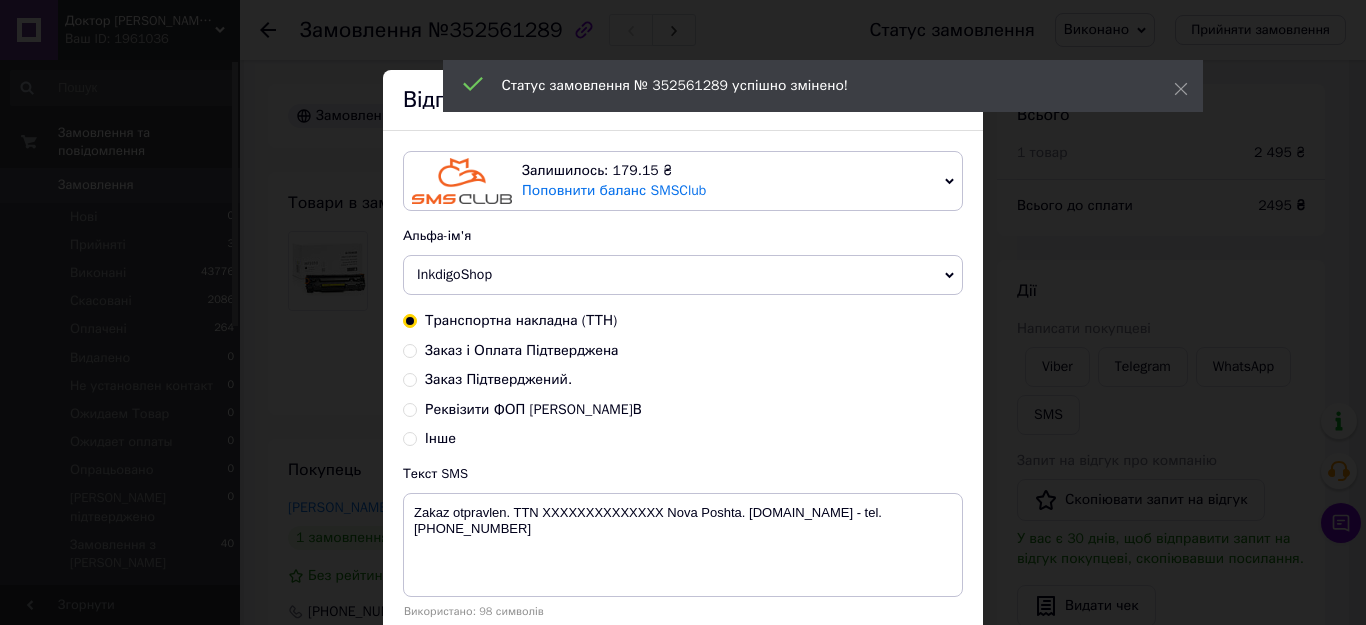 click on "Реквізити ФОП [PERSON_NAME]В" at bounding box center [533, 409] 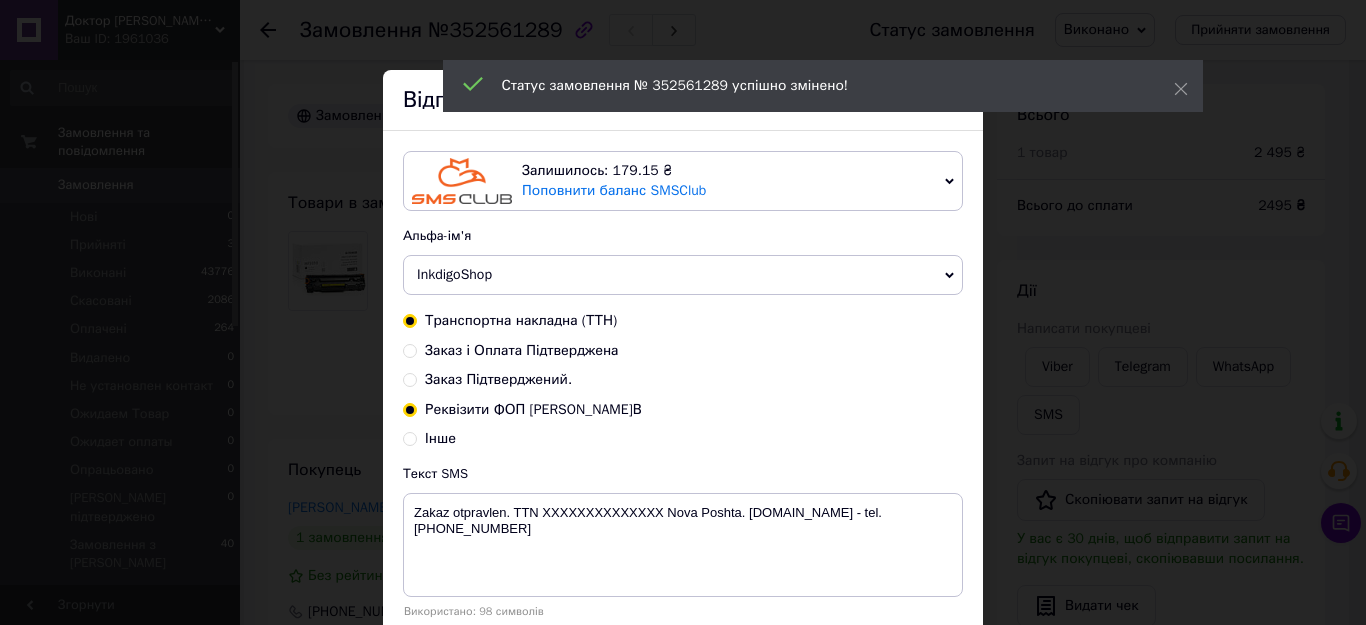 radio on "true" 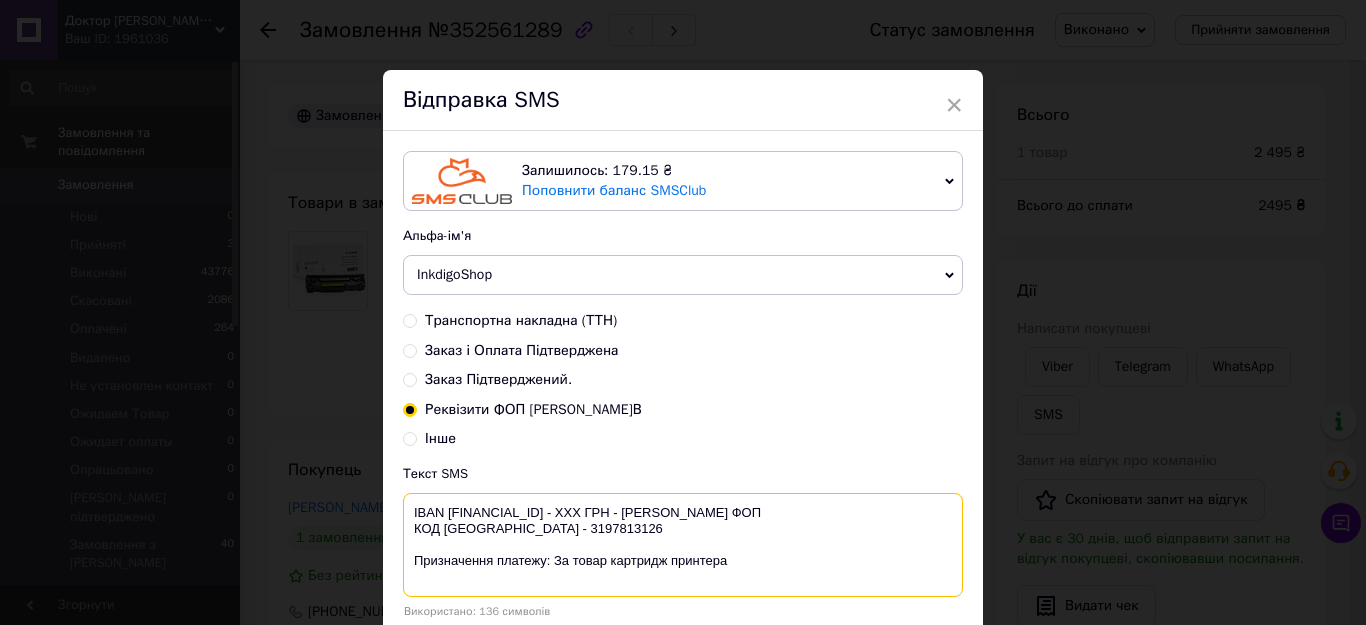 click on "IBAN [FINANCIAL_ID] - ХХХ ГРН - [PERSON_NAME] ФОП
КОД [GEOGRAPHIC_DATA] - 3197813126
Призначення платежу: За товар картридж принтера" at bounding box center [683, 545] 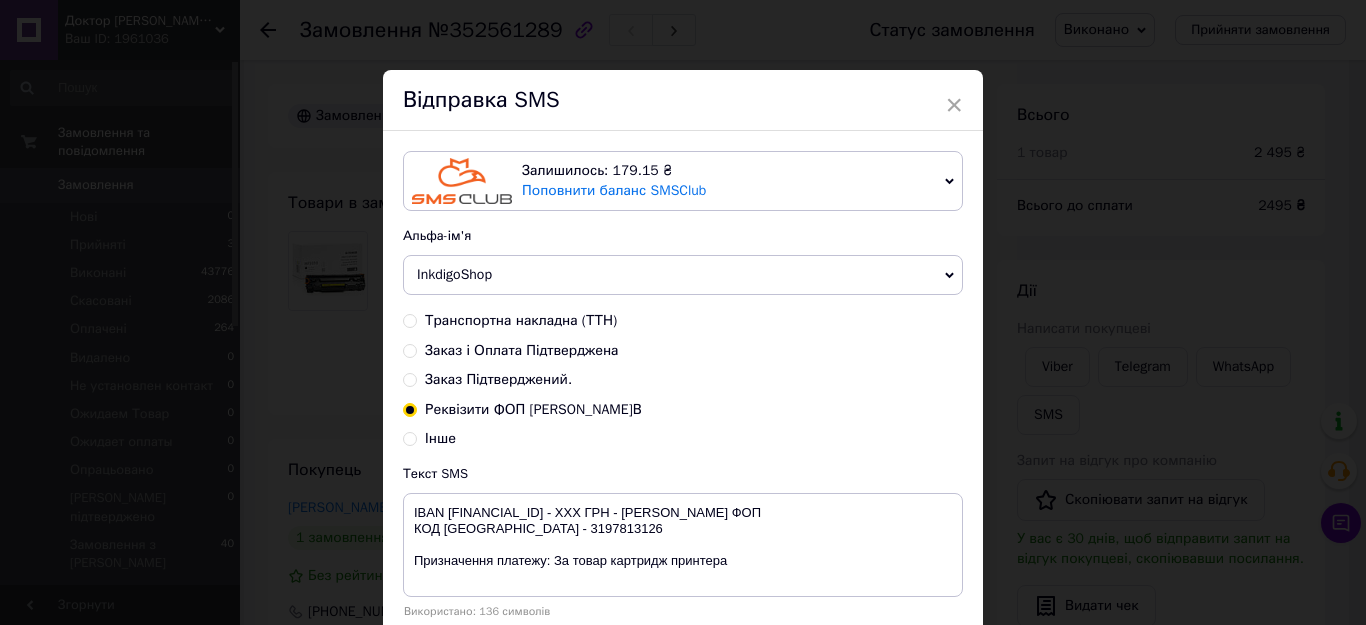 click on "× Відправка SMS Залишилось: 179.15 ₴ Поповнити баланс SMSClub Підключити LetsAds Альфа-ім'я  InkdigoShop VashZakaz DoktorToner Оновити список альфа-імен Транспортна накладна (ТТН) Заказ і Оплата Підтверджена Заказ Підтверджений. Реквізити ФОП [PERSON_NAME]В Інше Текст SMS IBAN [FINANCIAL_ID] - ХХХ ГРН - [PERSON_NAME] ФОП
КОД [GEOGRAPHIC_DATA] - 3197813126
Призначення платежу: За товар картридж принтера
Використано: 136 символів Скасувати   Відправити" at bounding box center (683, 312) 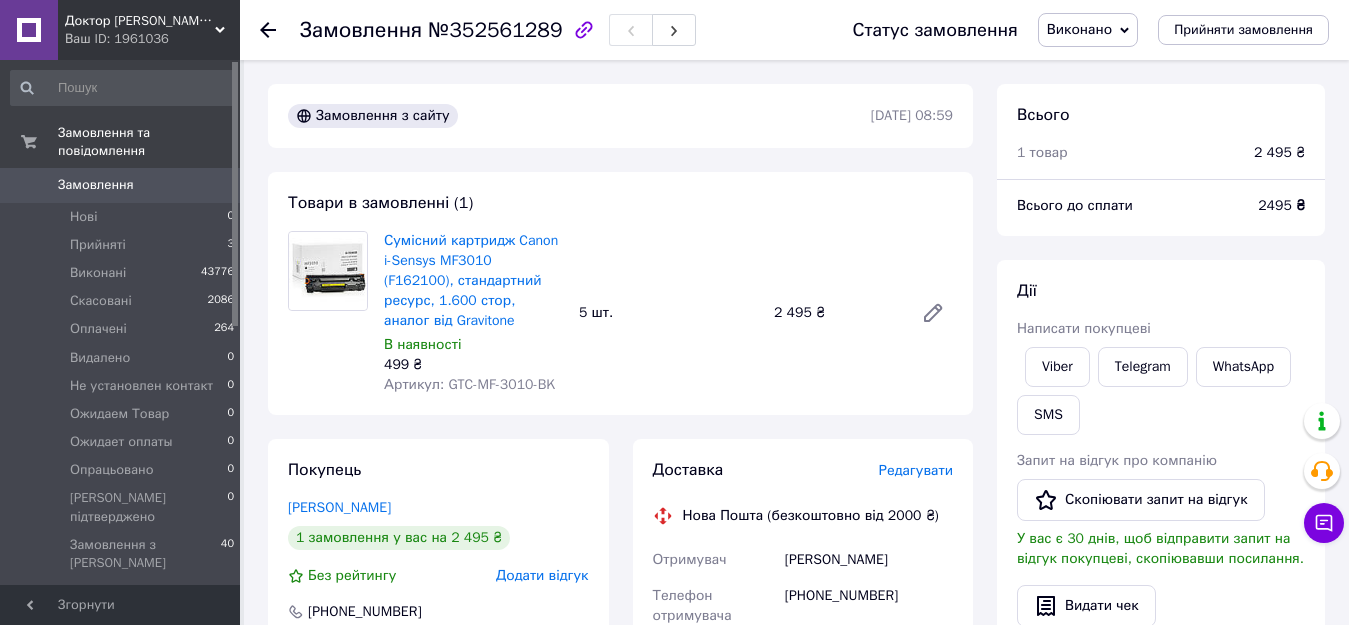 scroll, scrollTop: 167, scrollLeft: 0, axis: vertical 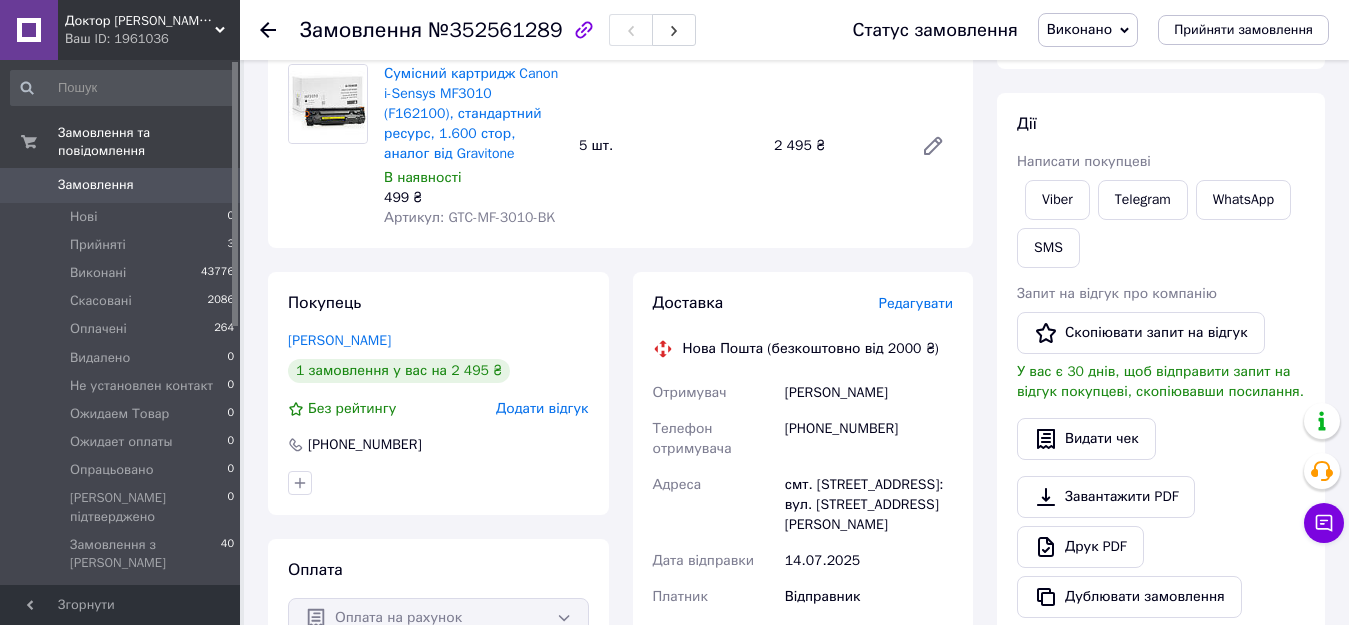 click on "SMS" at bounding box center (1048, 248) 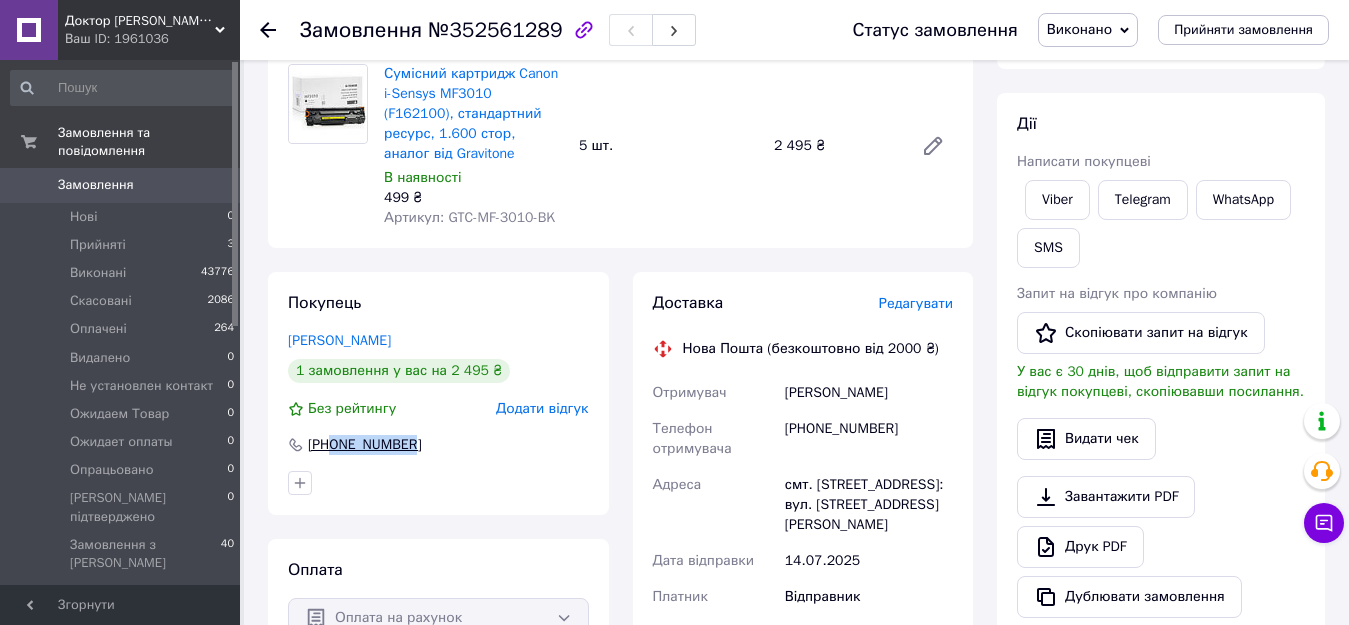 drag, startPoint x: 410, startPoint y: 423, endPoint x: 333, endPoint y: 428, distance: 77.16217 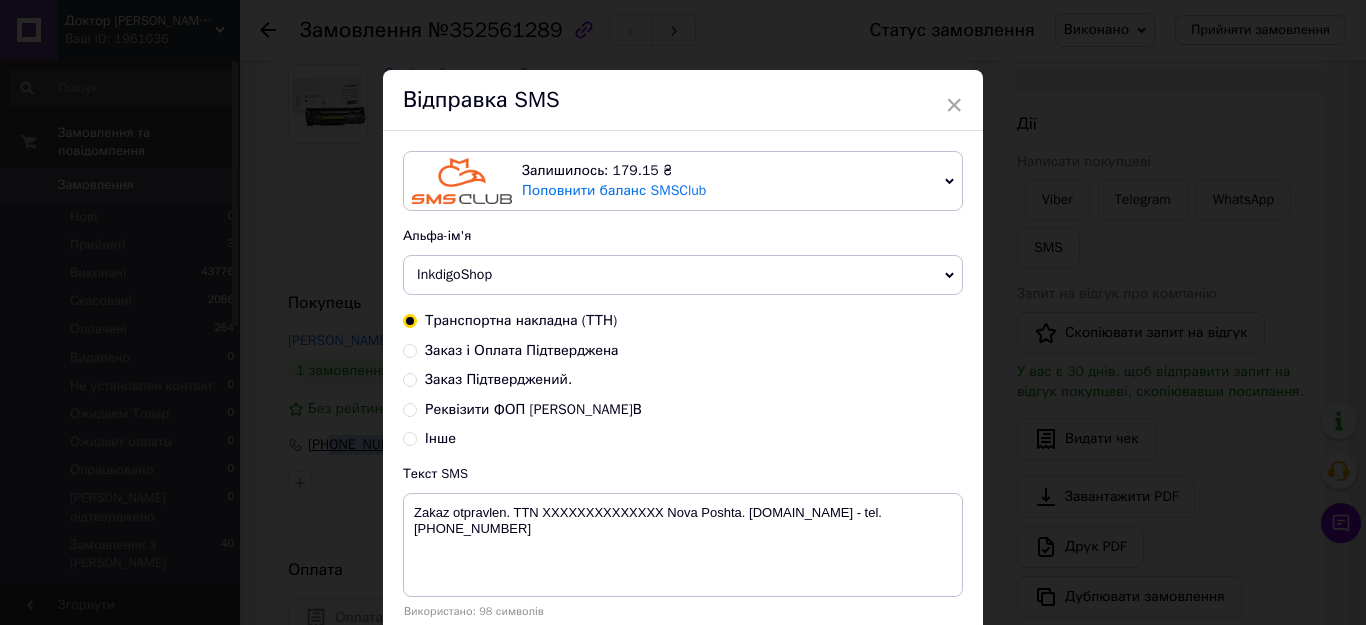 copy on "0983403024" 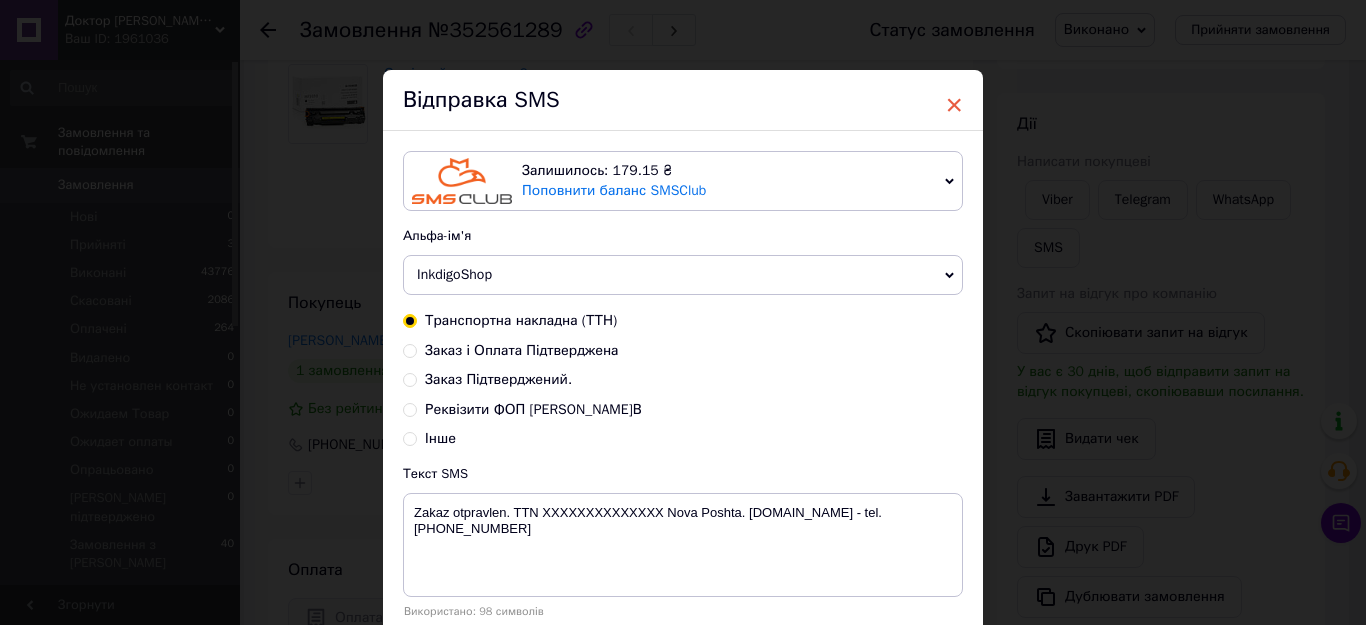 click on "×" at bounding box center (954, 105) 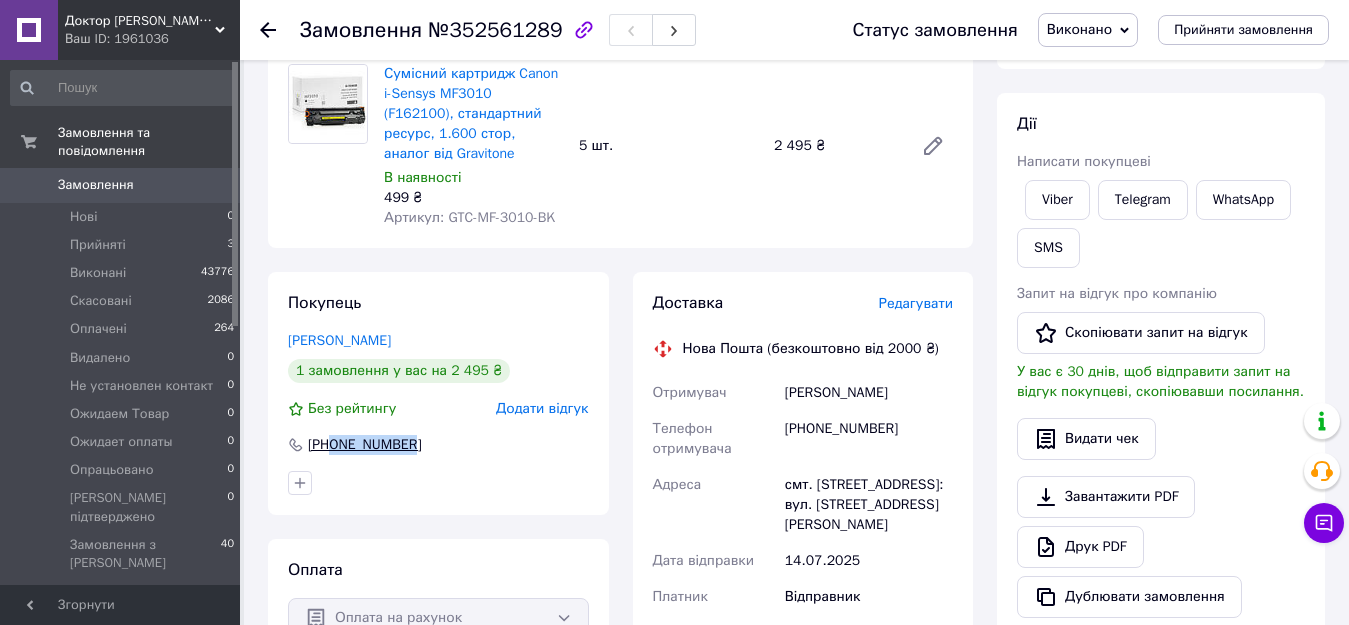 drag, startPoint x: 429, startPoint y: 411, endPoint x: 335, endPoint y: 422, distance: 94.641426 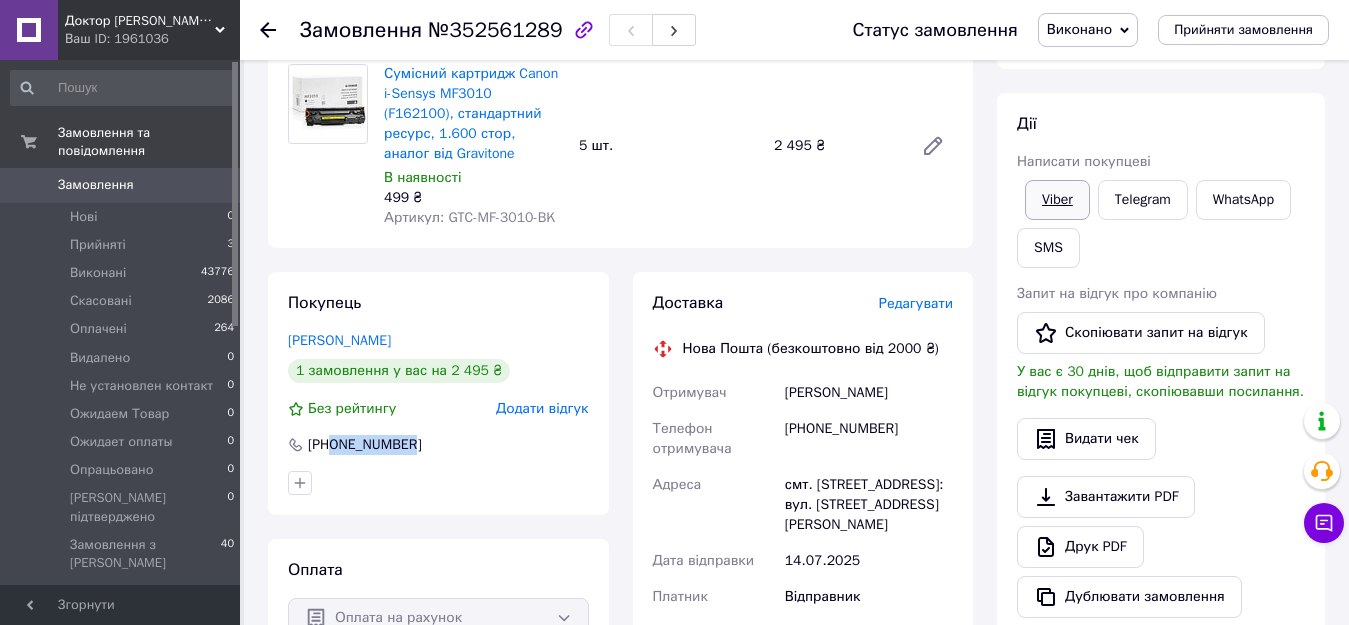 click on "Viber" at bounding box center (1057, 200) 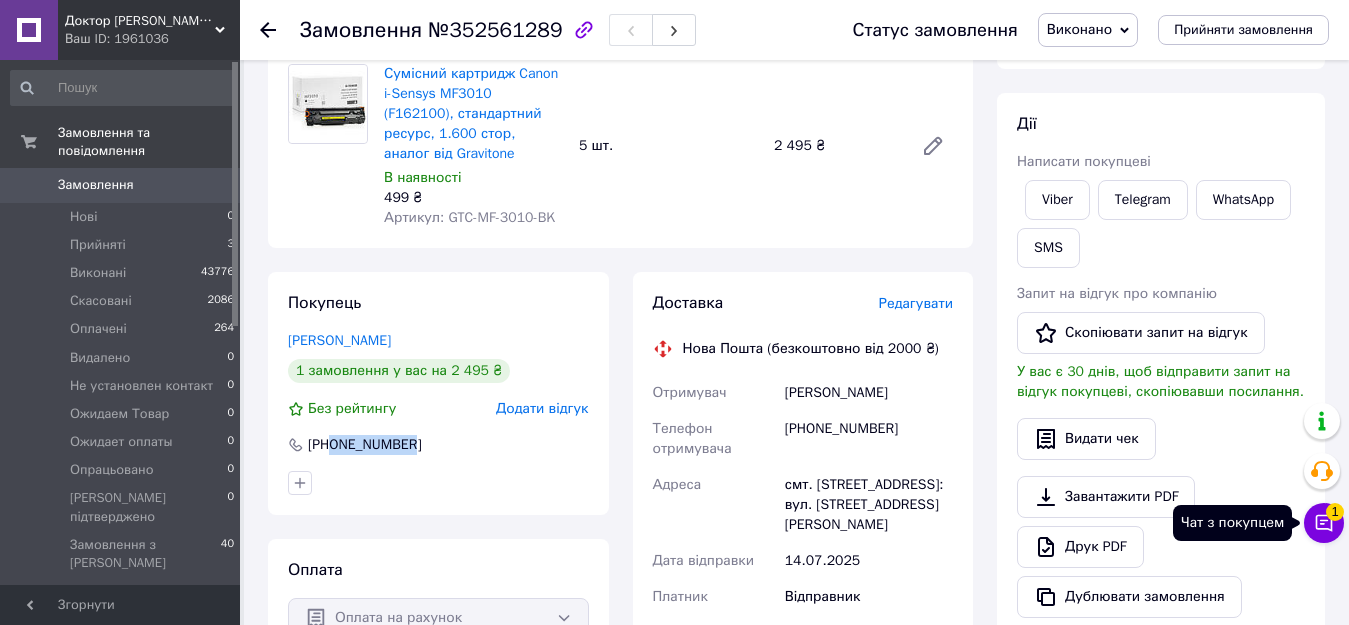 click 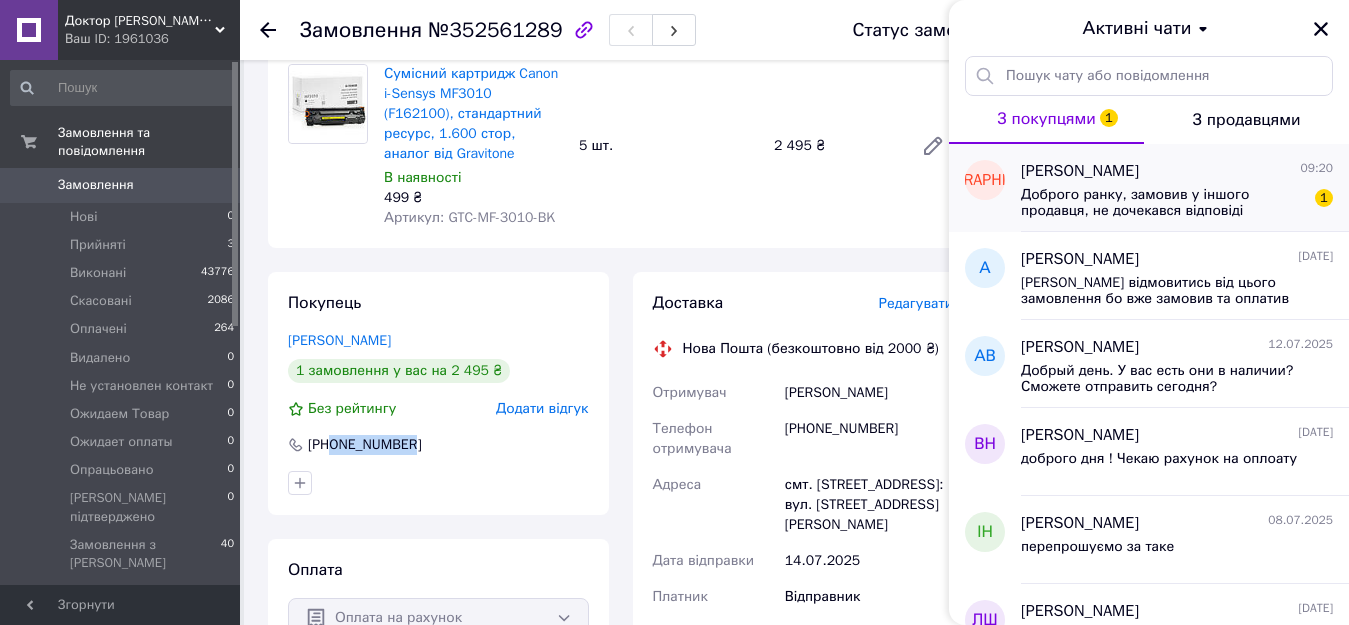 click on "[PERSON_NAME] 09:20" at bounding box center (1177, 171) 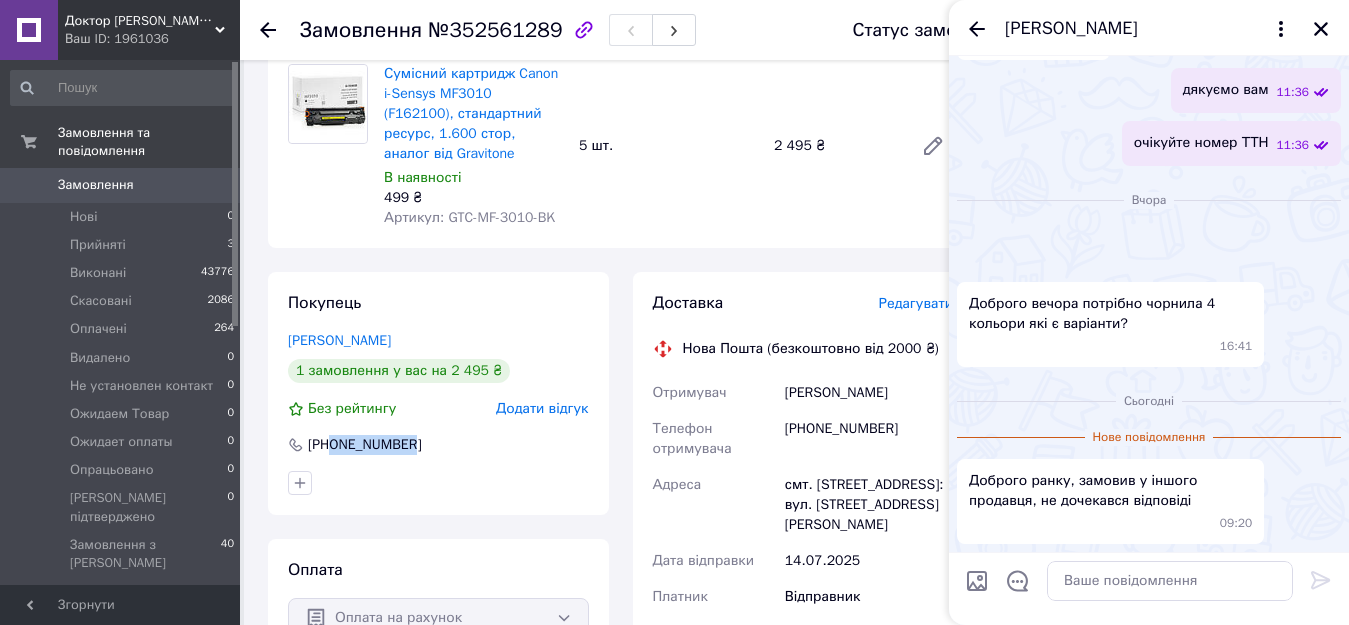 scroll, scrollTop: 3351, scrollLeft: 0, axis: vertical 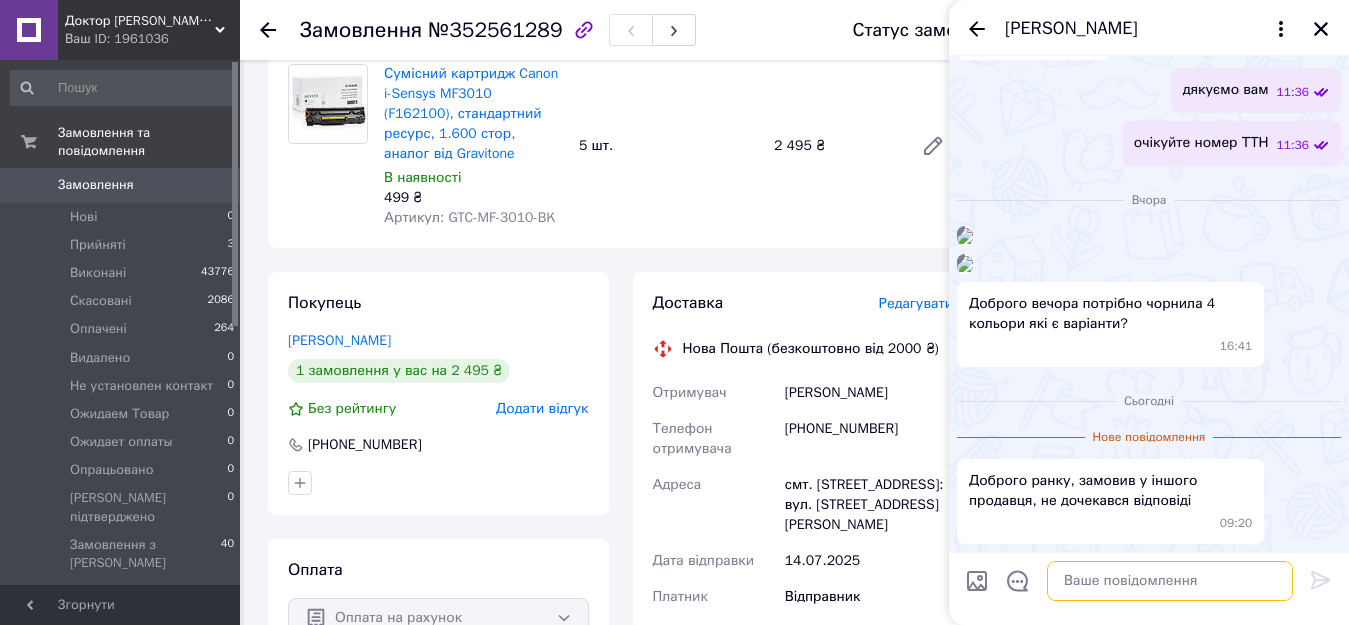 click at bounding box center [1170, 581] 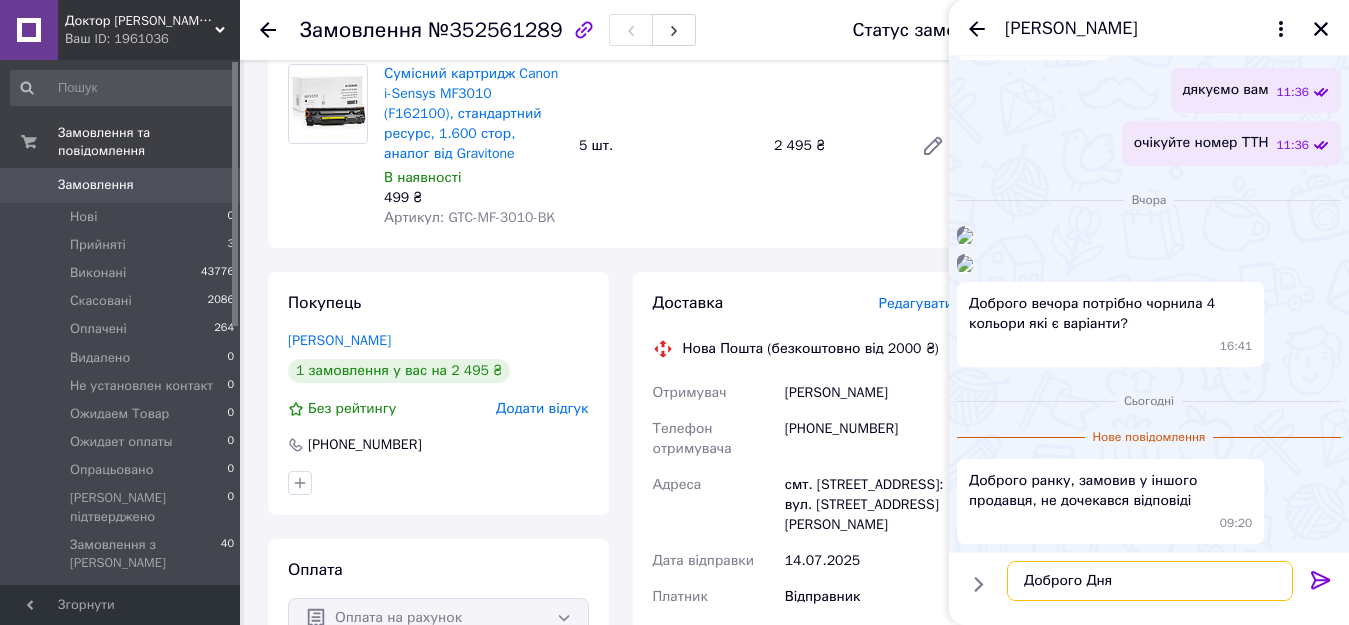 type on "Доброго Дня" 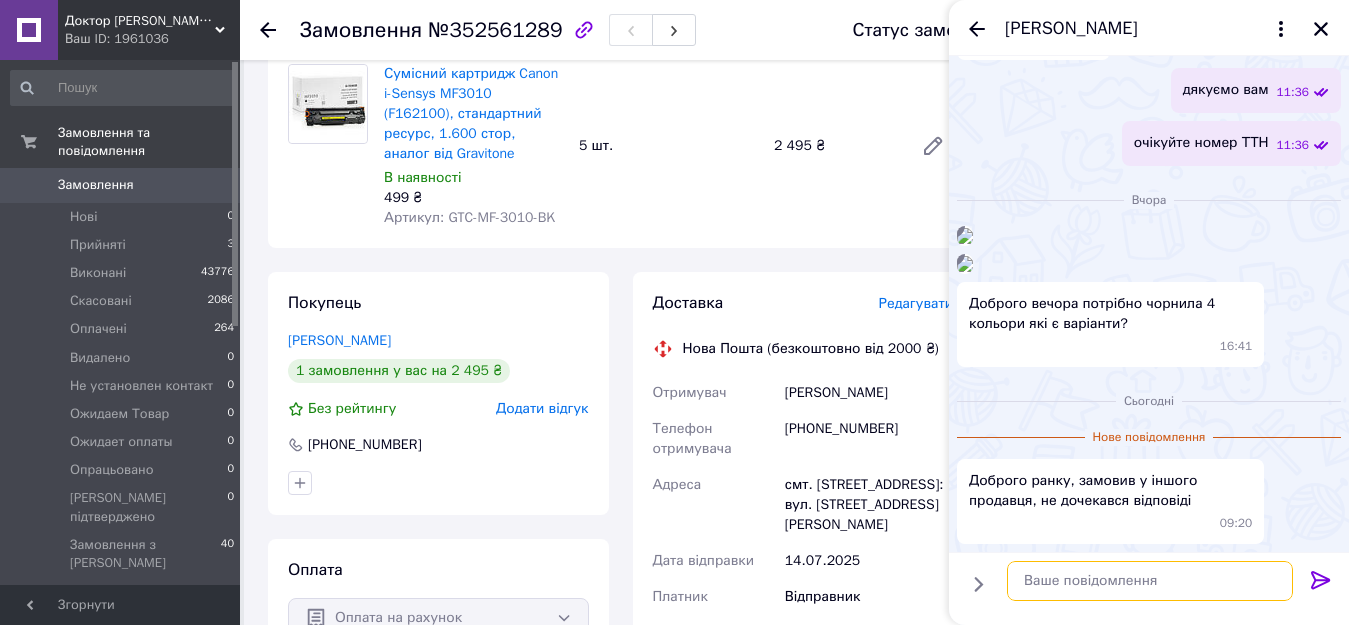 scroll, scrollTop: 3372, scrollLeft: 0, axis: vertical 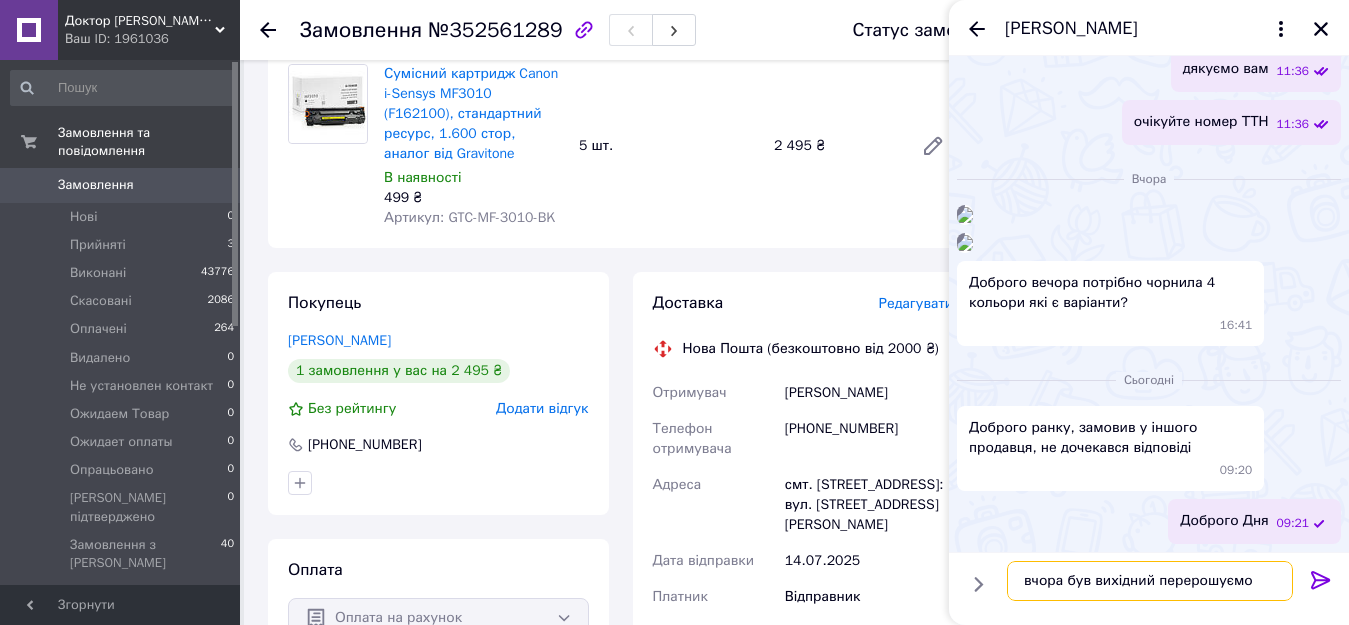 type on "вчора був вихідний перерошуємо" 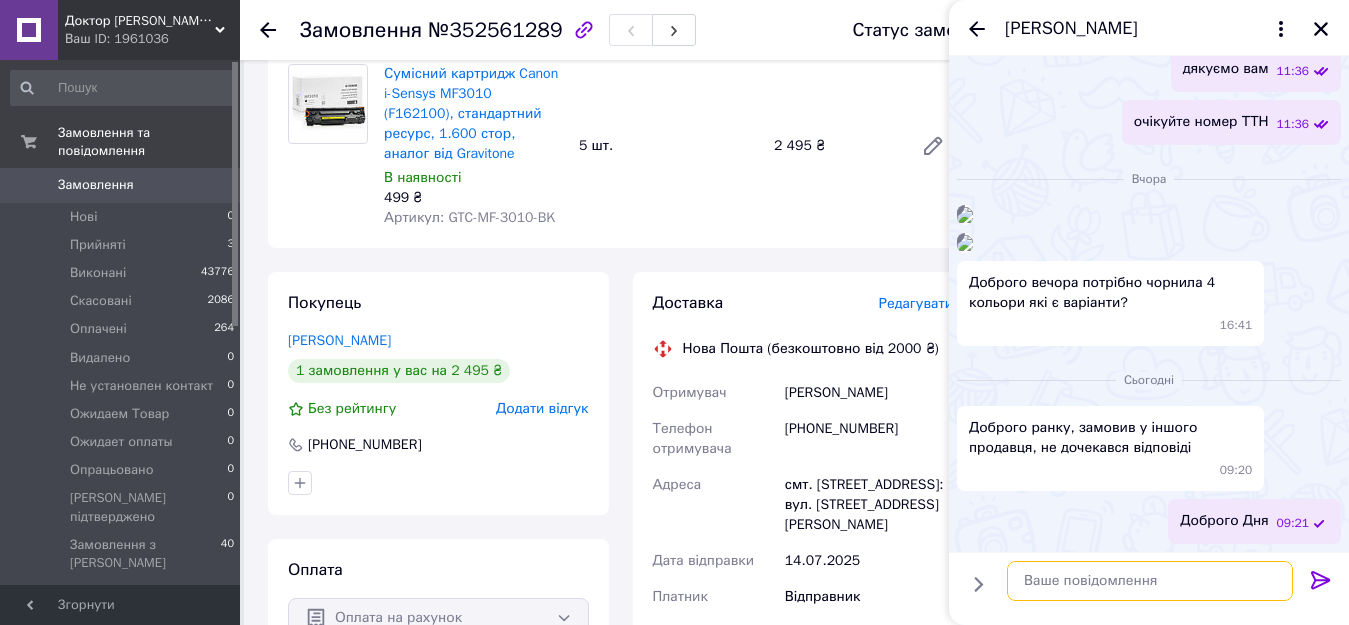 scroll, scrollTop: 3425, scrollLeft: 0, axis: vertical 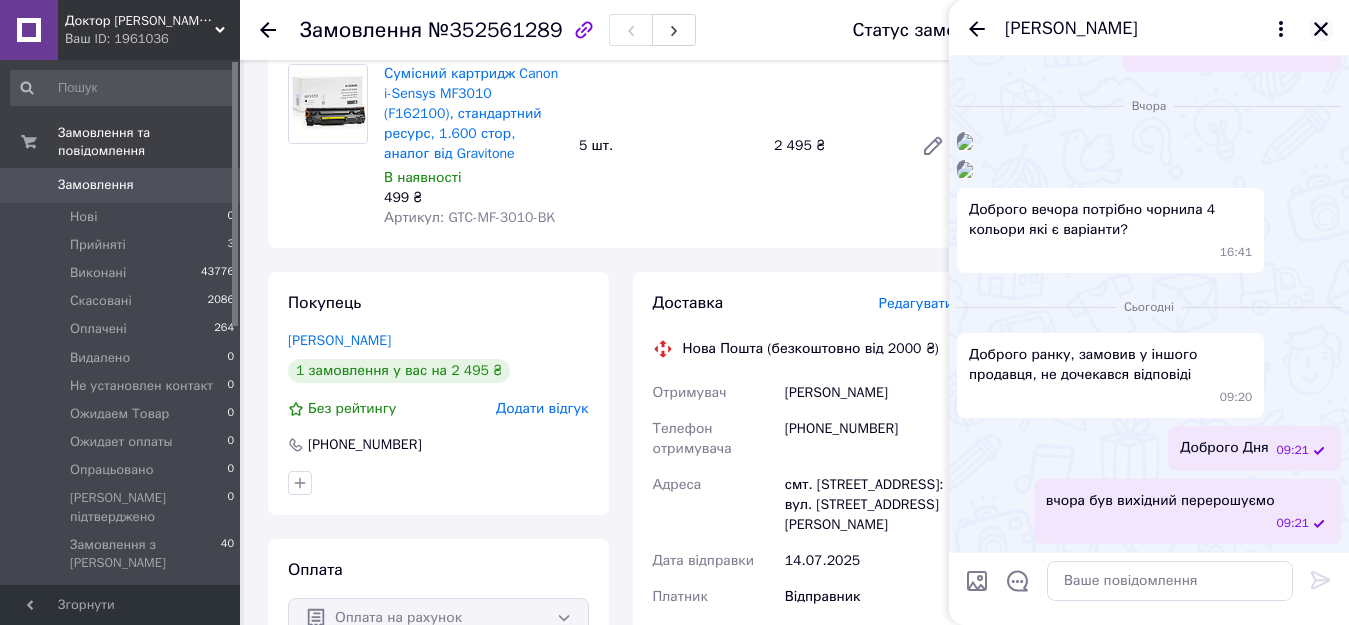 click 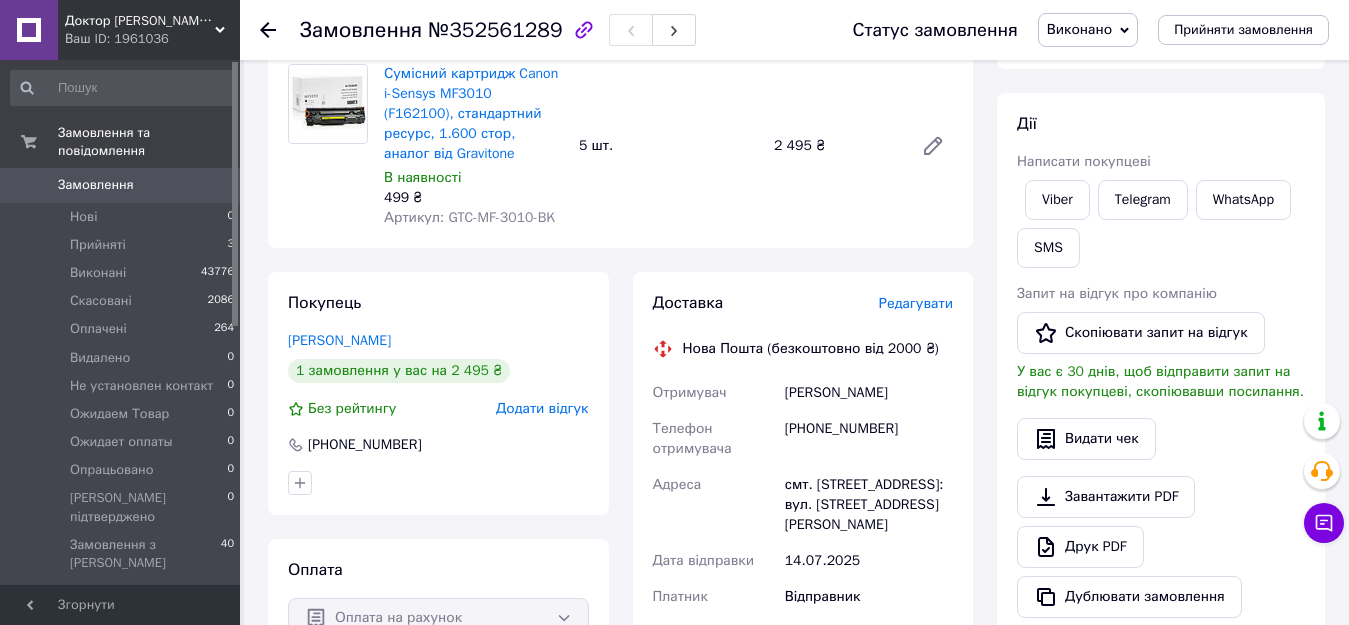 click on "0" at bounding box center [212, 185] 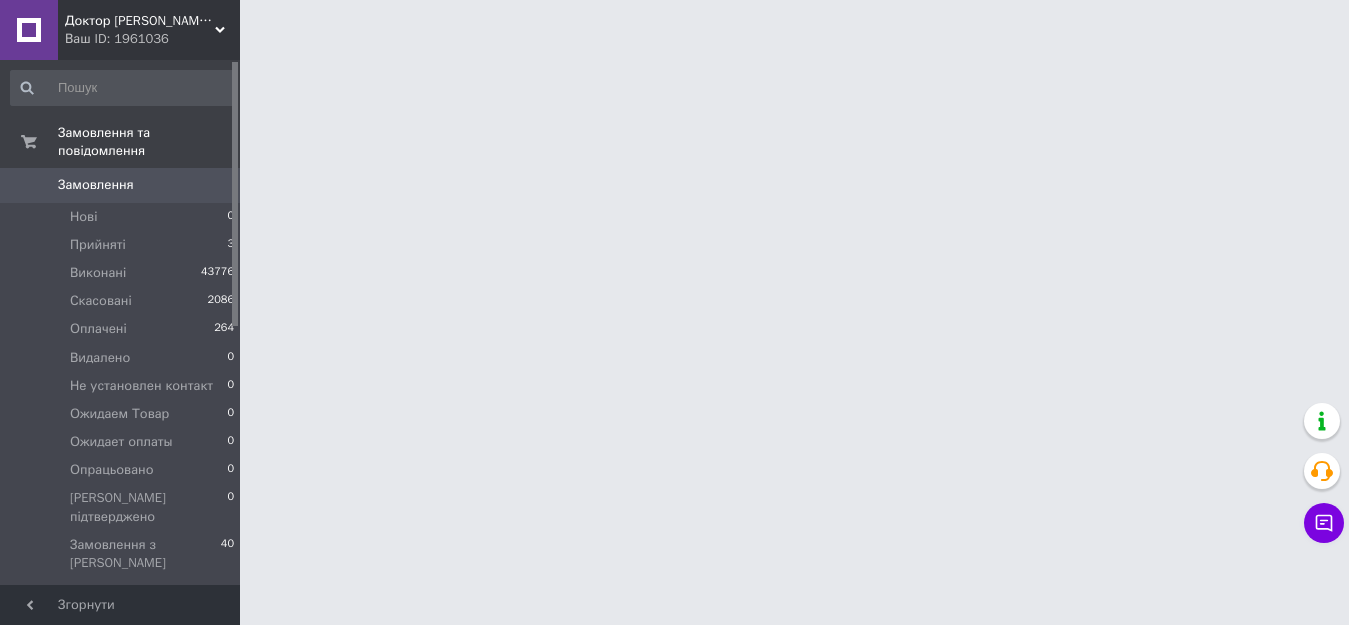 scroll, scrollTop: 0, scrollLeft: 0, axis: both 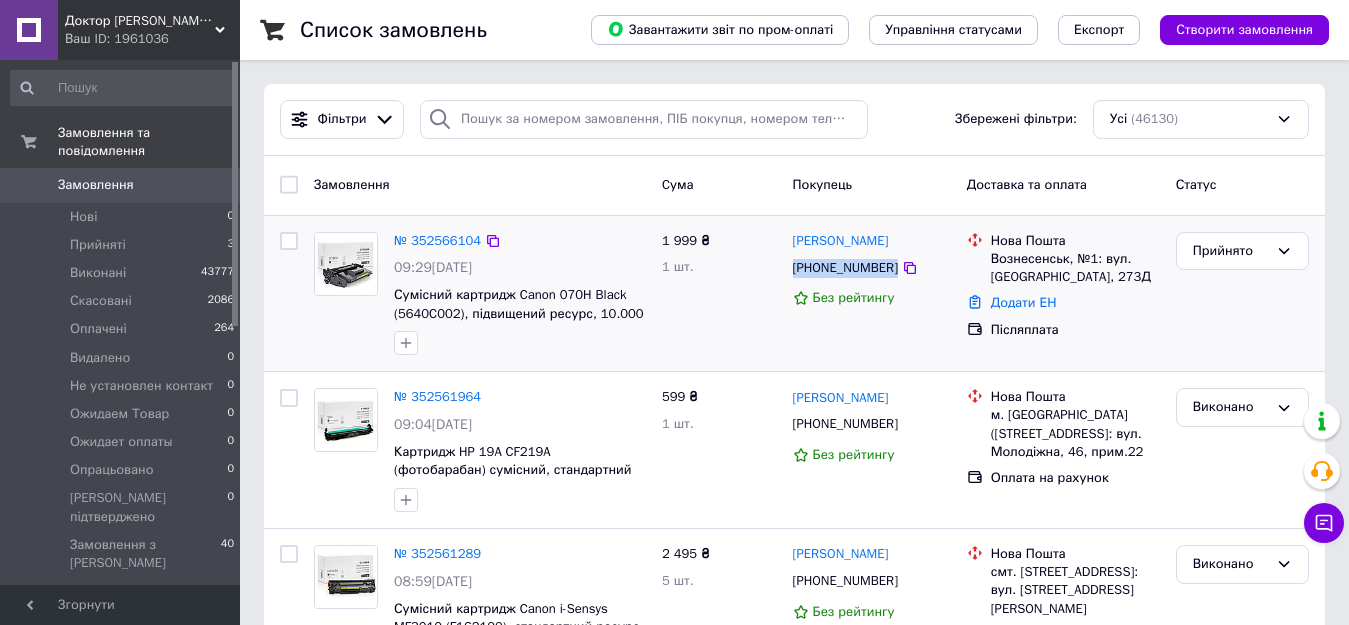 drag, startPoint x: 890, startPoint y: 254, endPoint x: 790, endPoint y: 272, distance: 101.607086 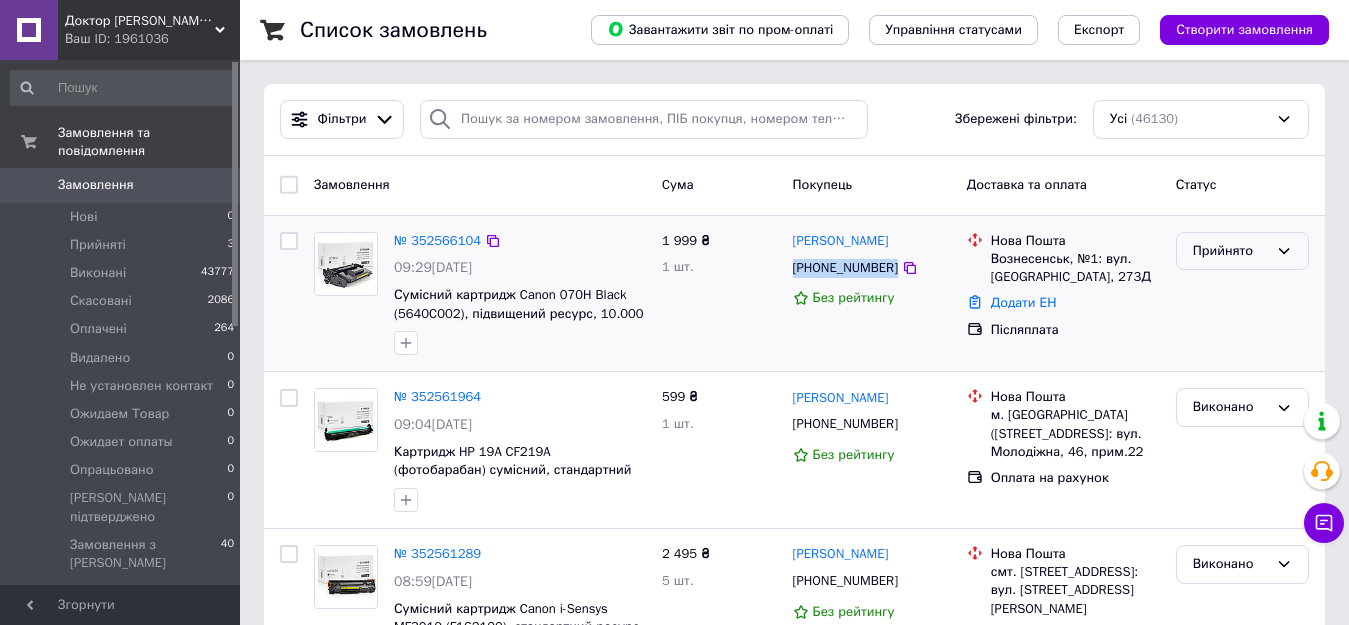 click on "Прийнято" at bounding box center (1242, 251) 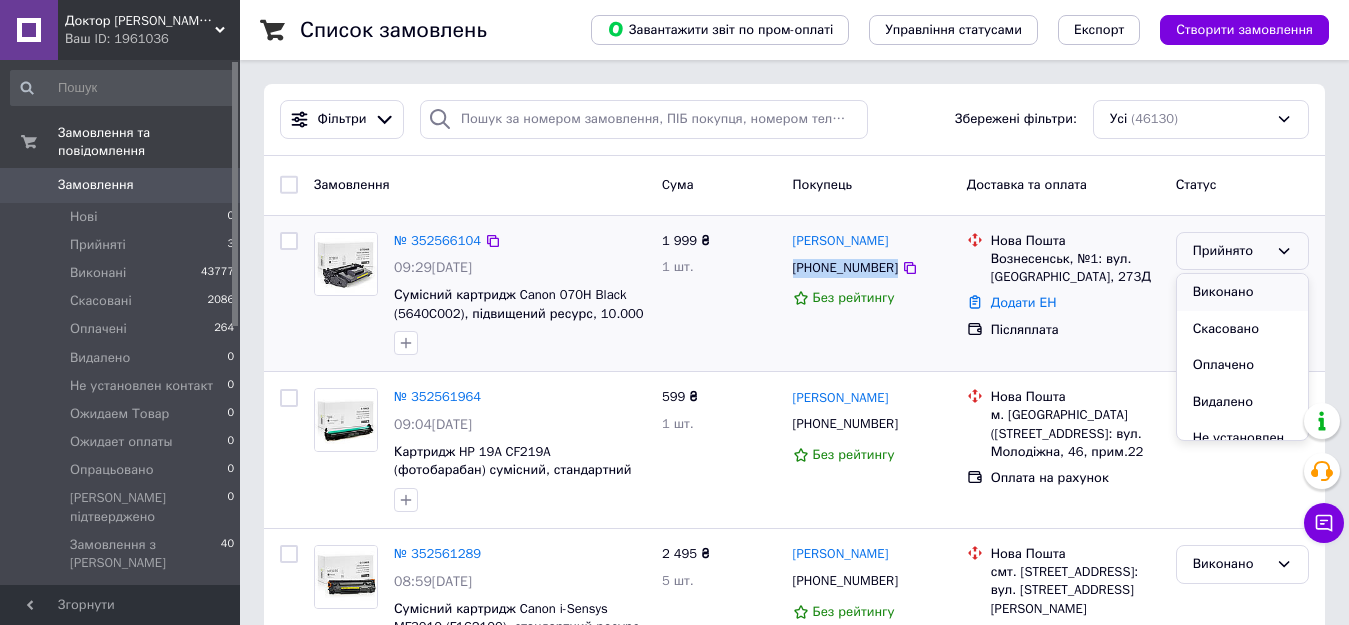 click on "Виконано" at bounding box center [1242, 292] 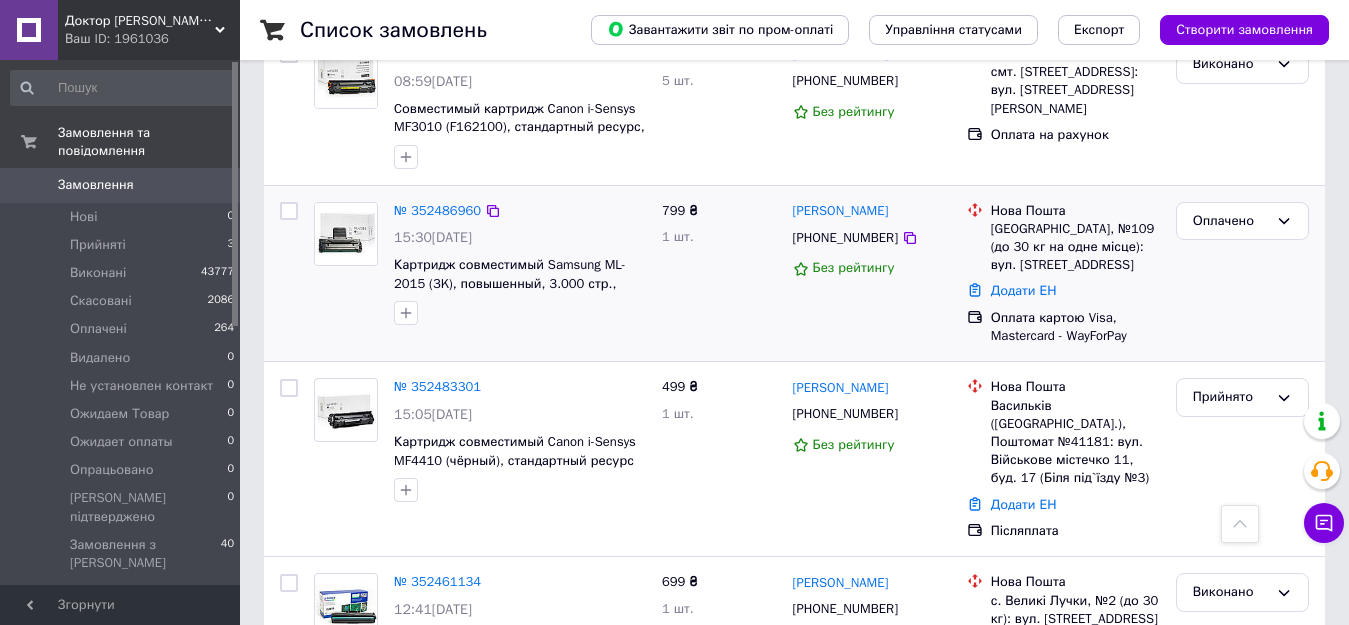 scroll, scrollTop: 167, scrollLeft: 0, axis: vertical 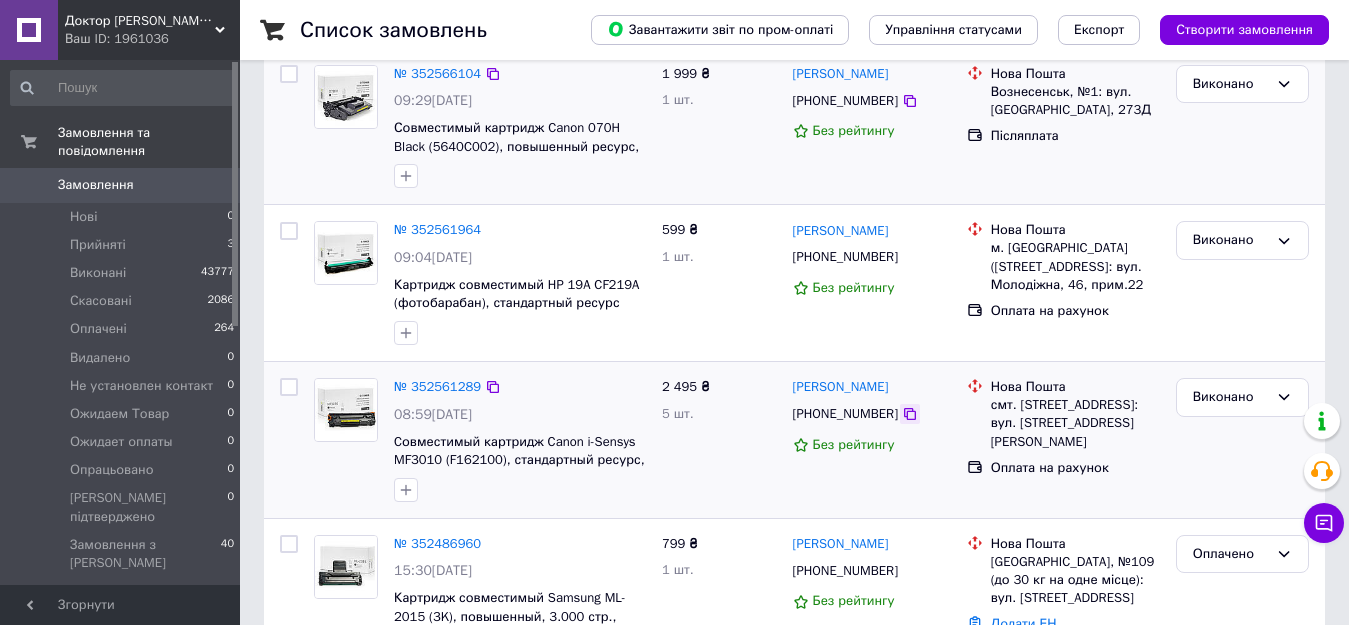 click at bounding box center [910, 414] 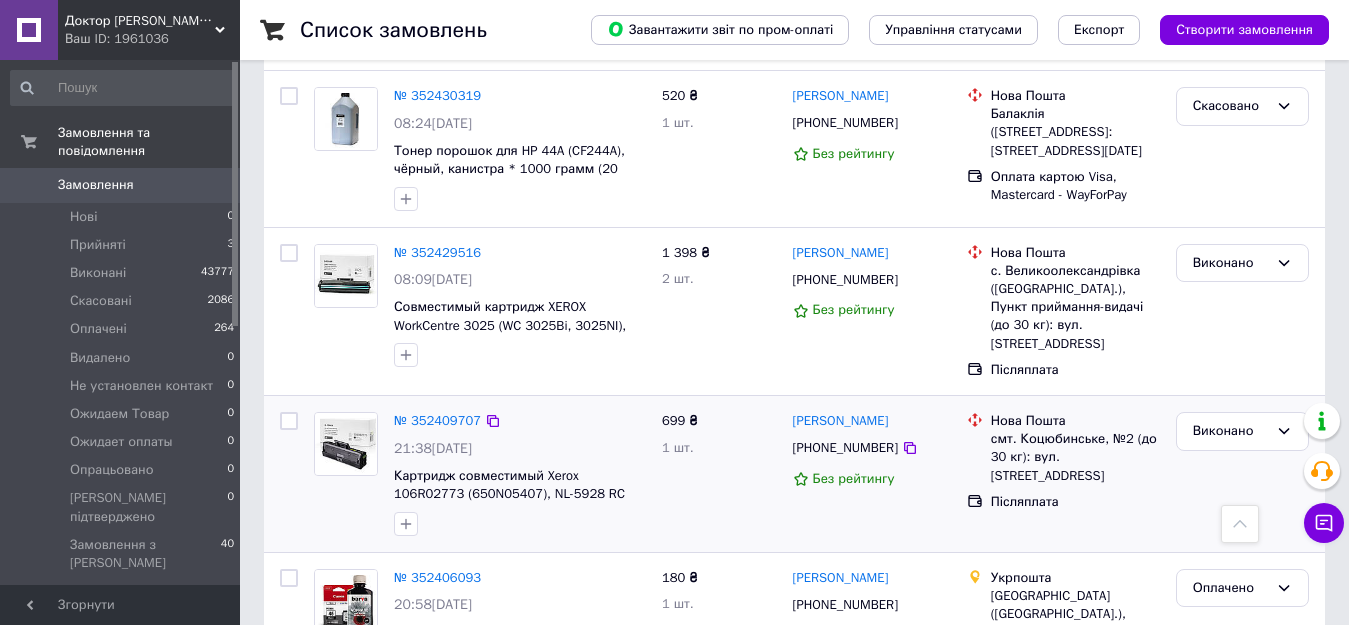 scroll, scrollTop: 2000, scrollLeft: 0, axis: vertical 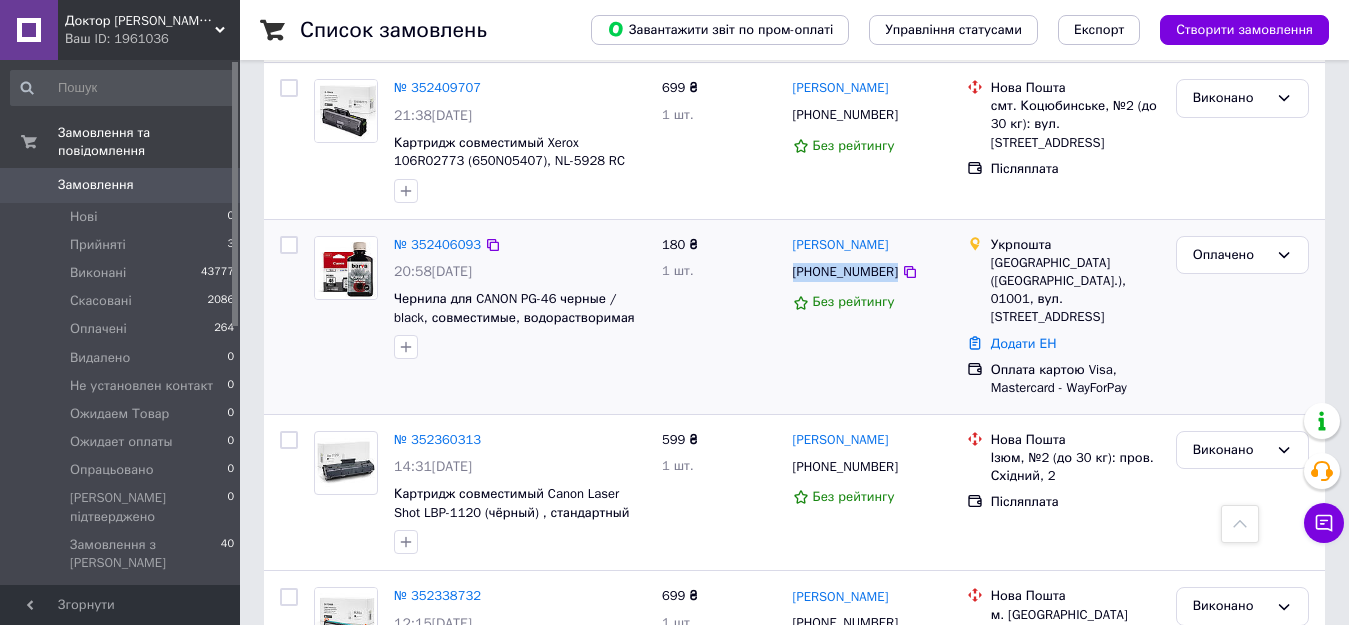 drag, startPoint x: 890, startPoint y: 221, endPoint x: 788, endPoint y: 233, distance: 102.70345 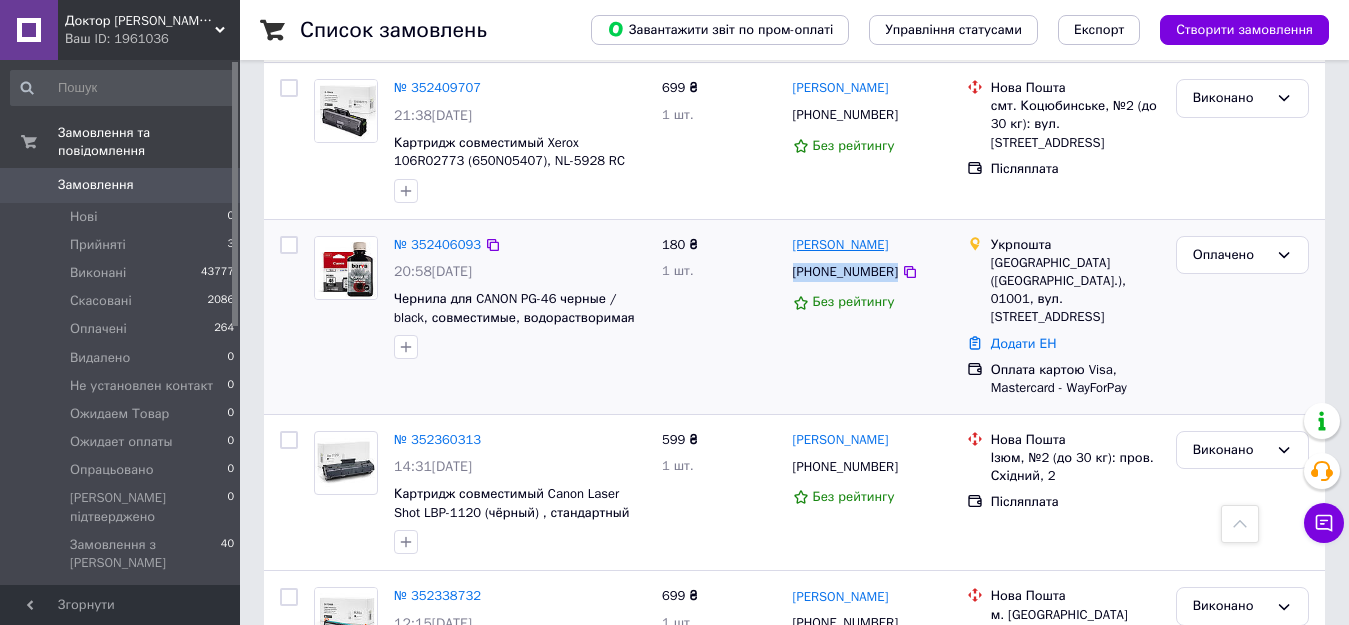 drag, startPoint x: 893, startPoint y: 200, endPoint x: 792, endPoint y: 205, distance: 101.12369 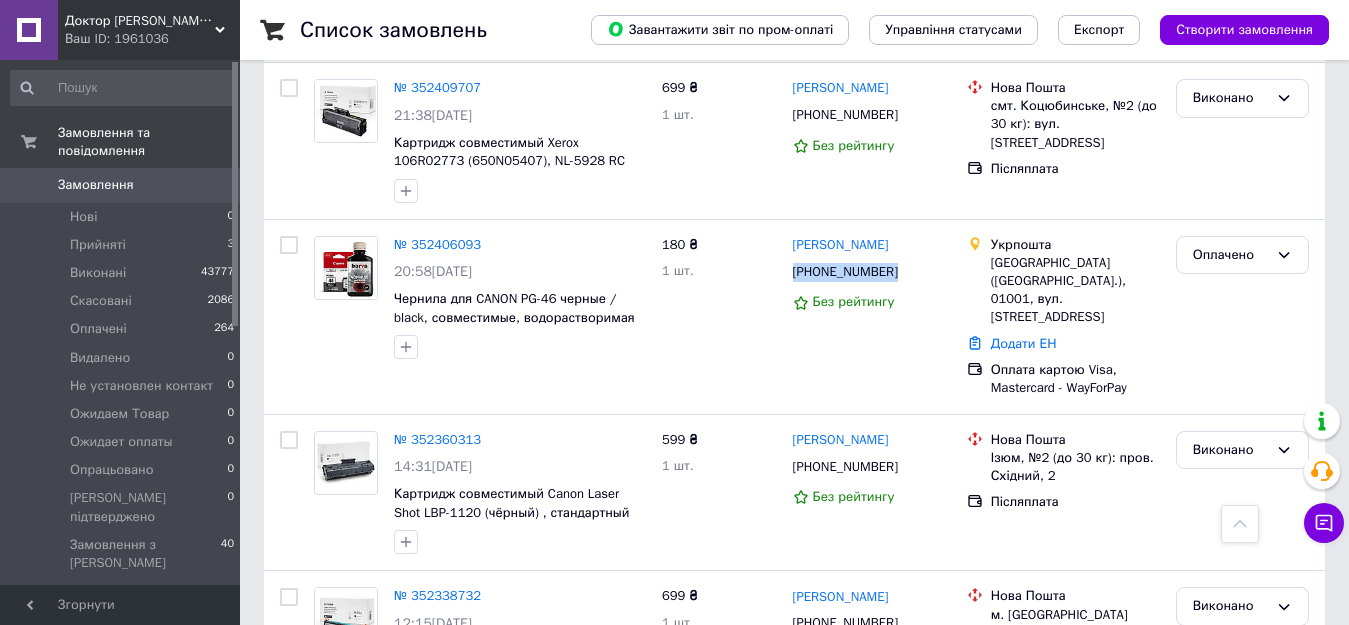 copy on "[PERSON_NAME]" 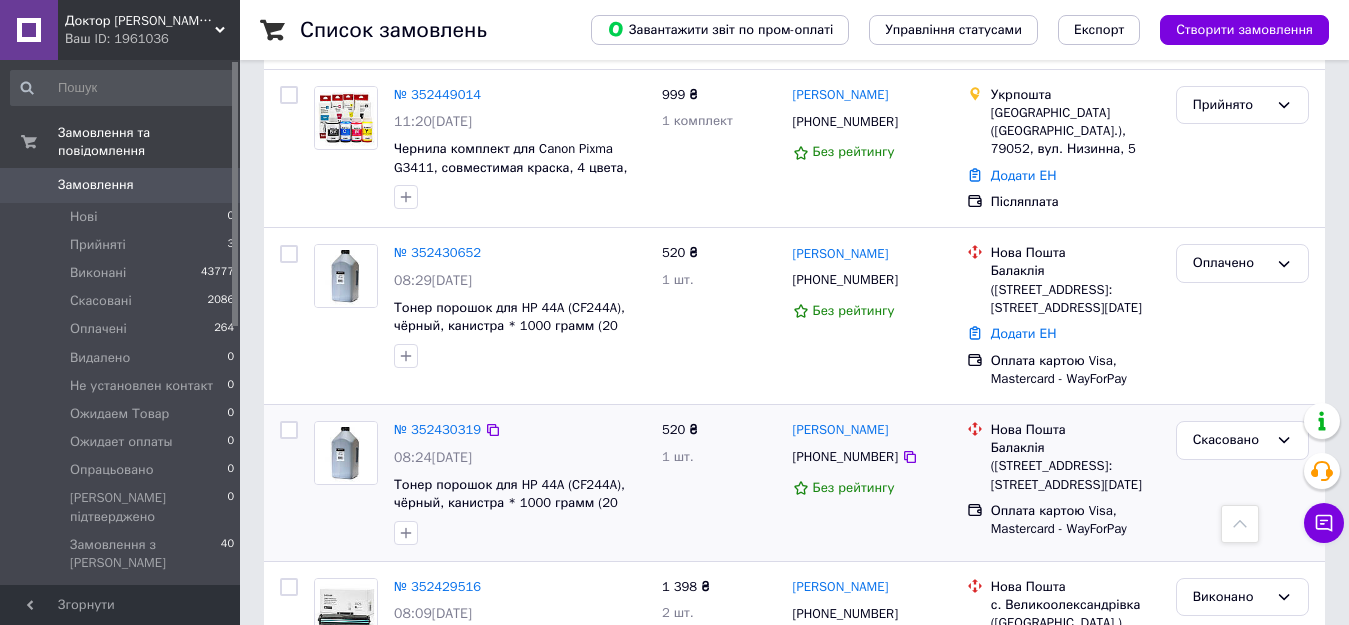 scroll, scrollTop: 1167, scrollLeft: 0, axis: vertical 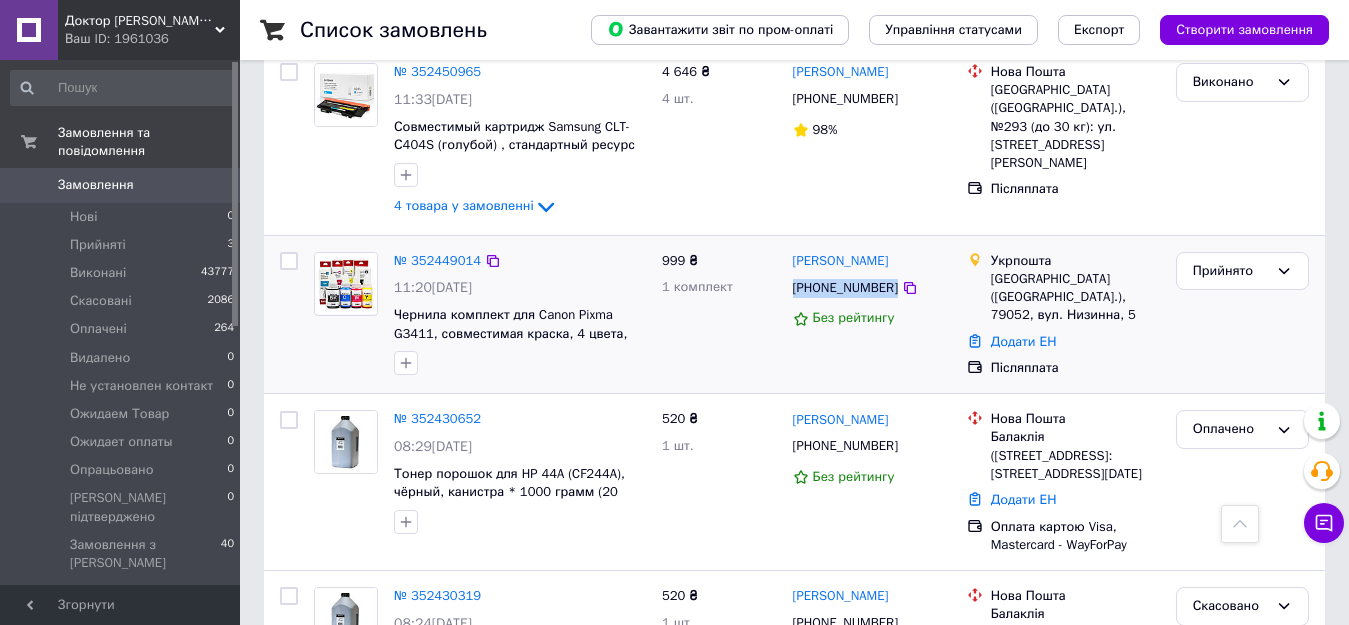 drag, startPoint x: 887, startPoint y: 266, endPoint x: 791, endPoint y: 275, distance: 96.42095 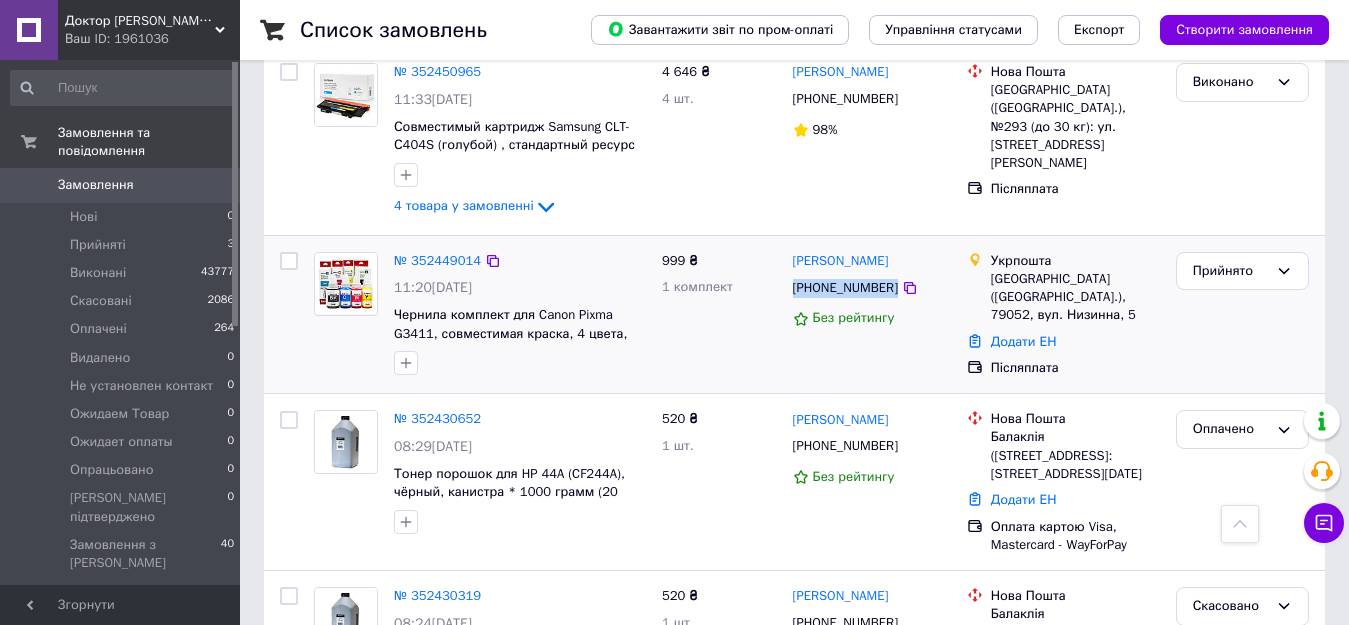 drag, startPoint x: 897, startPoint y: 242, endPoint x: 787, endPoint y: 243, distance: 110.00455 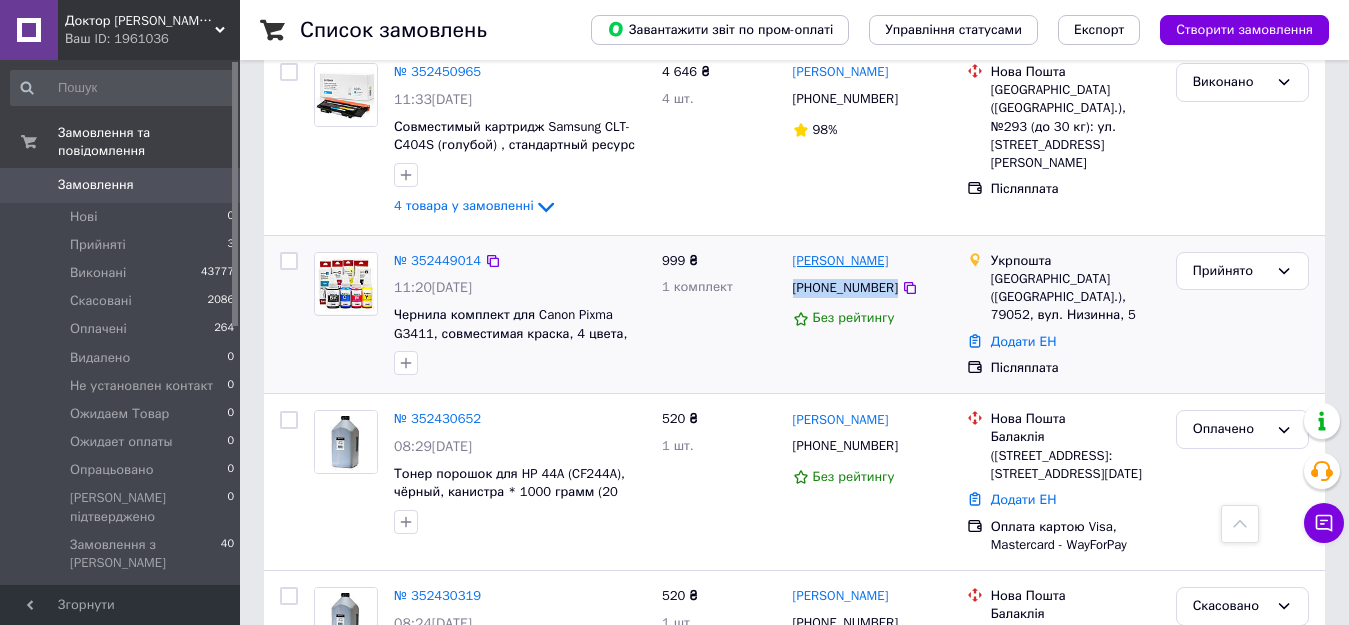 copy on "[PERSON_NAME]" 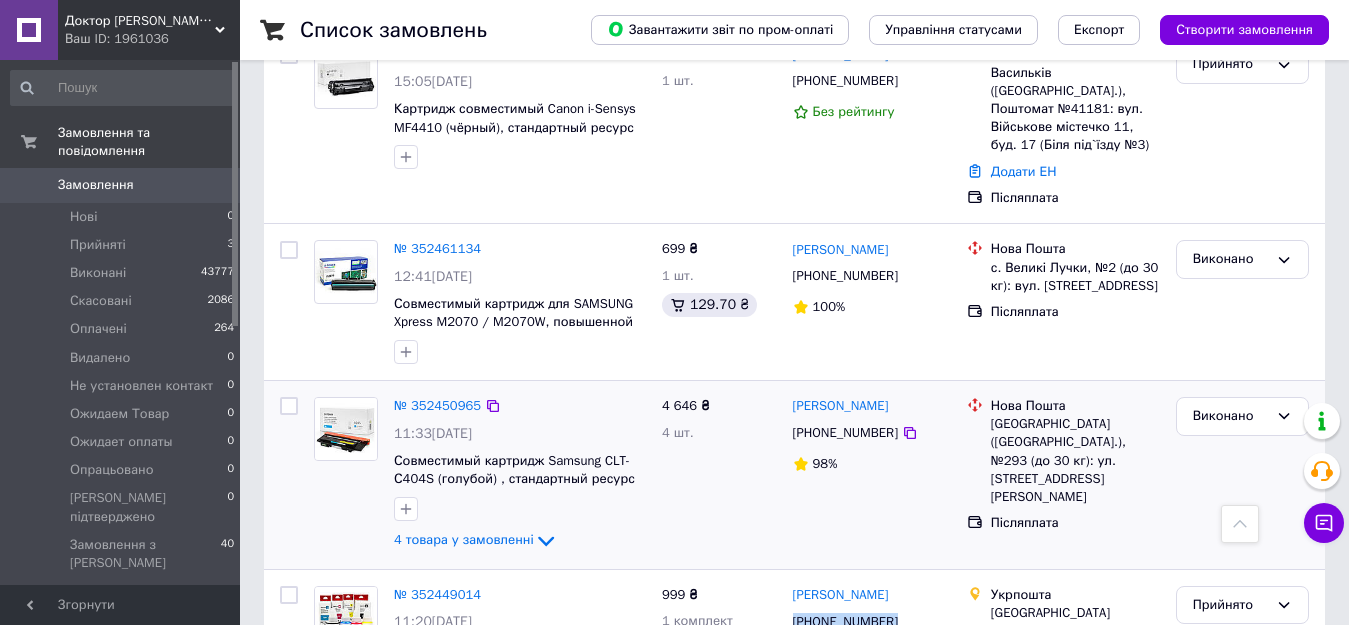 scroll, scrollTop: 667, scrollLeft: 0, axis: vertical 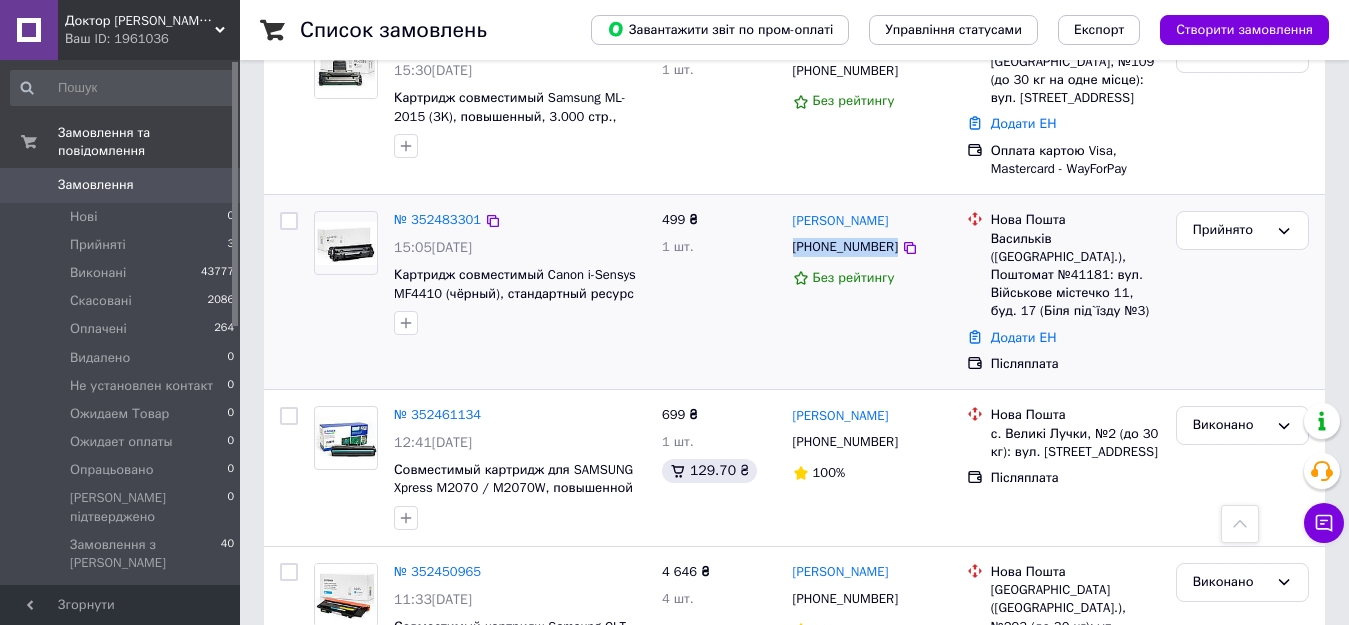 drag, startPoint x: 888, startPoint y: 238, endPoint x: 793, endPoint y: 248, distance: 95.524864 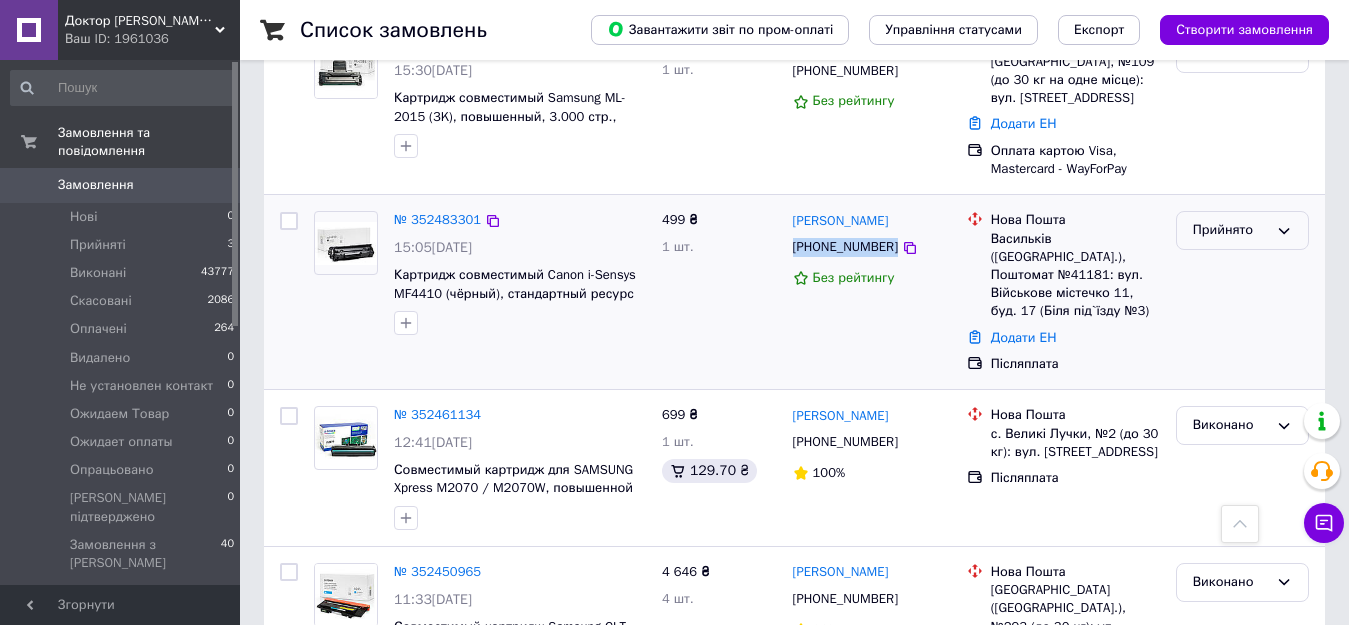 click on "Прийнято" at bounding box center [1242, 230] 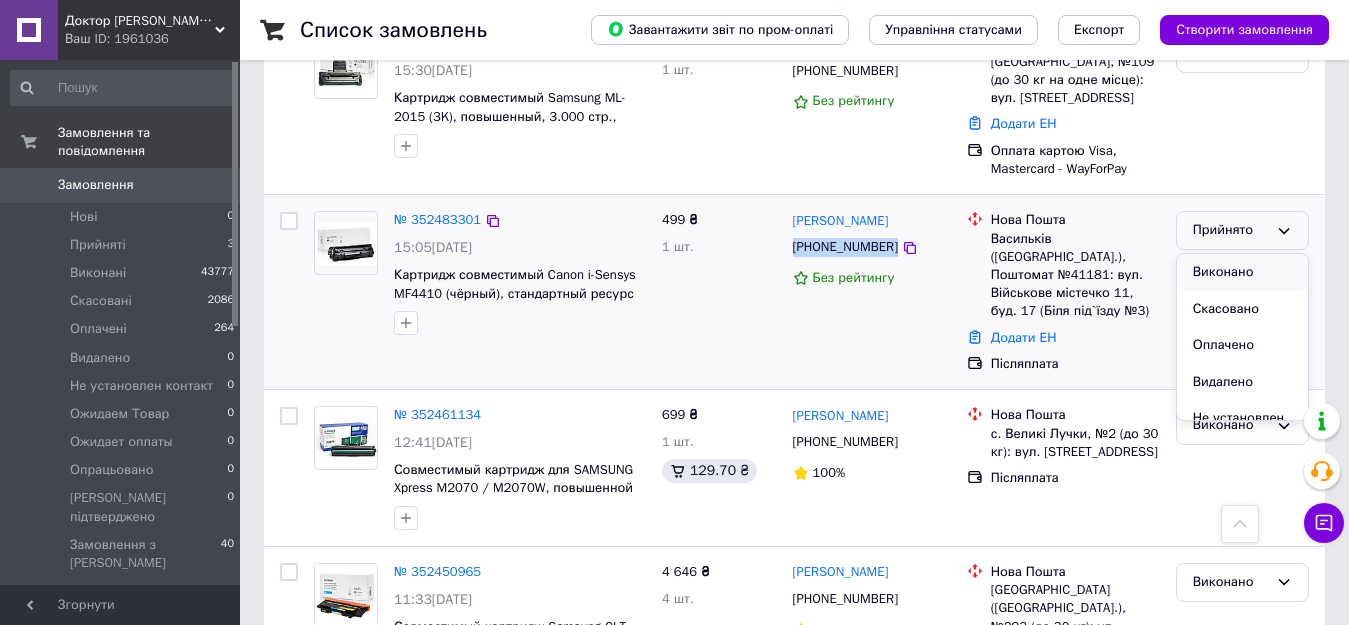 click on "Виконано" at bounding box center (1242, 272) 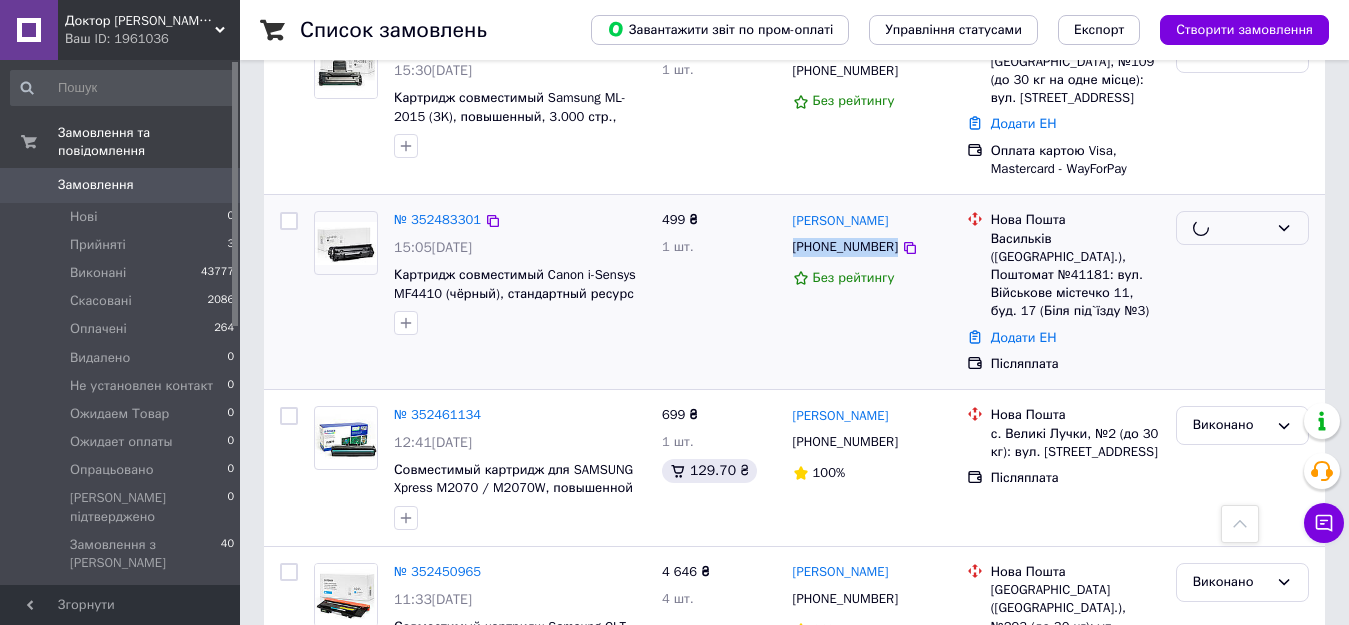 scroll, scrollTop: 500, scrollLeft: 0, axis: vertical 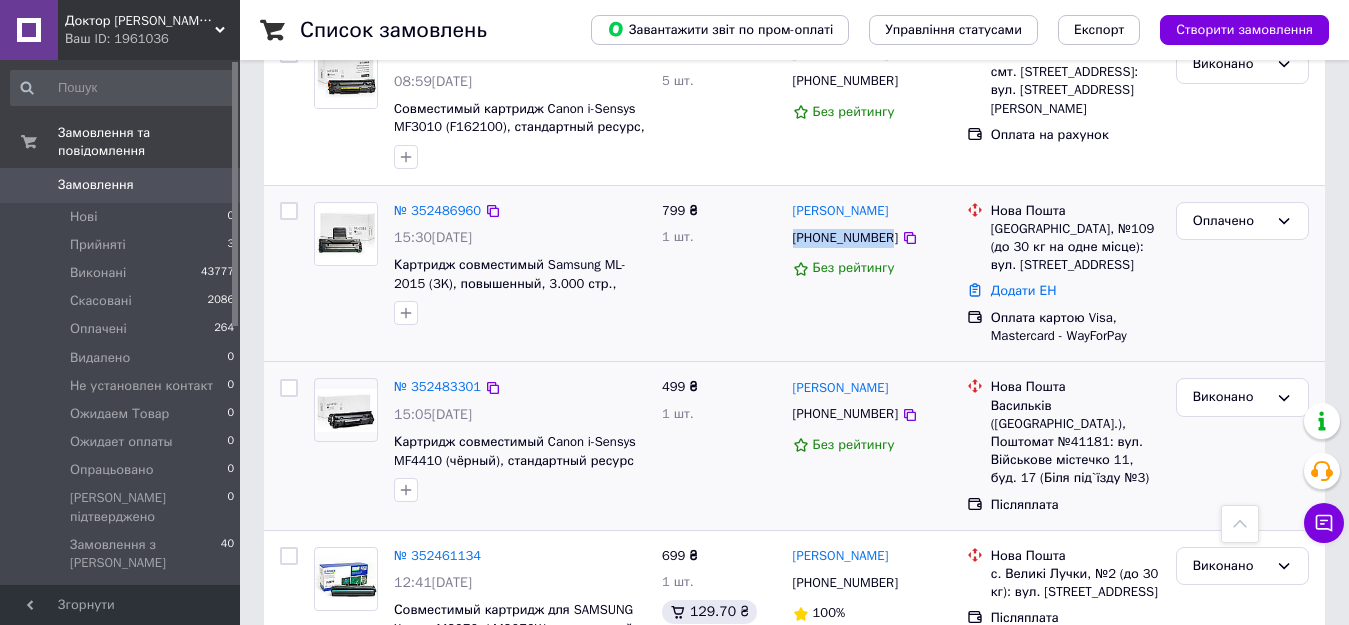 drag, startPoint x: 885, startPoint y: 227, endPoint x: 790, endPoint y: 248, distance: 97.29337 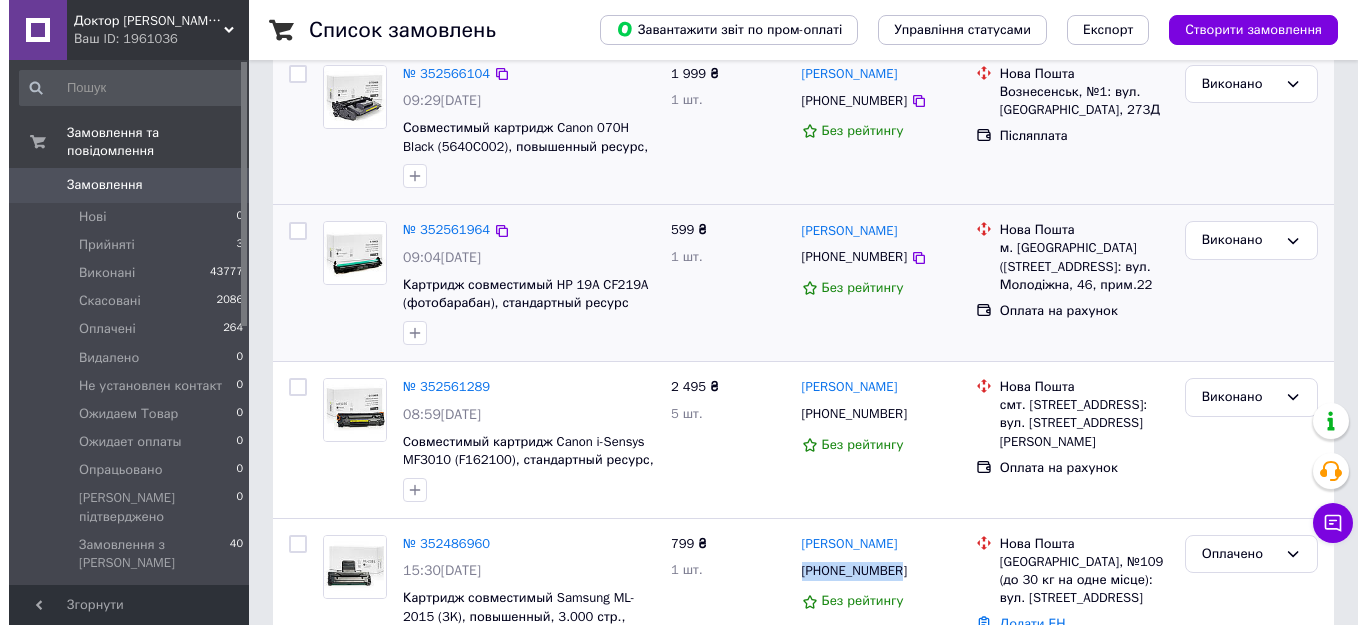scroll, scrollTop: 0, scrollLeft: 0, axis: both 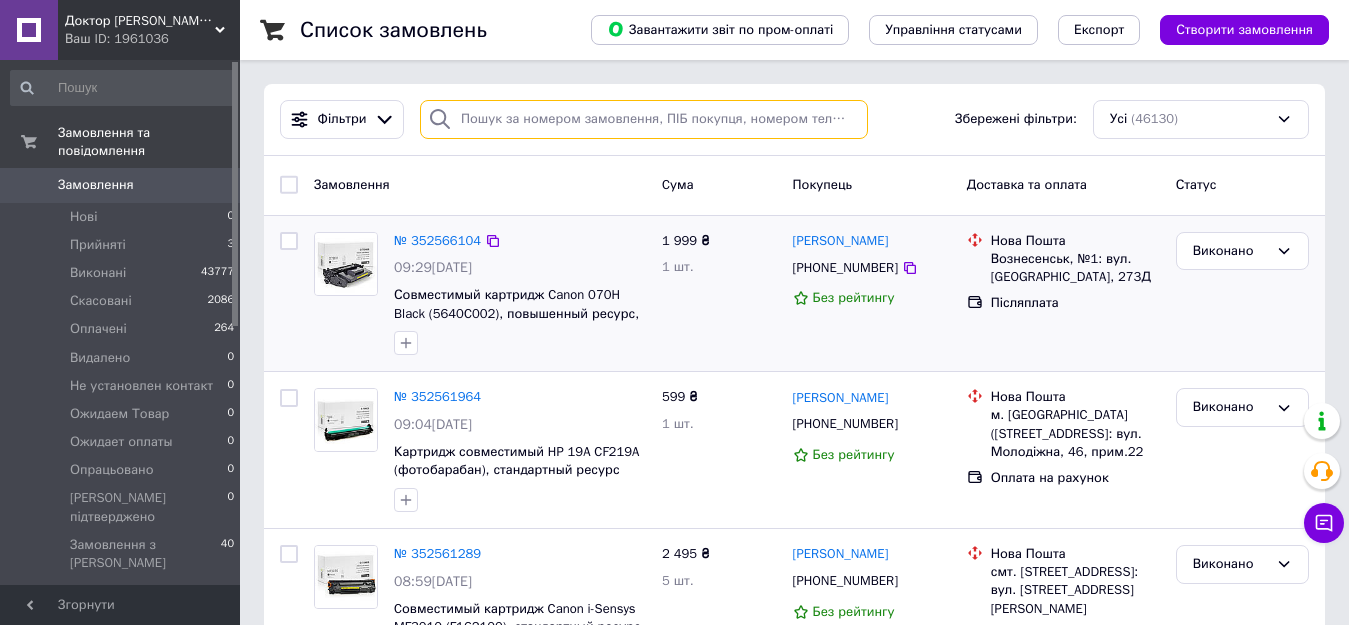 click at bounding box center [644, 119] 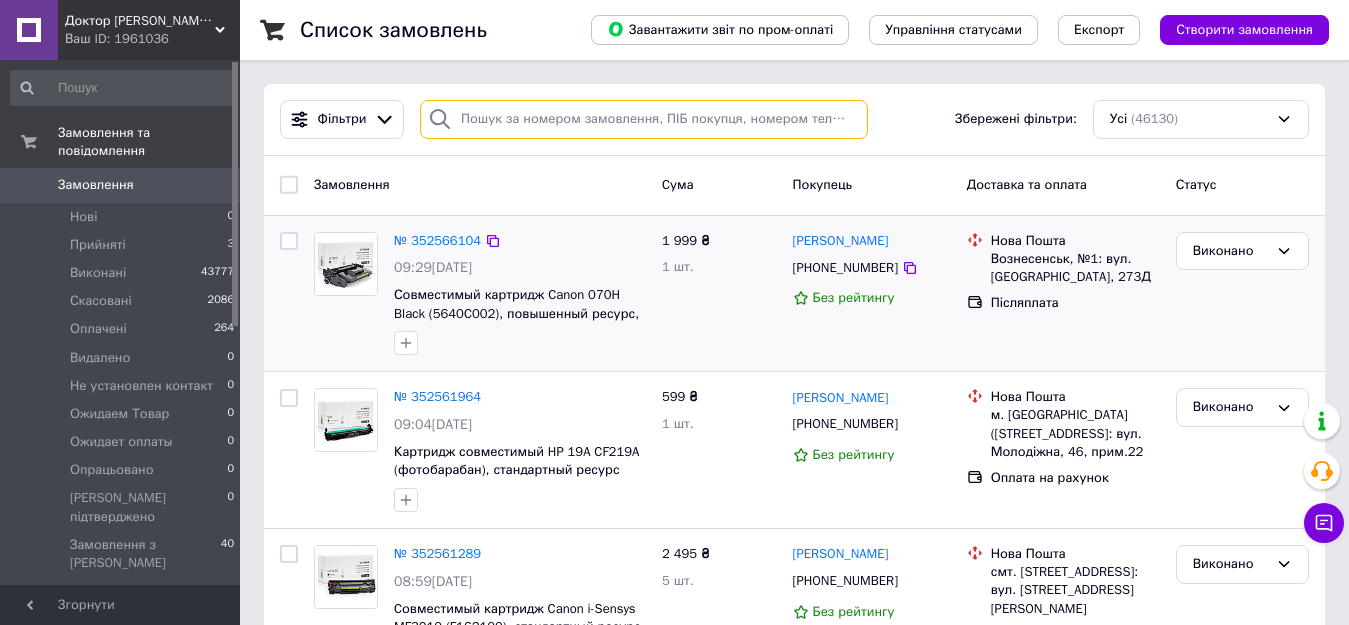 paste on "0683199498" 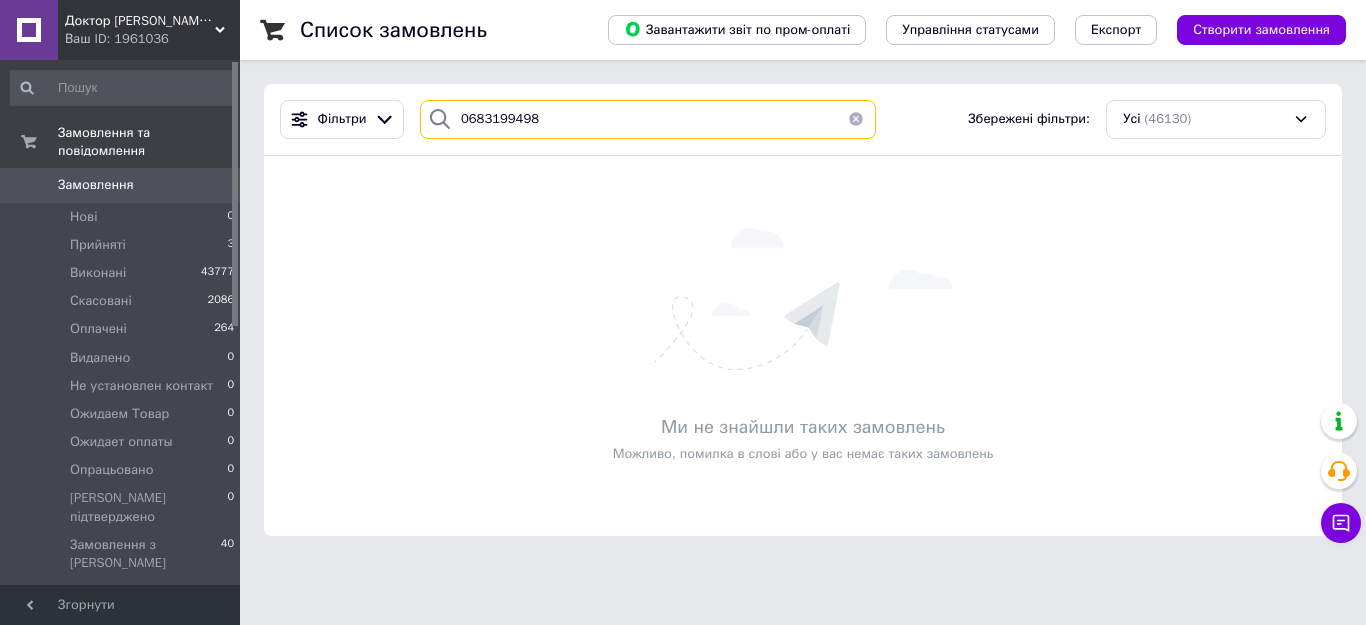 type 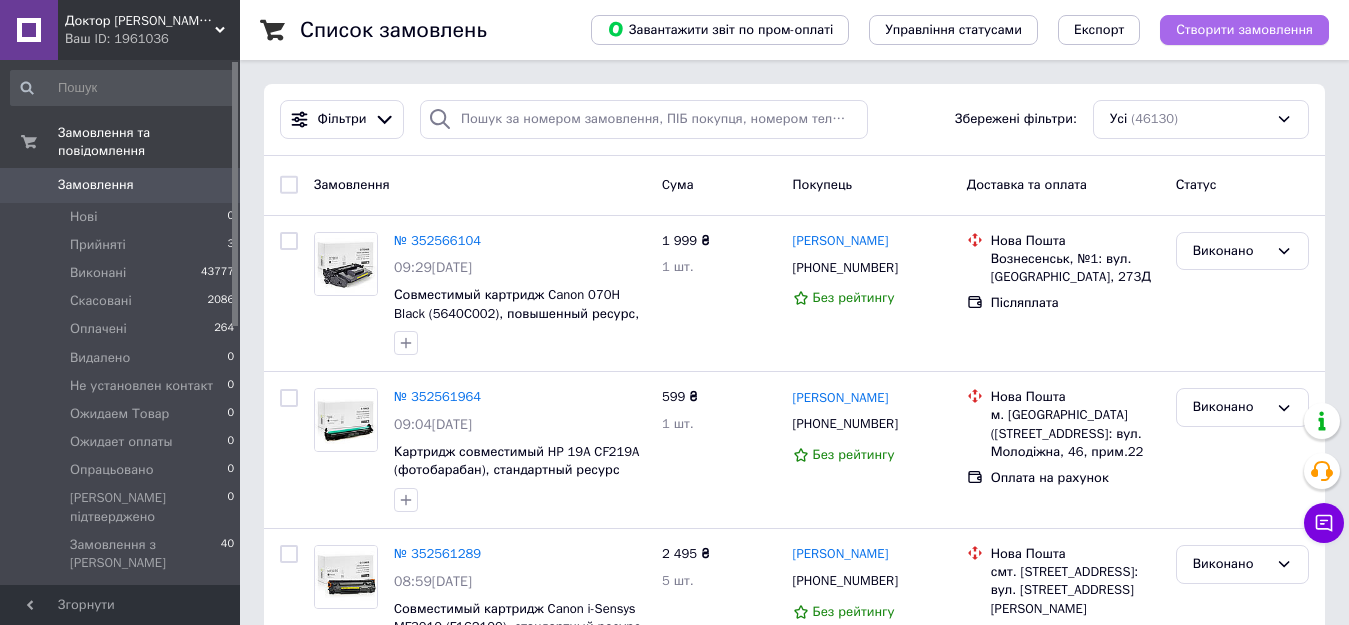 click on "Створити замовлення" at bounding box center (1244, 30) 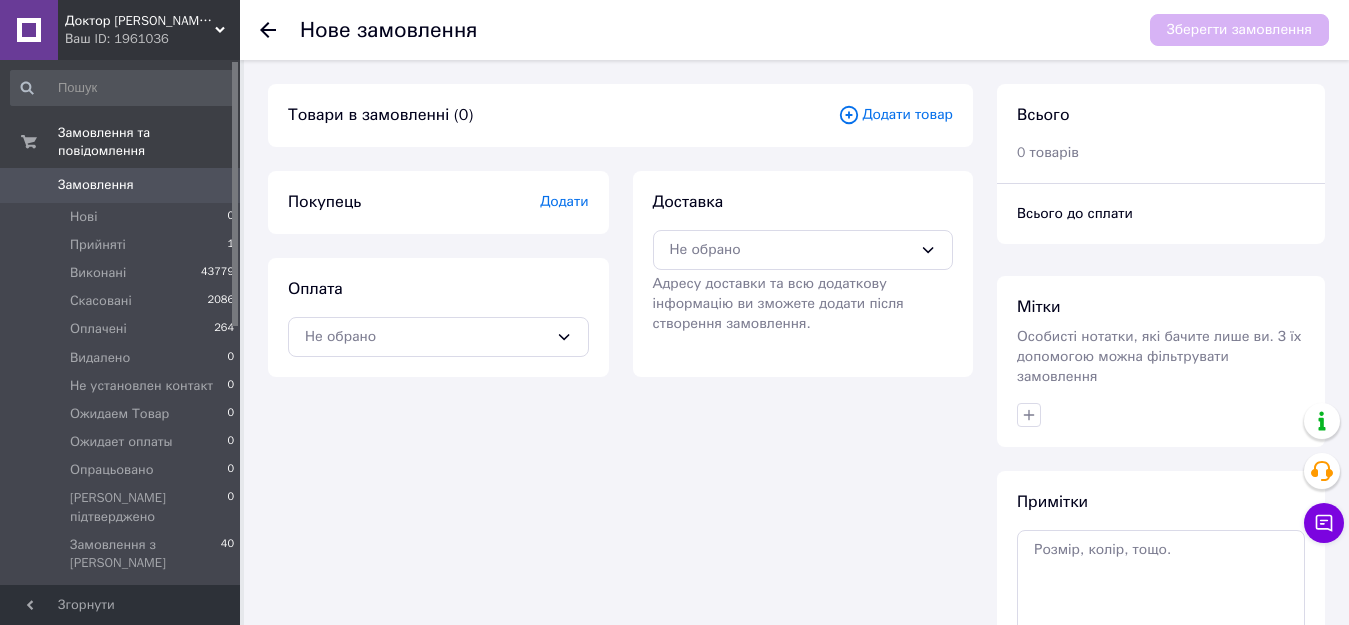 click on "Додати товар" at bounding box center [895, 115] 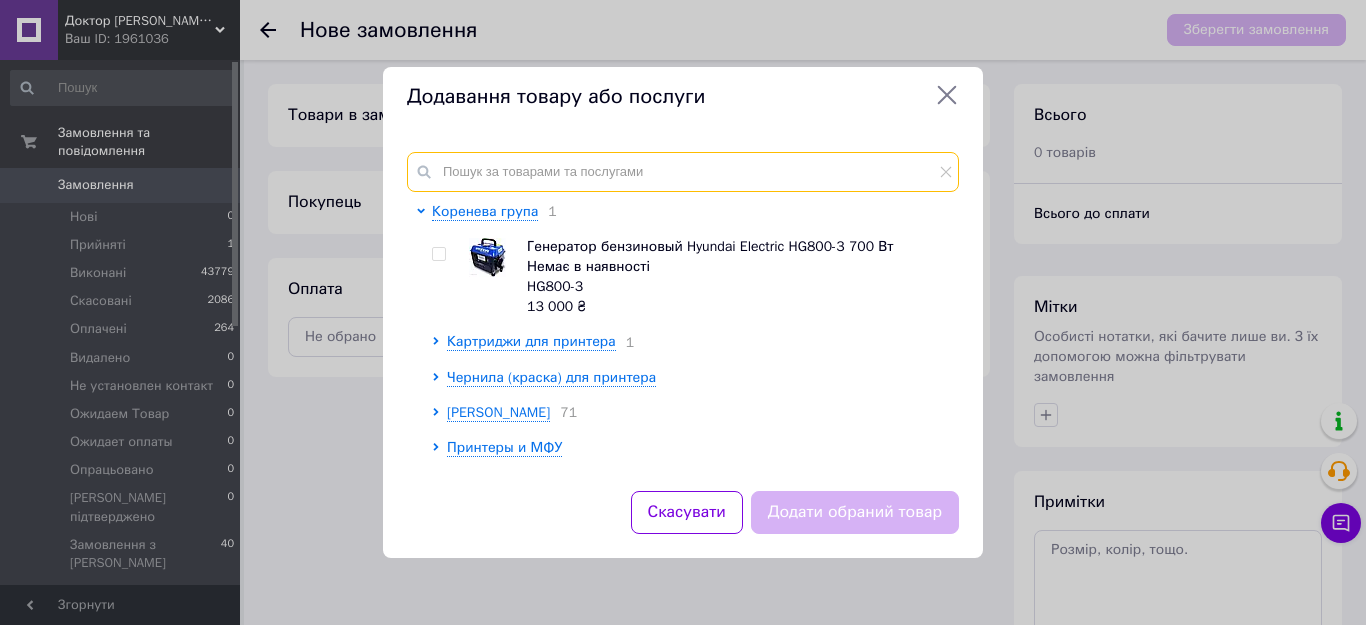 click at bounding box center [683, 172] 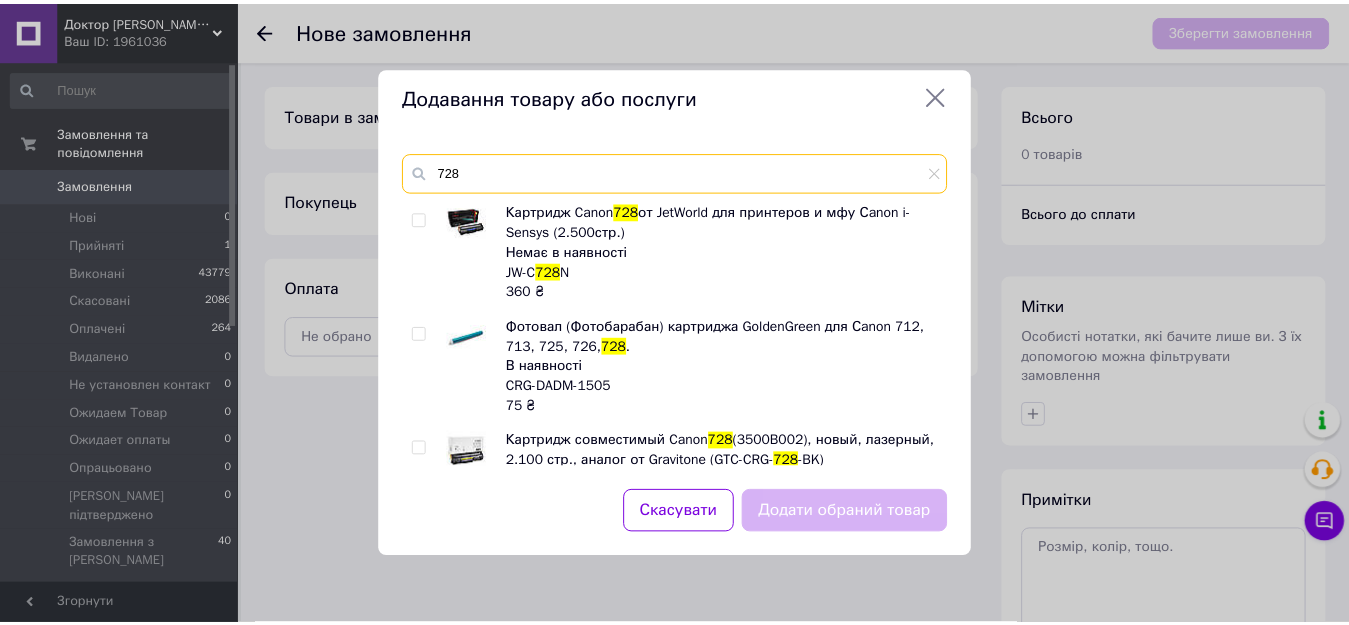 scroll, scrollTop: 167, scrollLeft: 0, axis: vertical 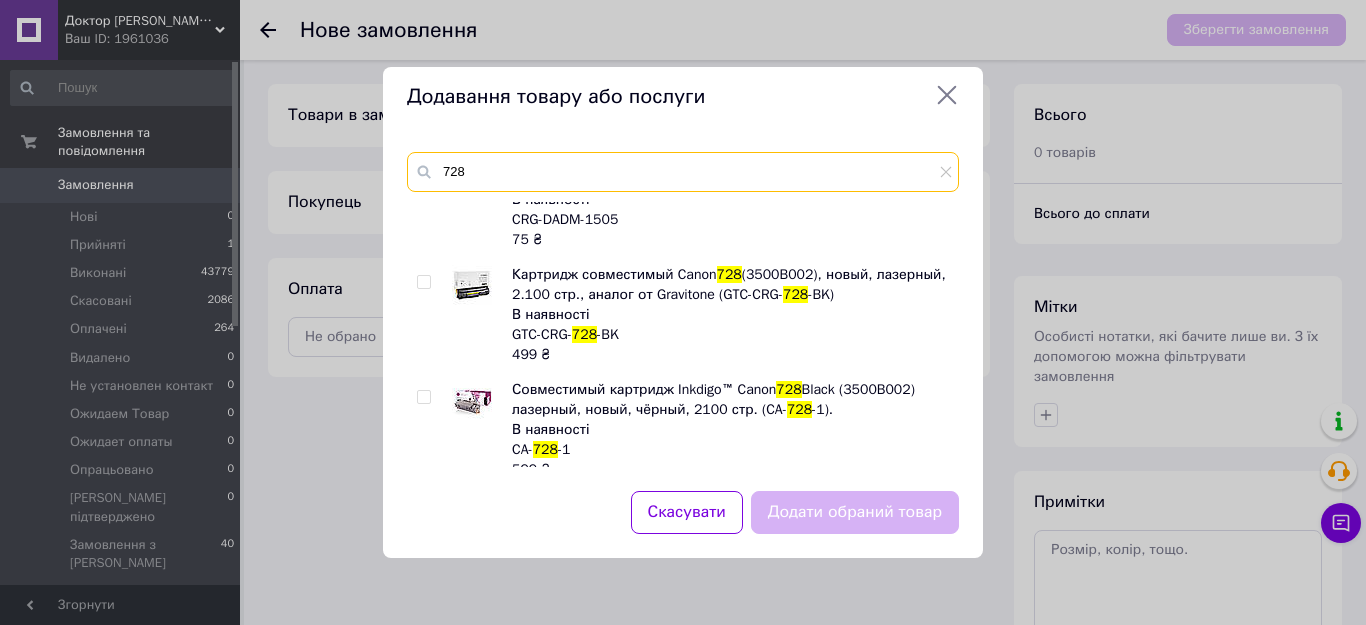 type on "728" 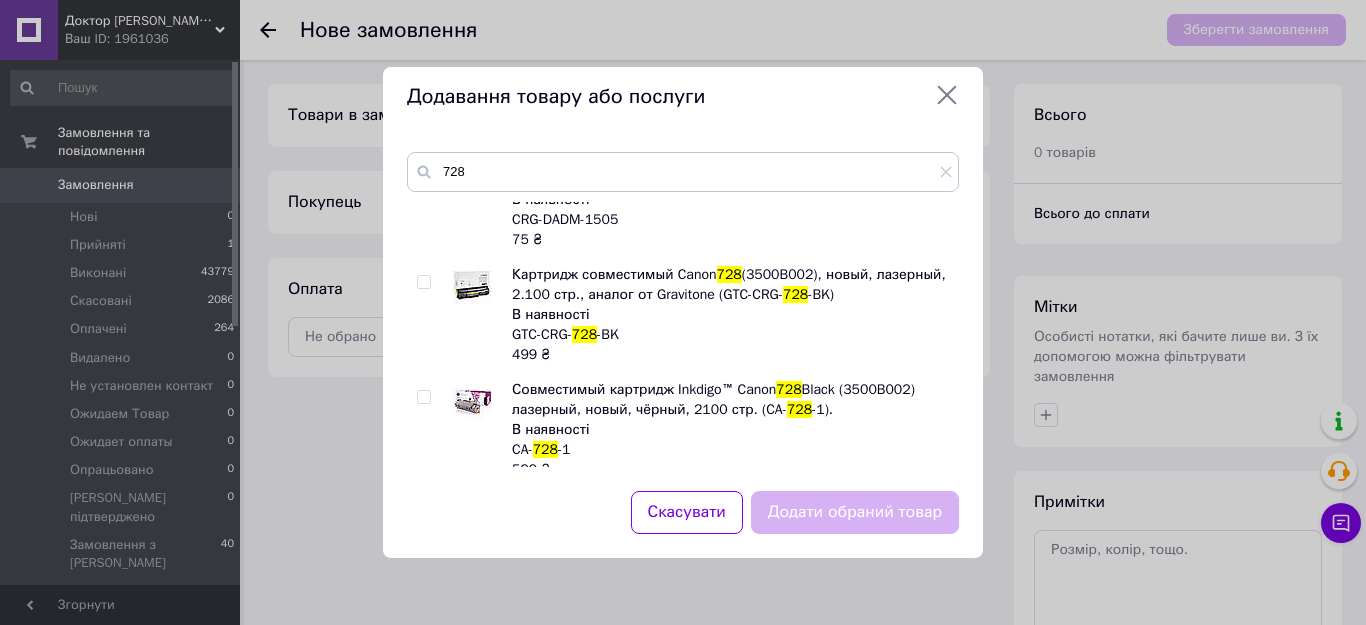 click at bounding box center (423, 282) 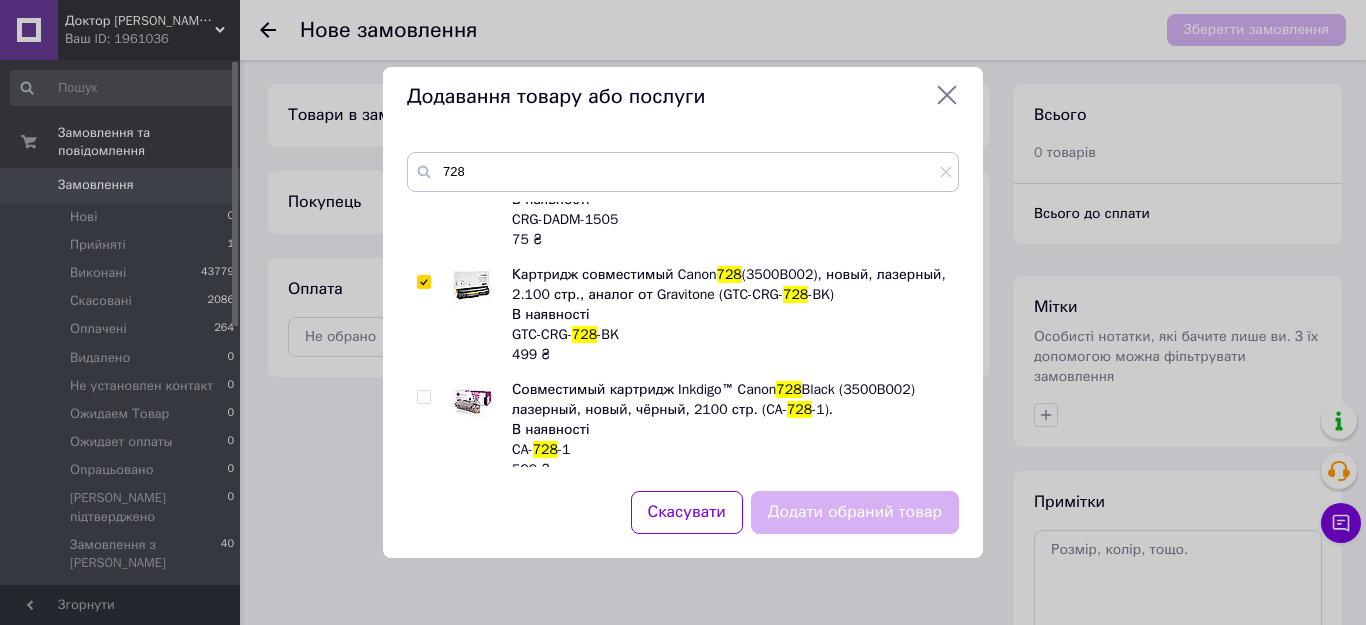 checkbox on "true" 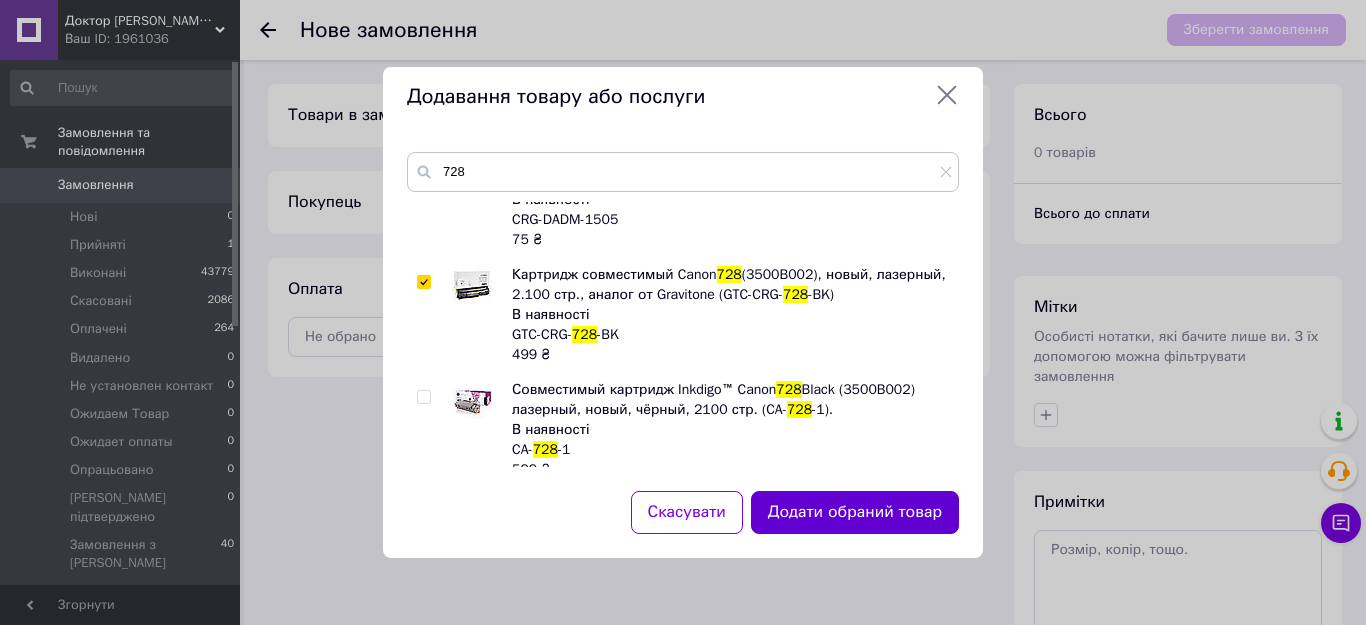 click on "Додати обраний товар" at bounding box center [855, 512] 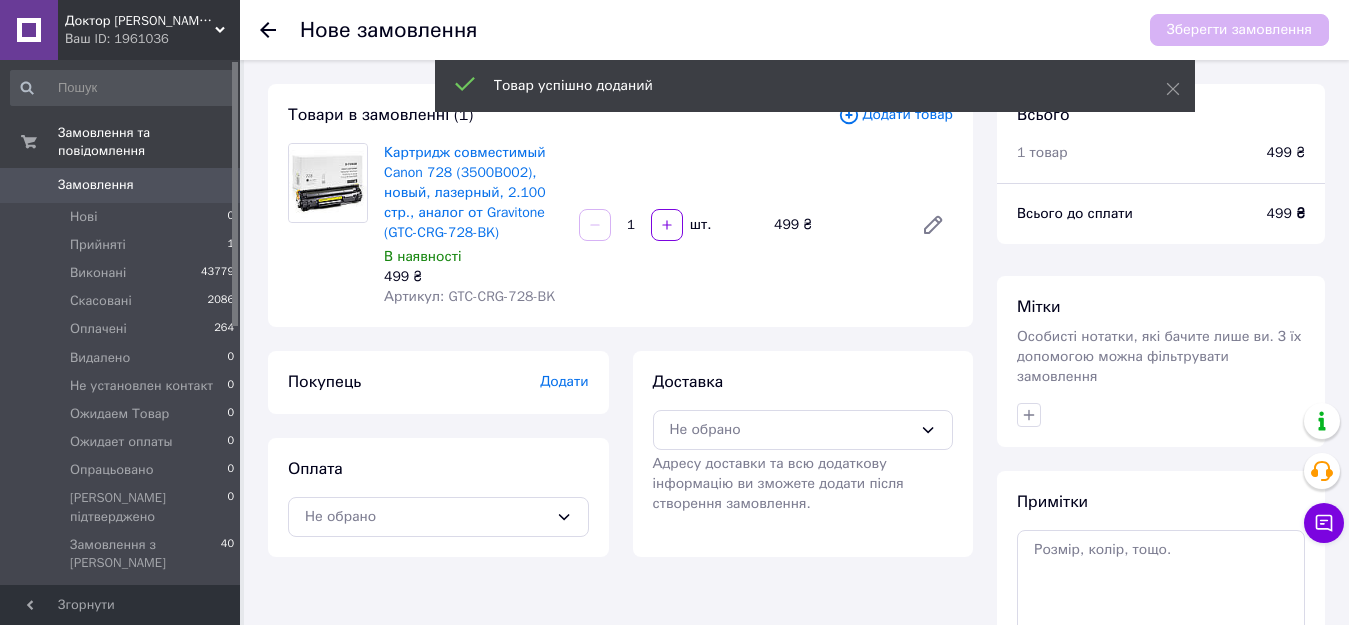 click on "Додати" at bounding box center [564, 381] 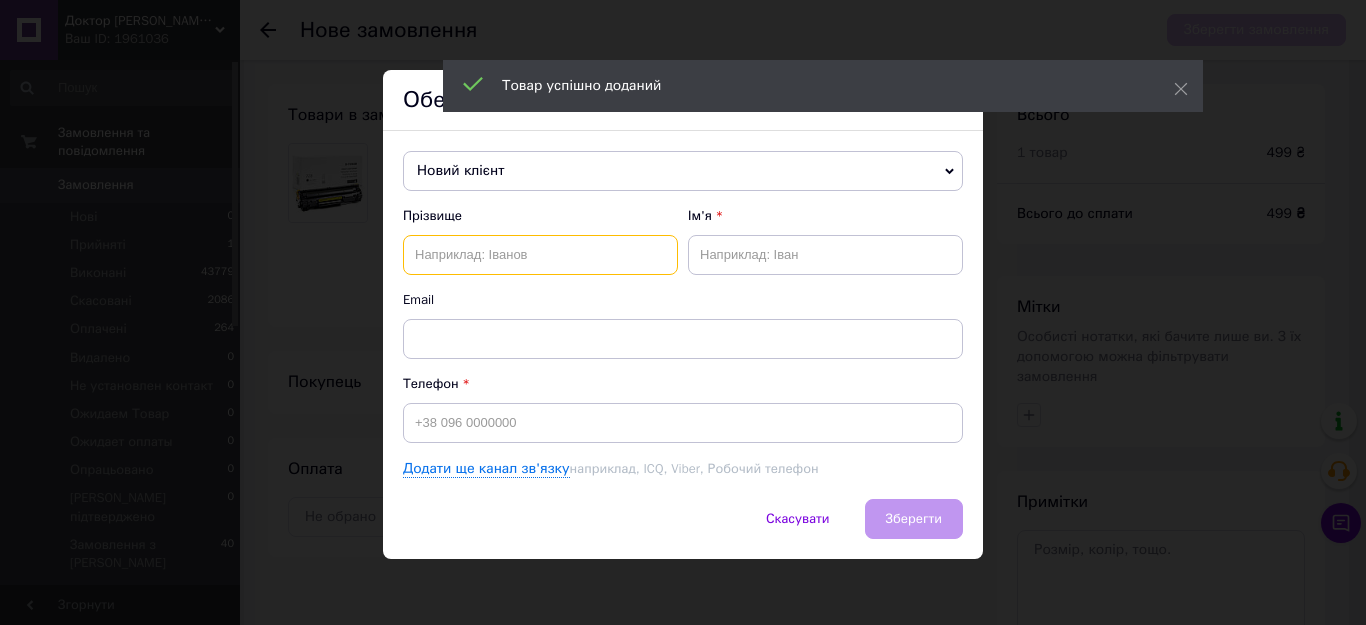 click at bounding box center [540, 255] 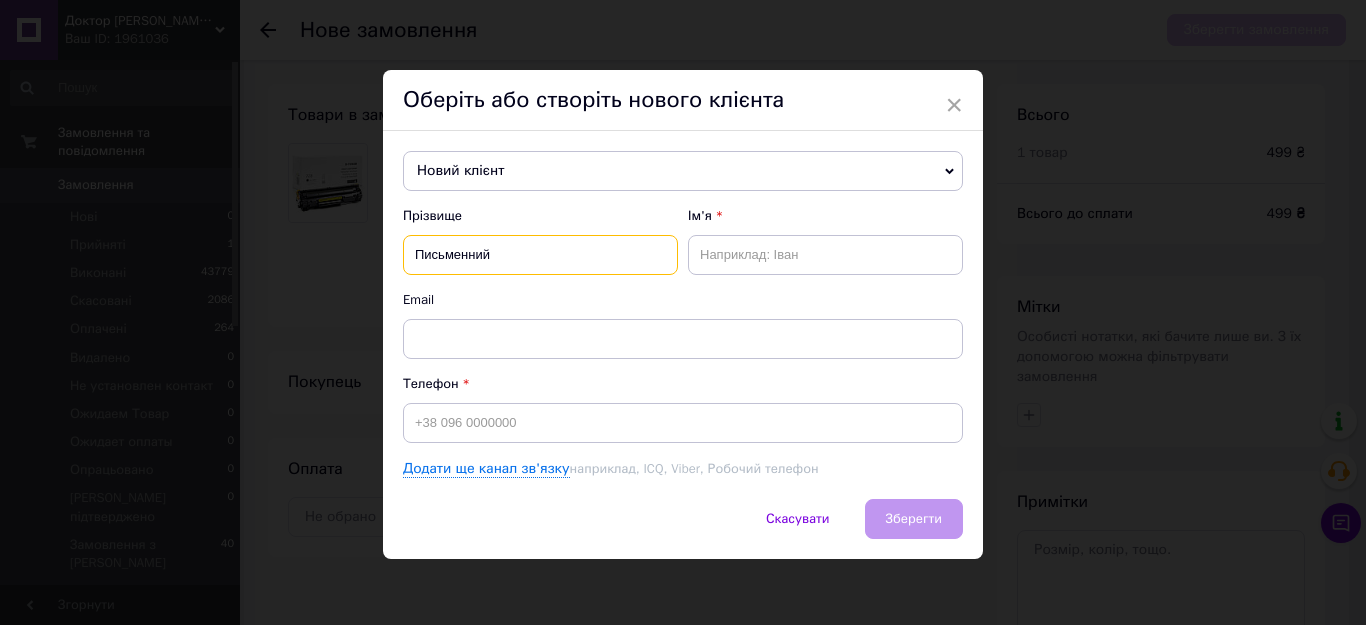 type on "Письменний" 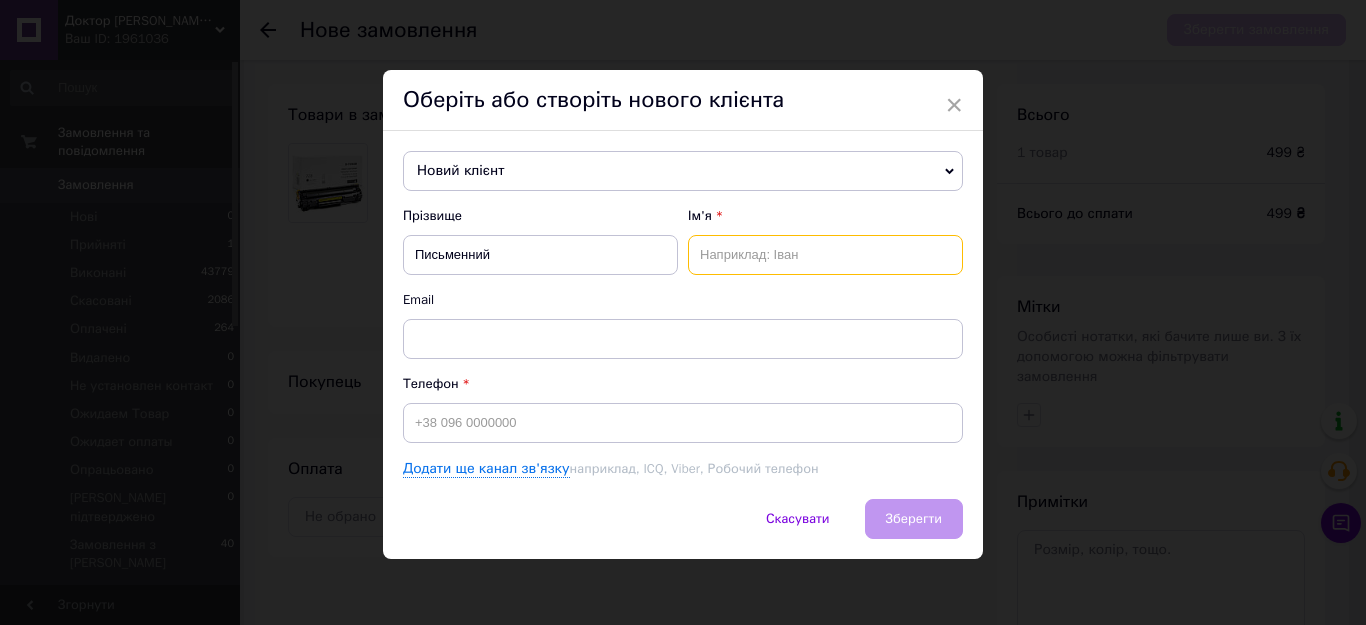 click at bounding box center [825, 255] 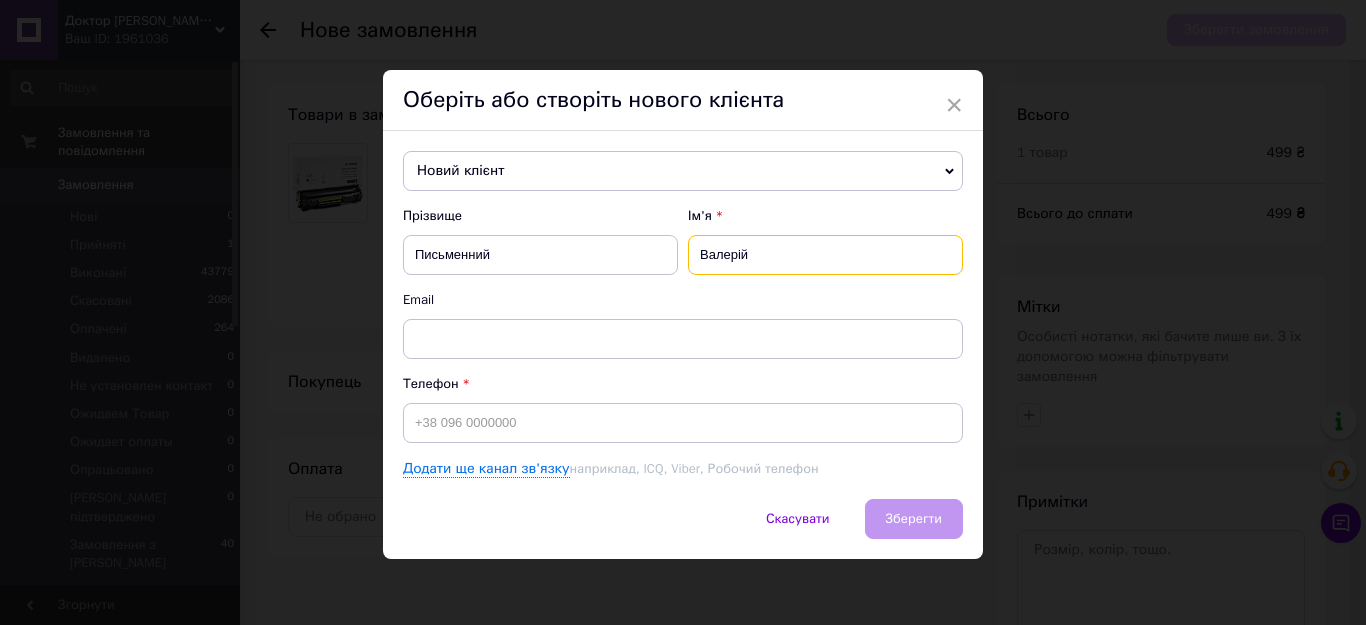type on "Валерій" 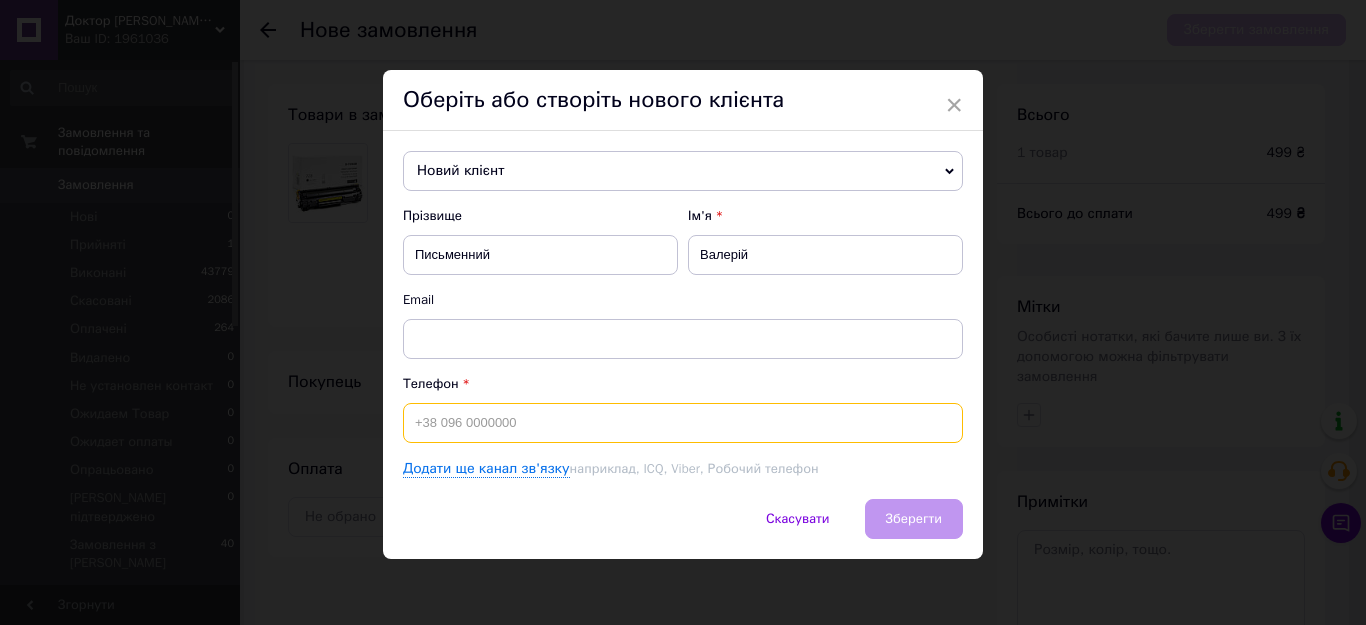 click at bounding box center (683, 423) 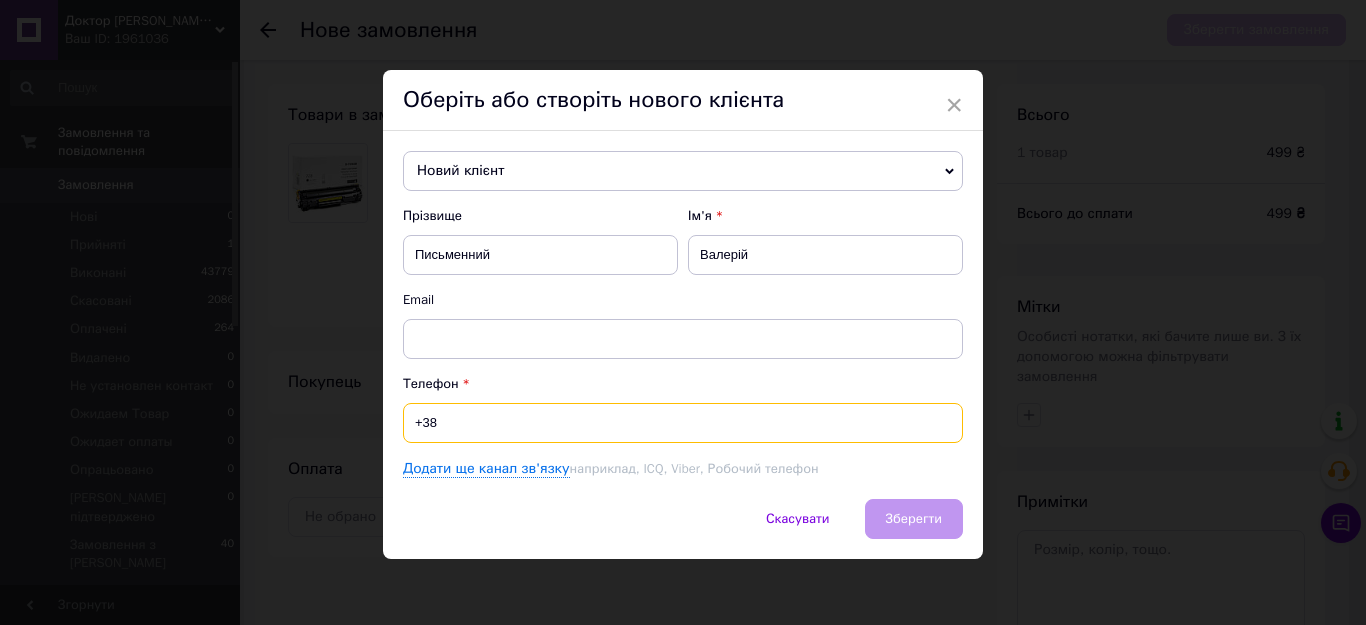 paste on "0683199498" 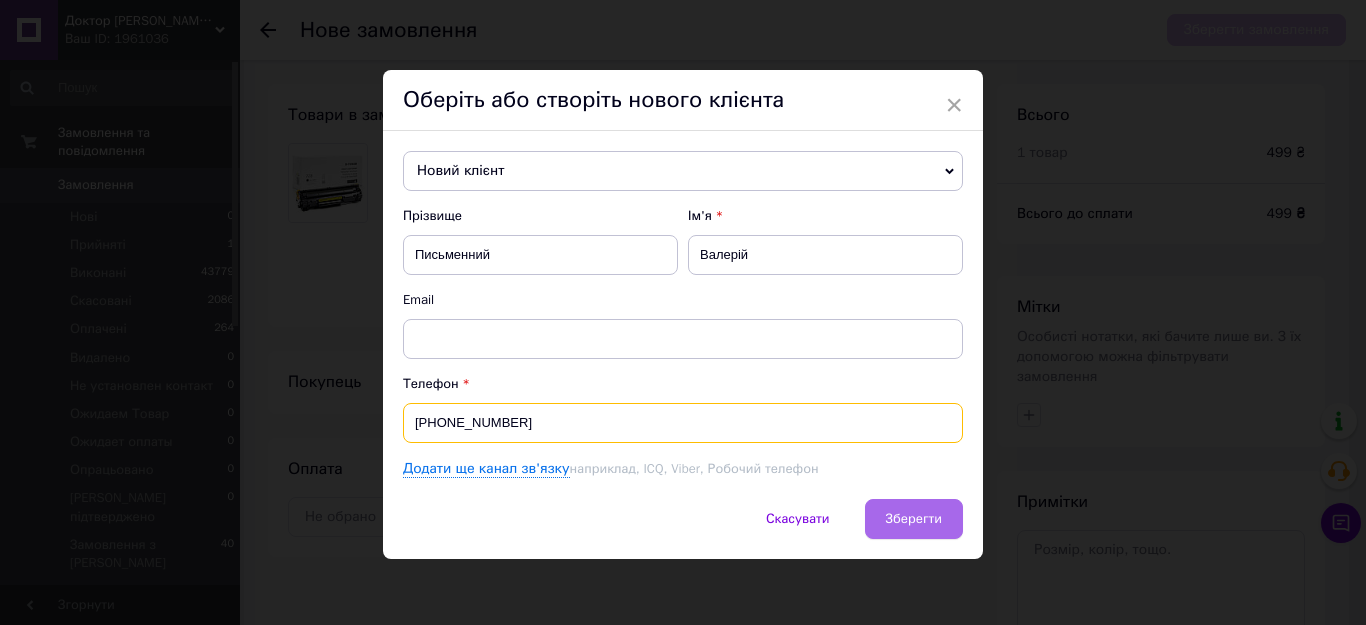 type on "[PHONE_NUMBER]" 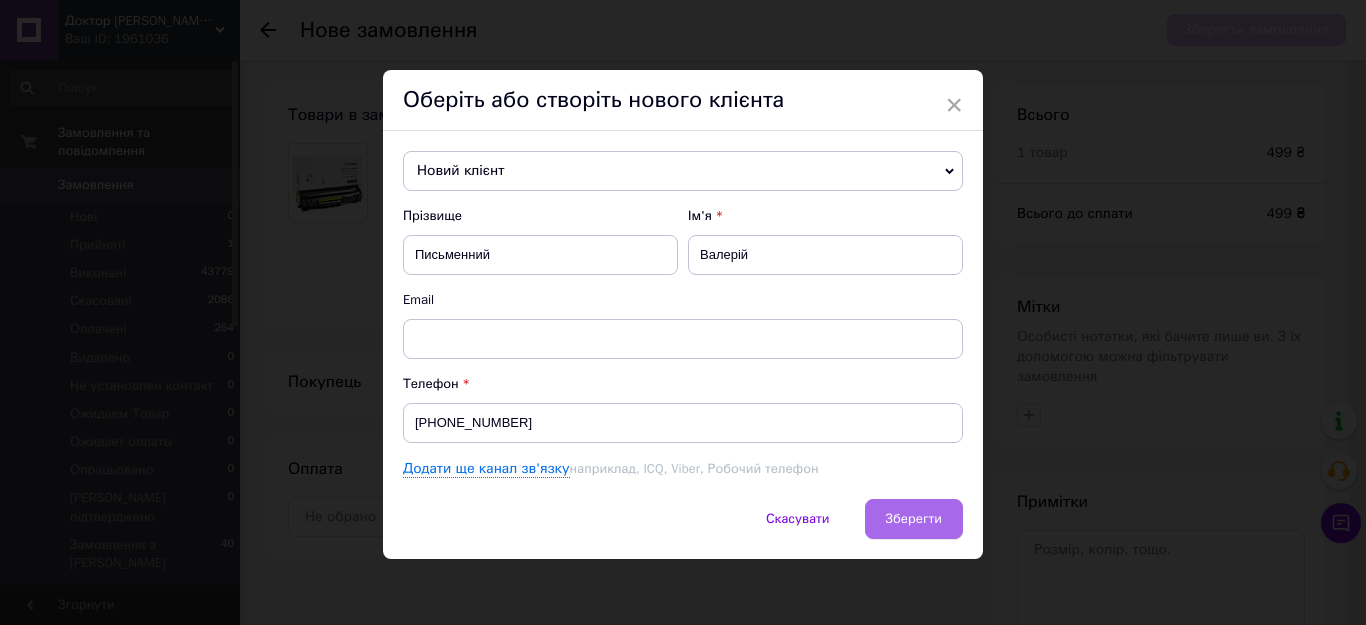 click on "Зберегти" at bounding box center (914, 519) 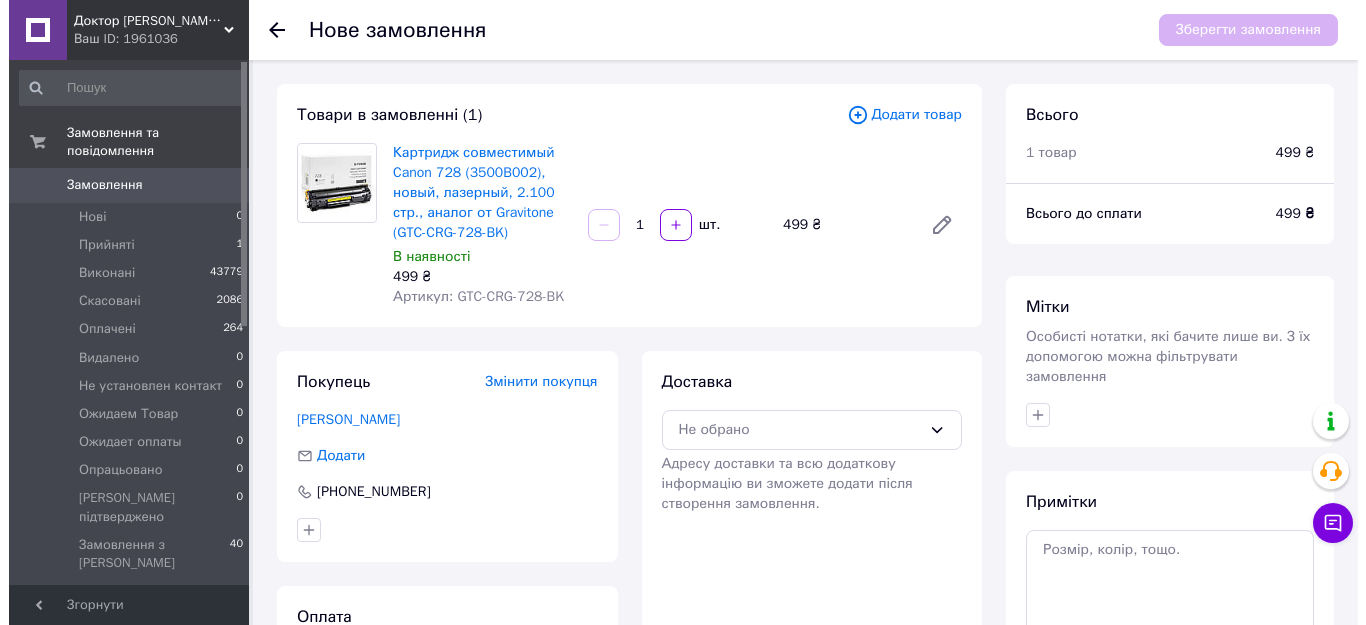 scroll, scrollTop: 199, scrollLeft: 0, axis: vertical 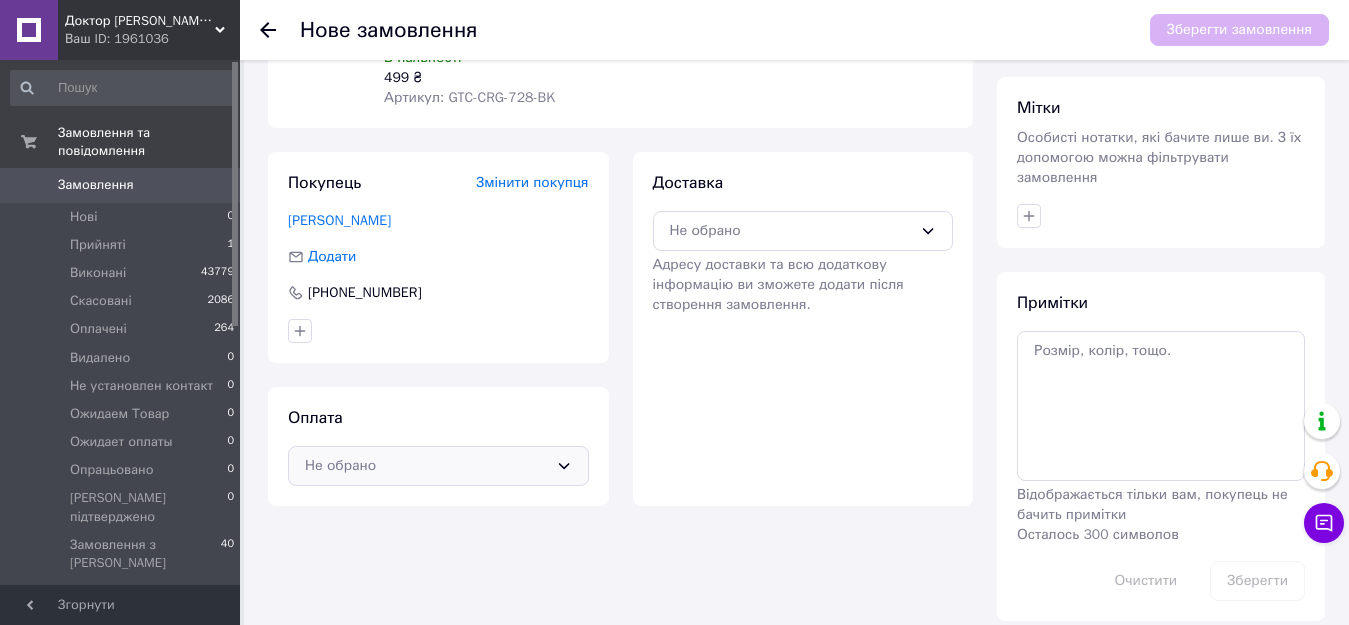 click on "Не обрано" at bounding box center (426, 466) 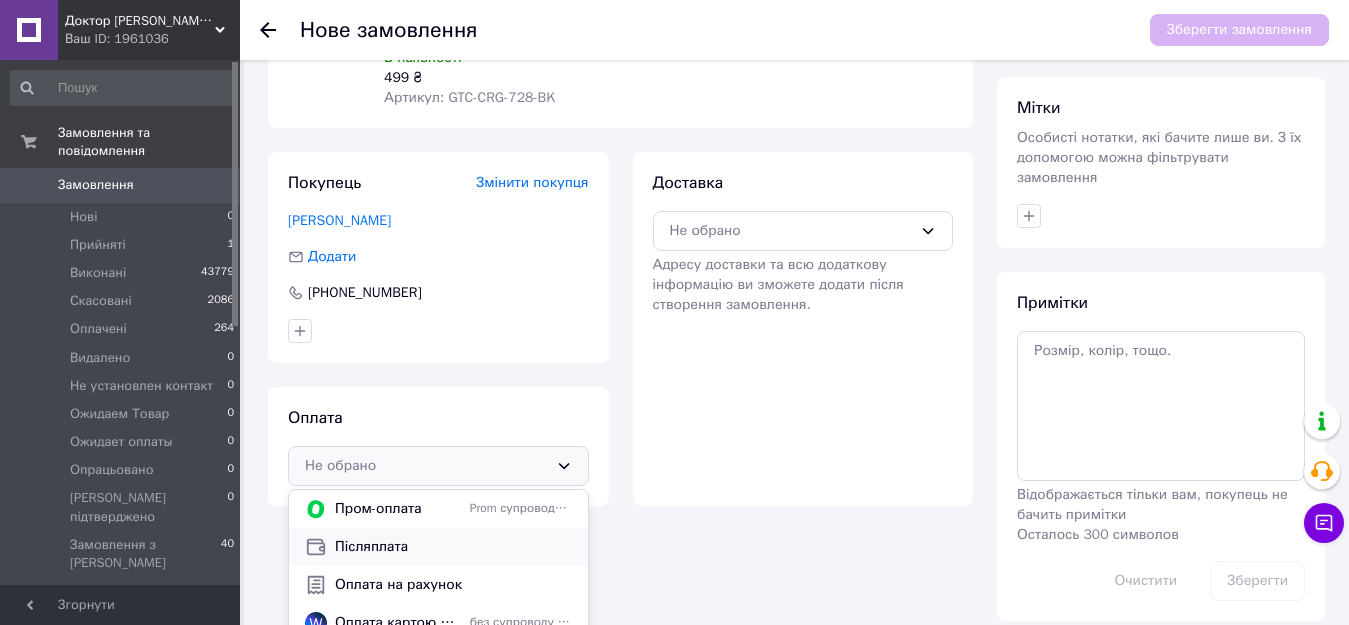 click on "Післяплата" at bounding box center [453, 547] 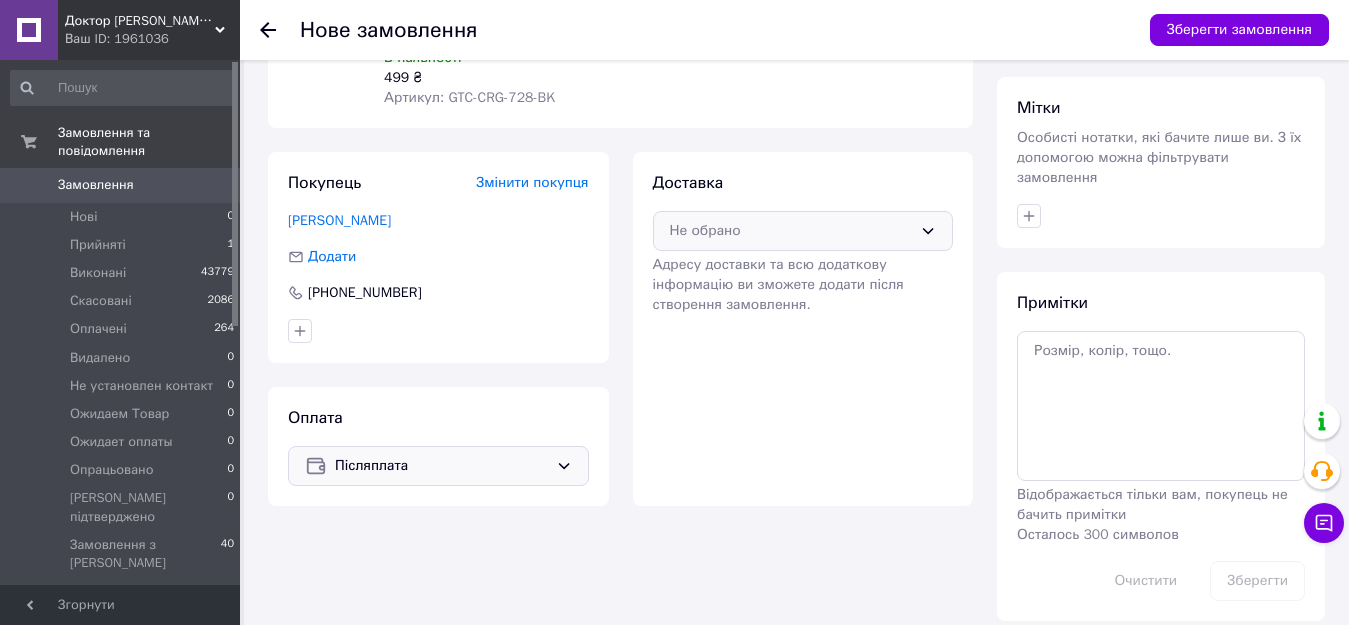 click on "Не обрано" at bounding box center [791, 231] 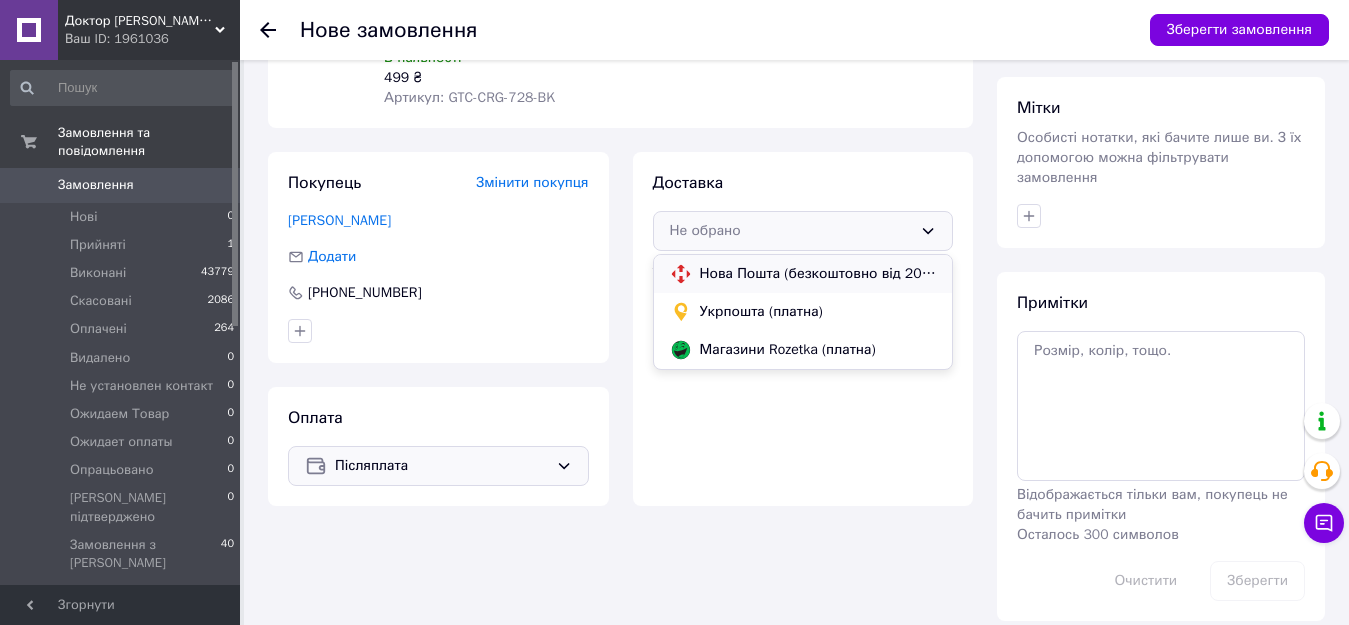 click on "Нова Пошта (безкоштовно від 2000 ₴)" at bounding box center [818, 274] 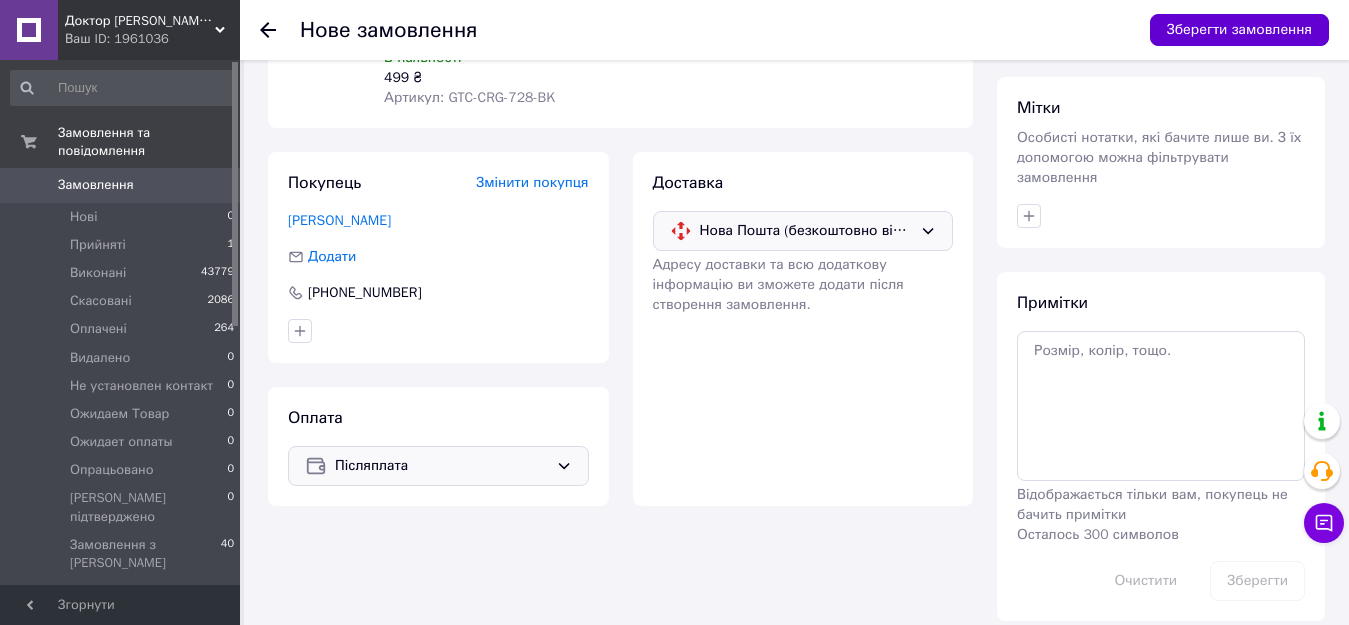 click on "Зберегти замовлення" at bounding box center (1239, 30) 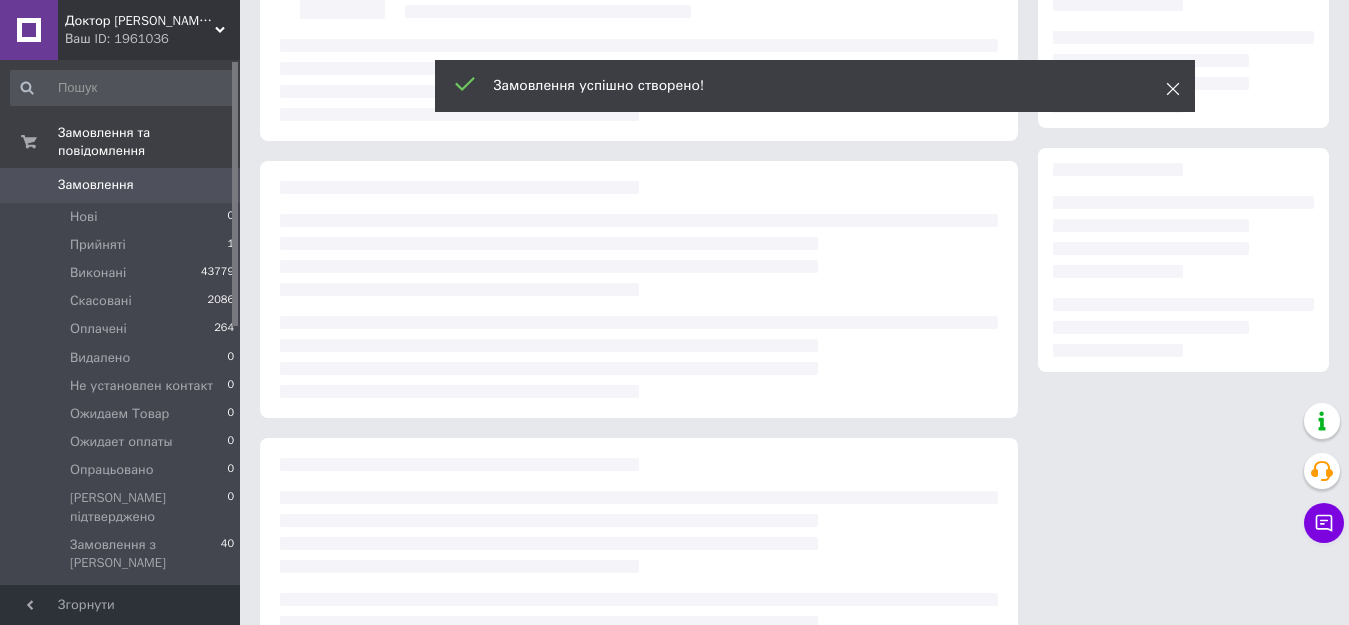 click 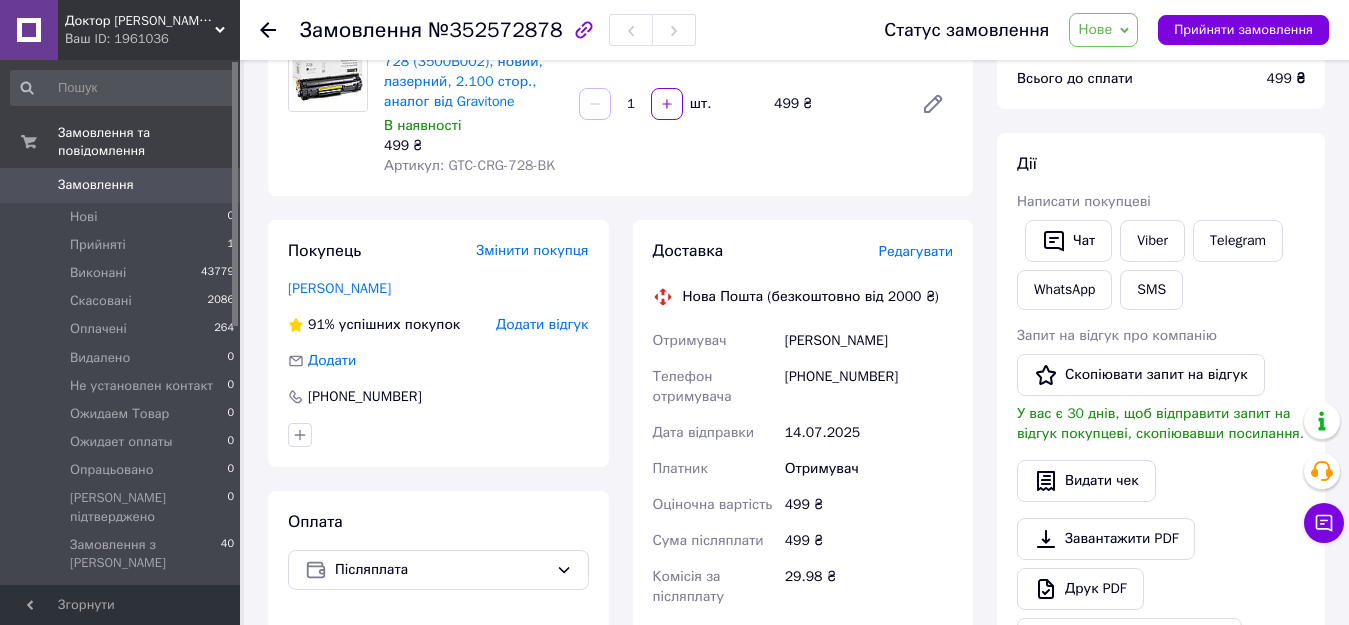 click on "Редагувати" at bounding box center [916, 251] 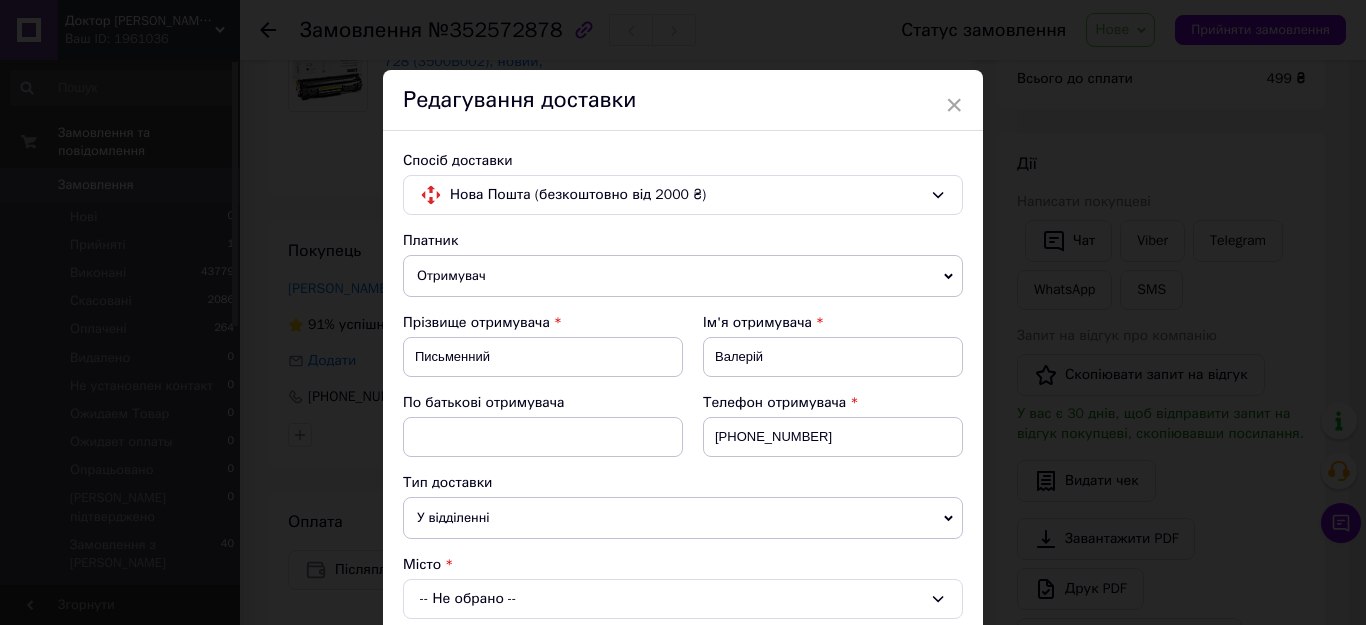 scroll, scrollTop: 333, scrollLeft: 0, axis: vertical 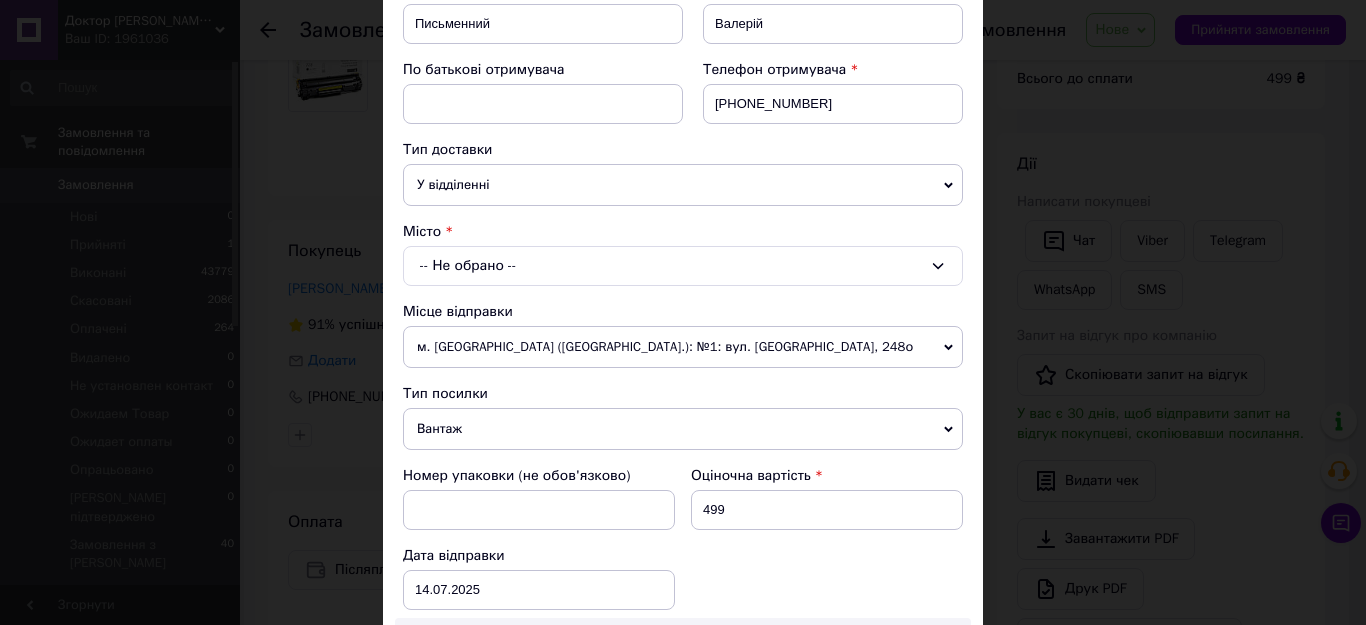 click on "-- Не обрано --" at bounding box center (683, 266) 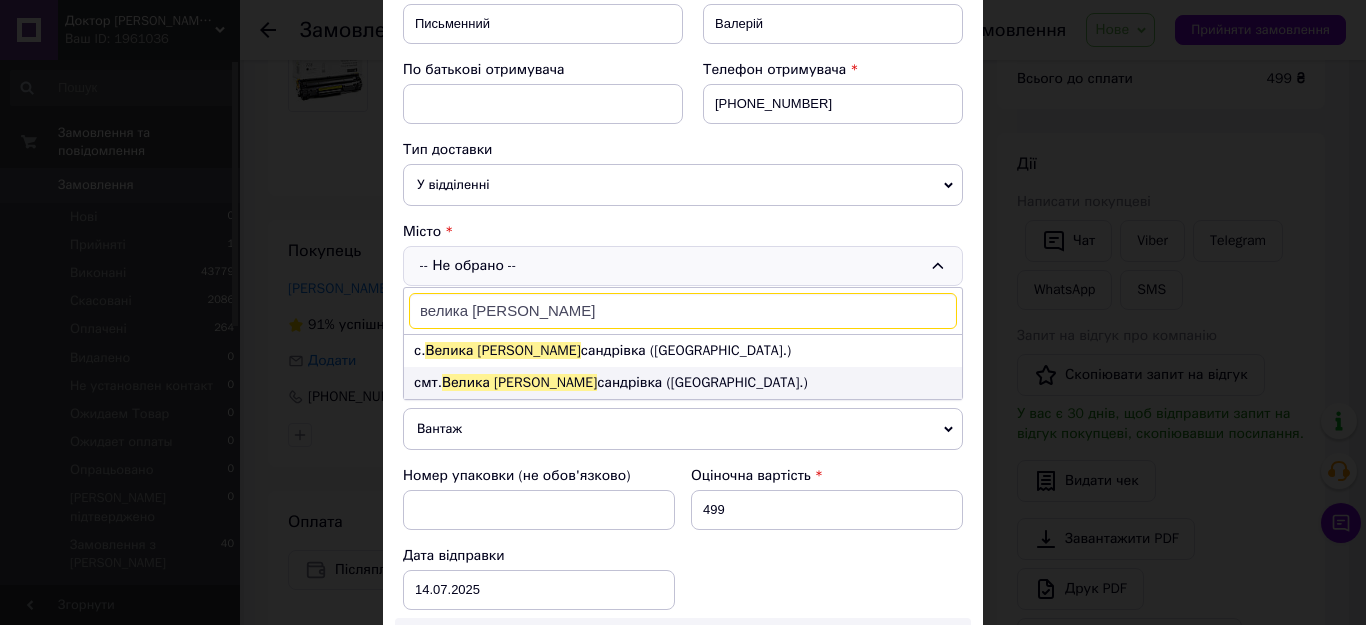 type on "велика [PERSON_NAME]" 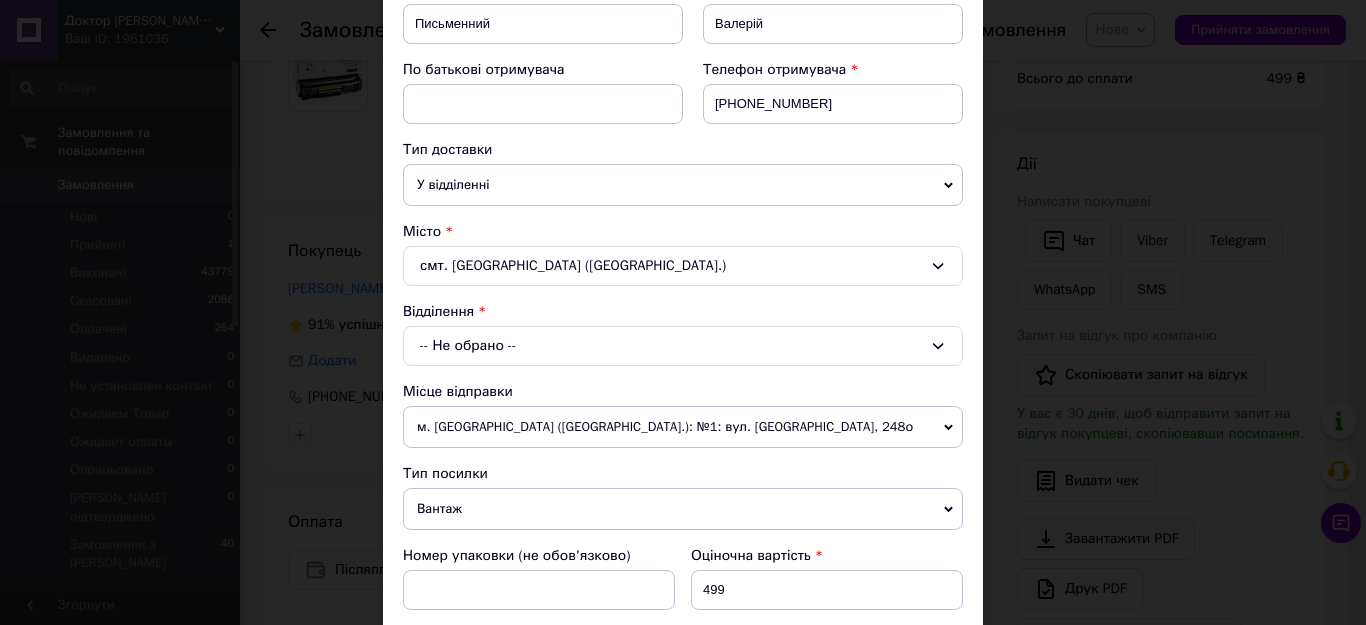 click on "-- Не обрано --" at bounding box center (683, 346) 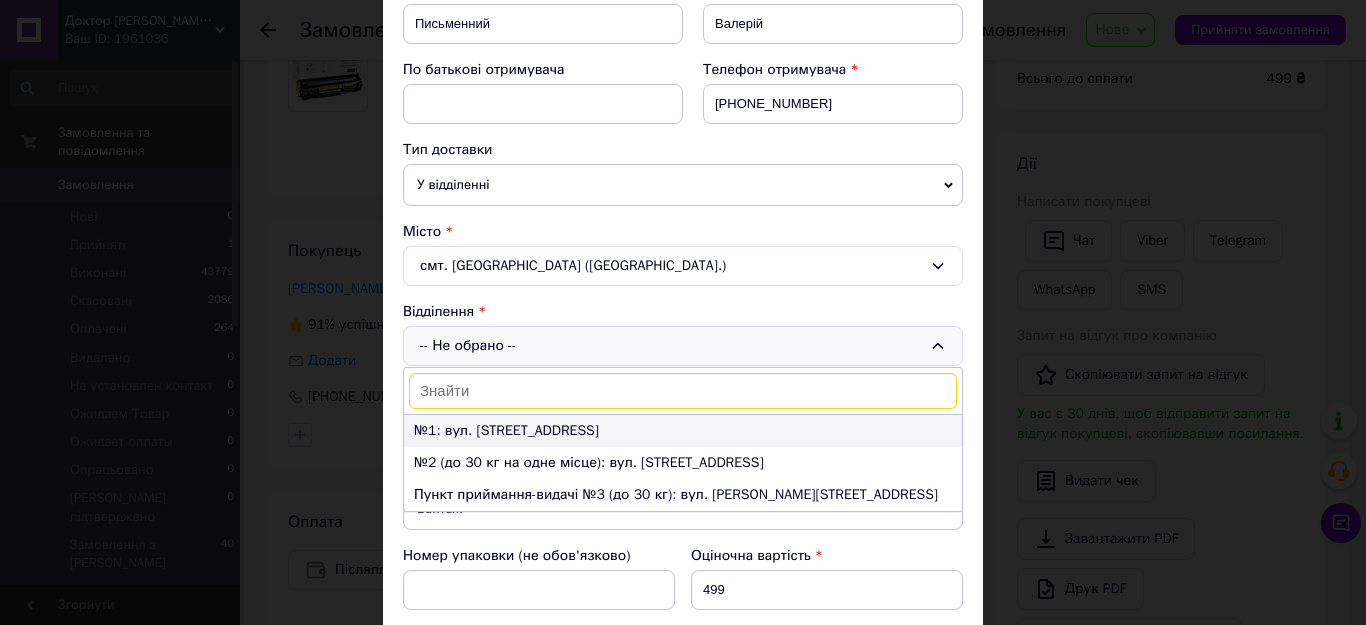 click on "№1: вул. [STREET_ADDRESS]" at bounding box center (683, 431) 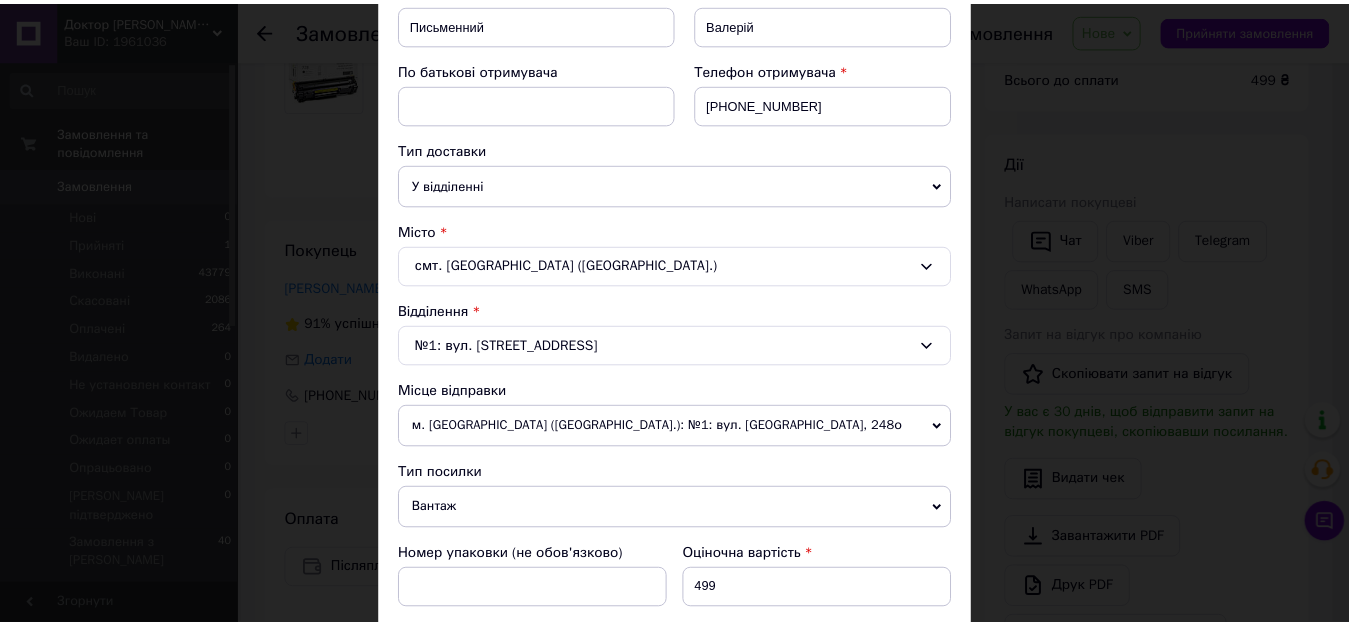scroll, scrollTop: 1125, scrollLeft: 0, axis: vertical 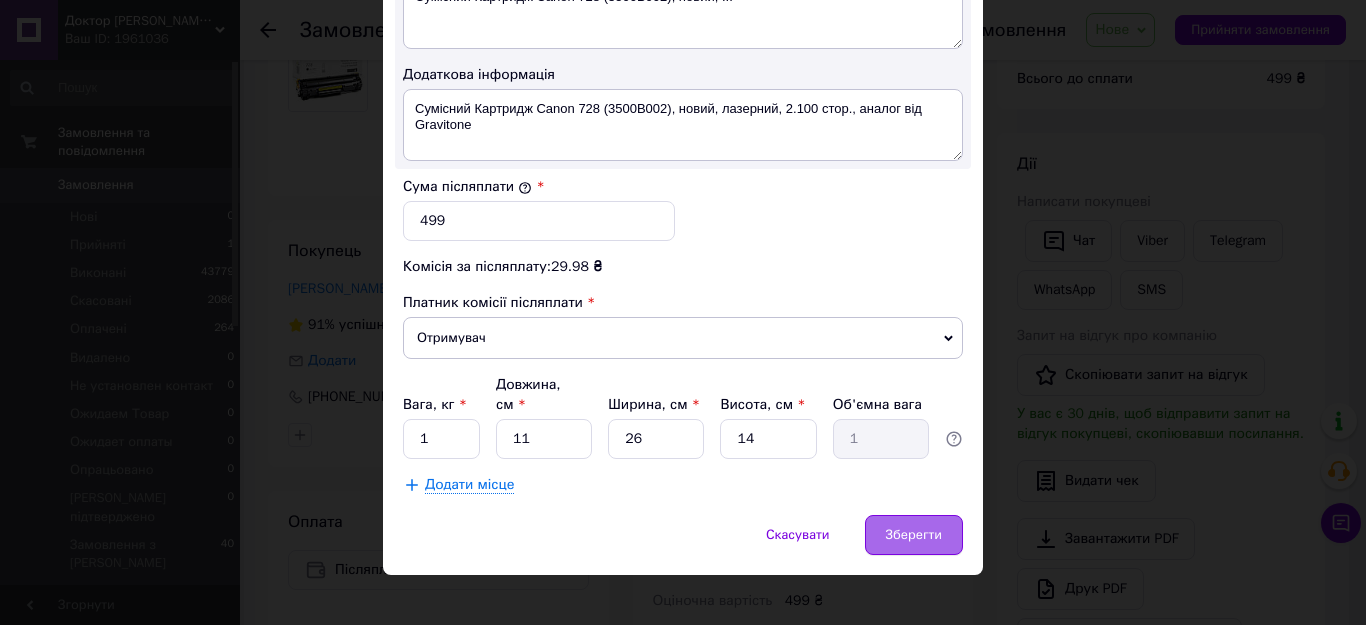 click on "Зберегти" at bounding box center [914, 535] 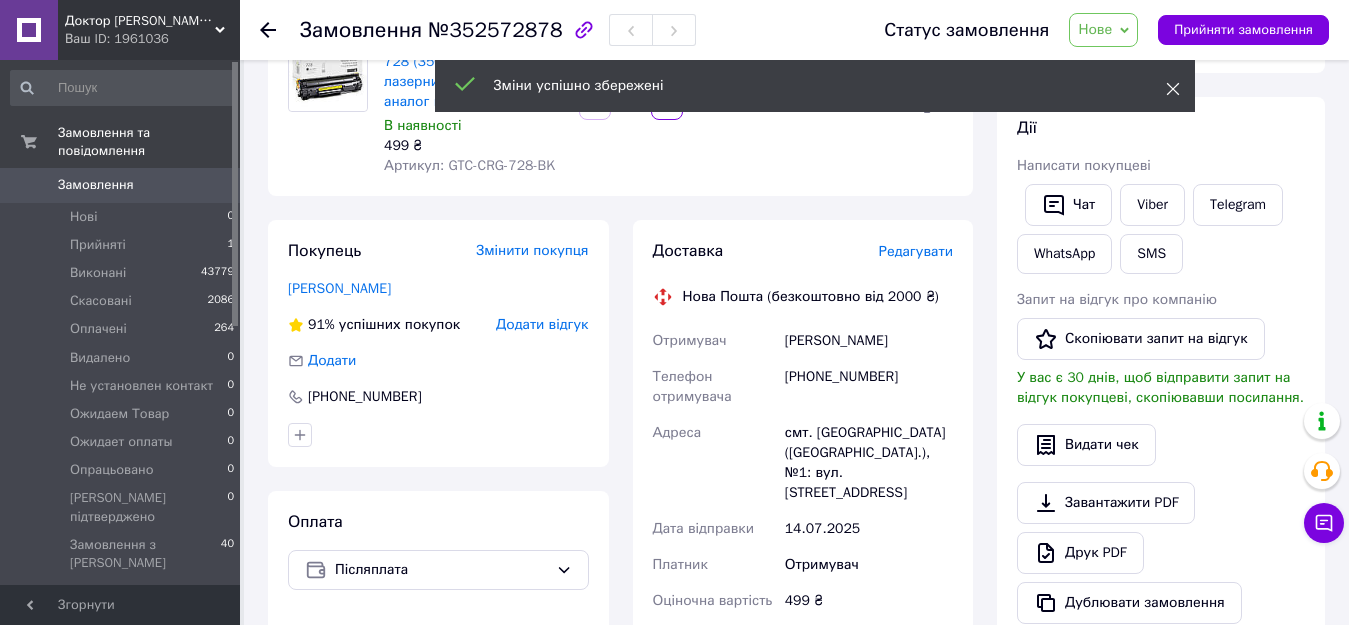 click 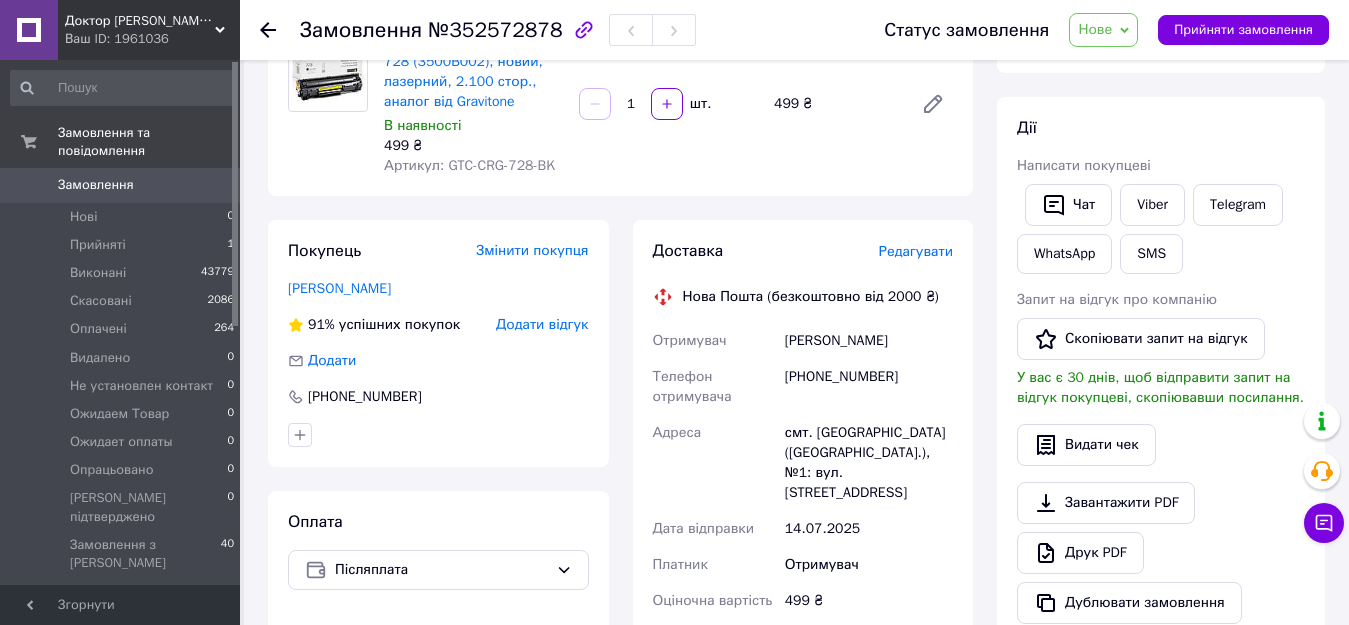 click on "Нове" at bounding box center [1103, 30] 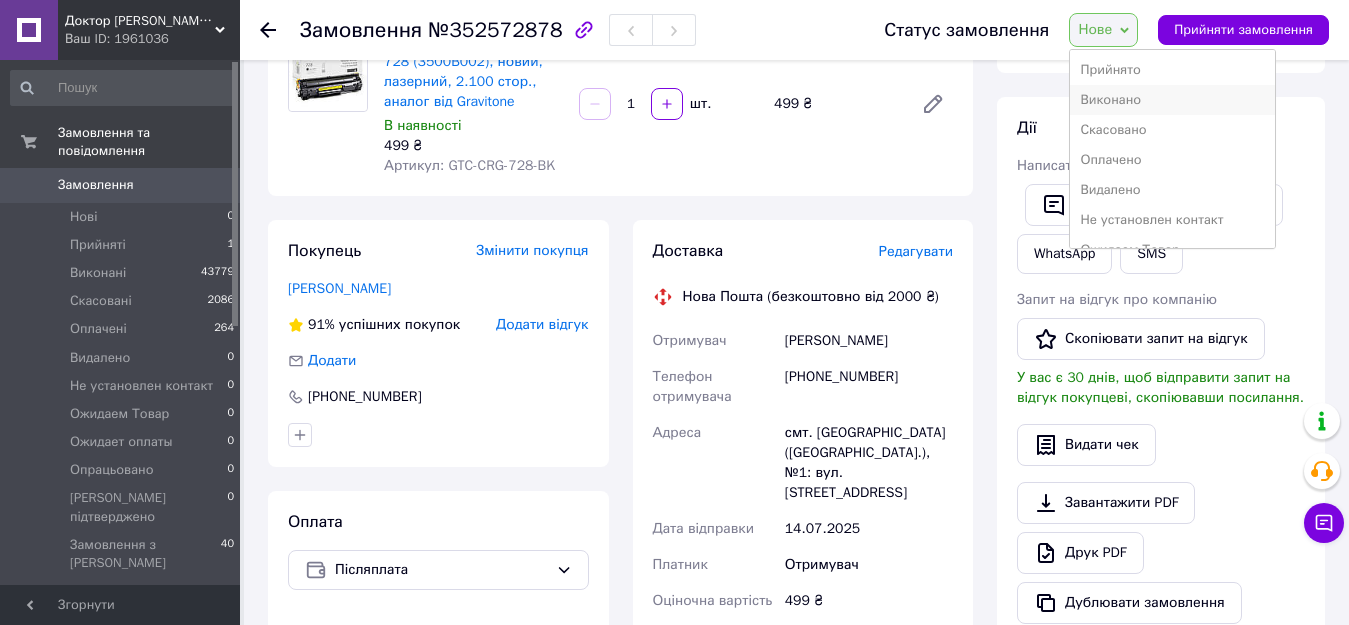 click on "Виконано" at bounding box center [1172, 100] 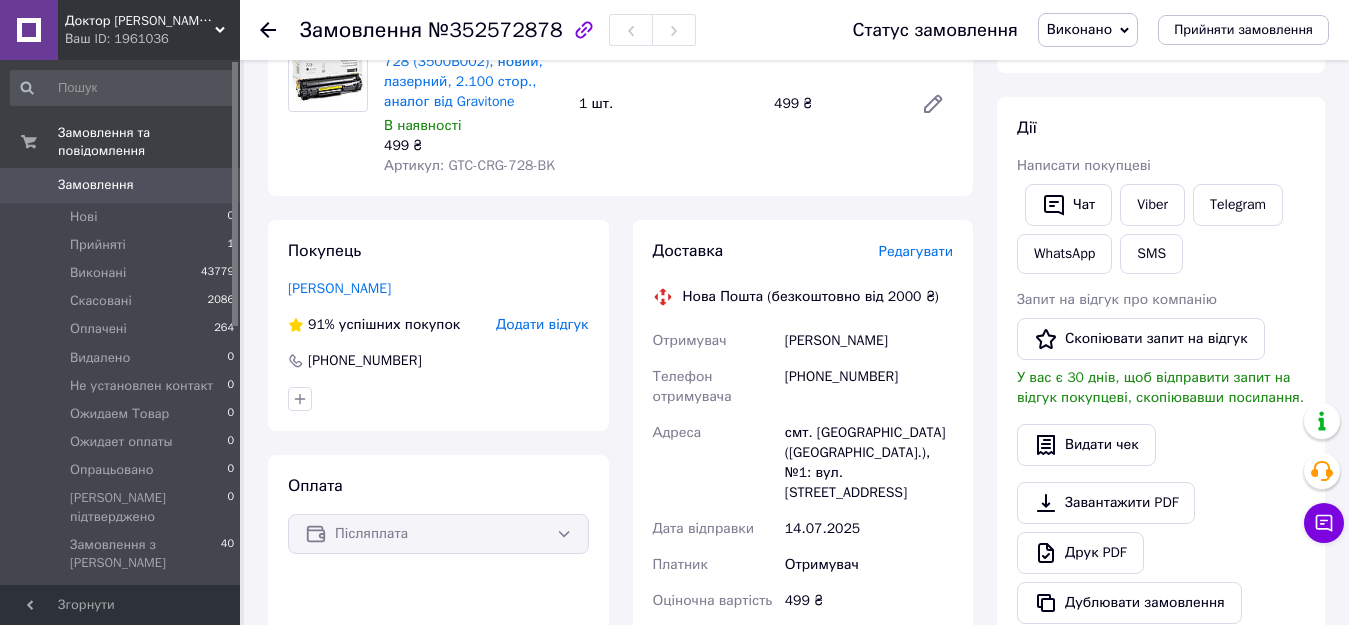 scroll, scrollTop: 0, scrollLeft: 0, axis: both 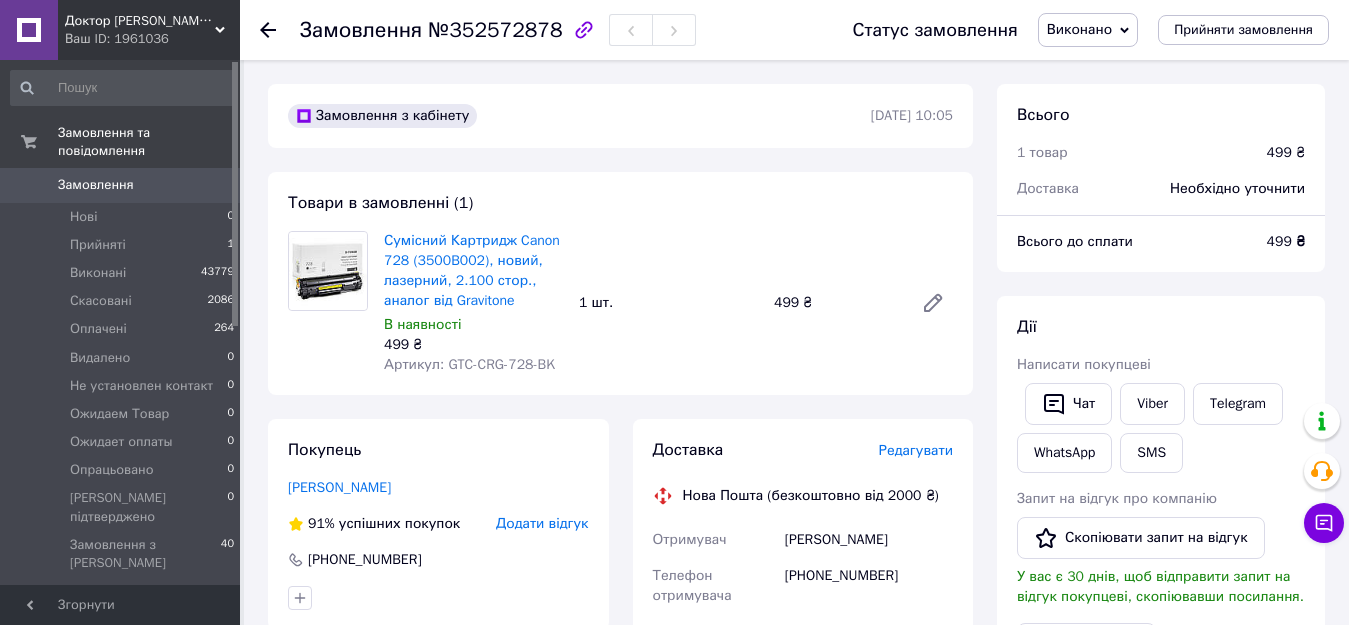 click on "Замовлення" at bounding box center (121, 185) 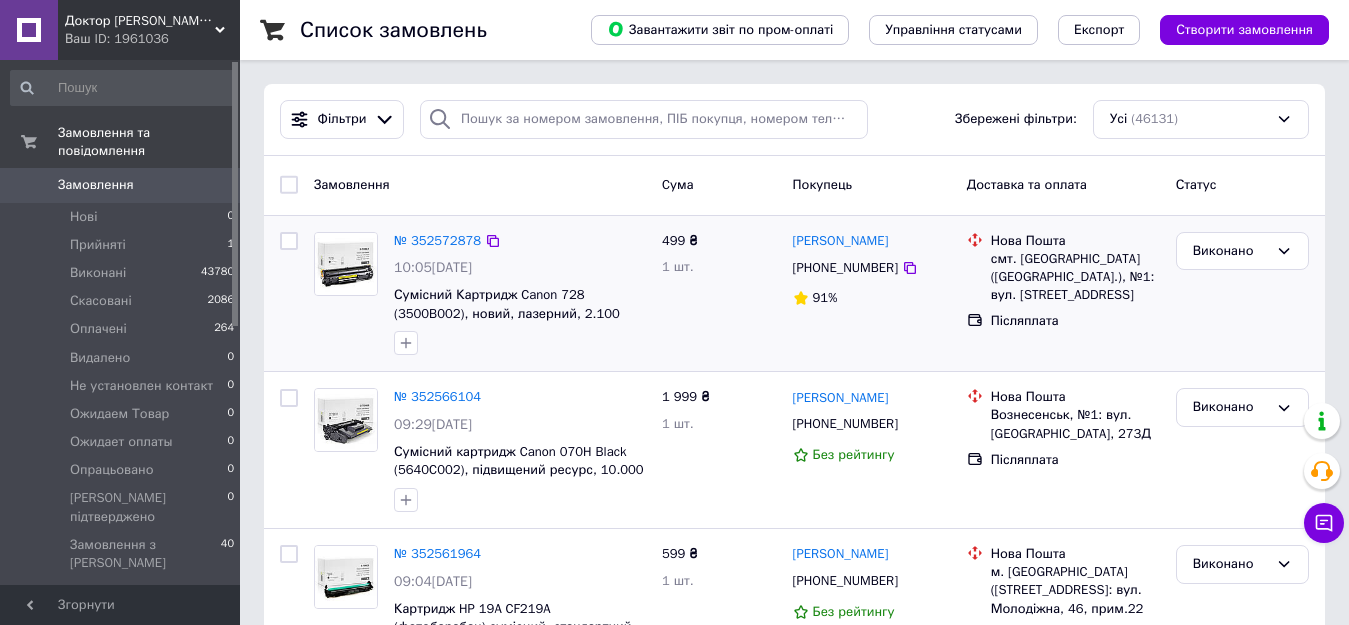 scroll, scrollTop: 333, scrollLeft: 0, axis: vertical 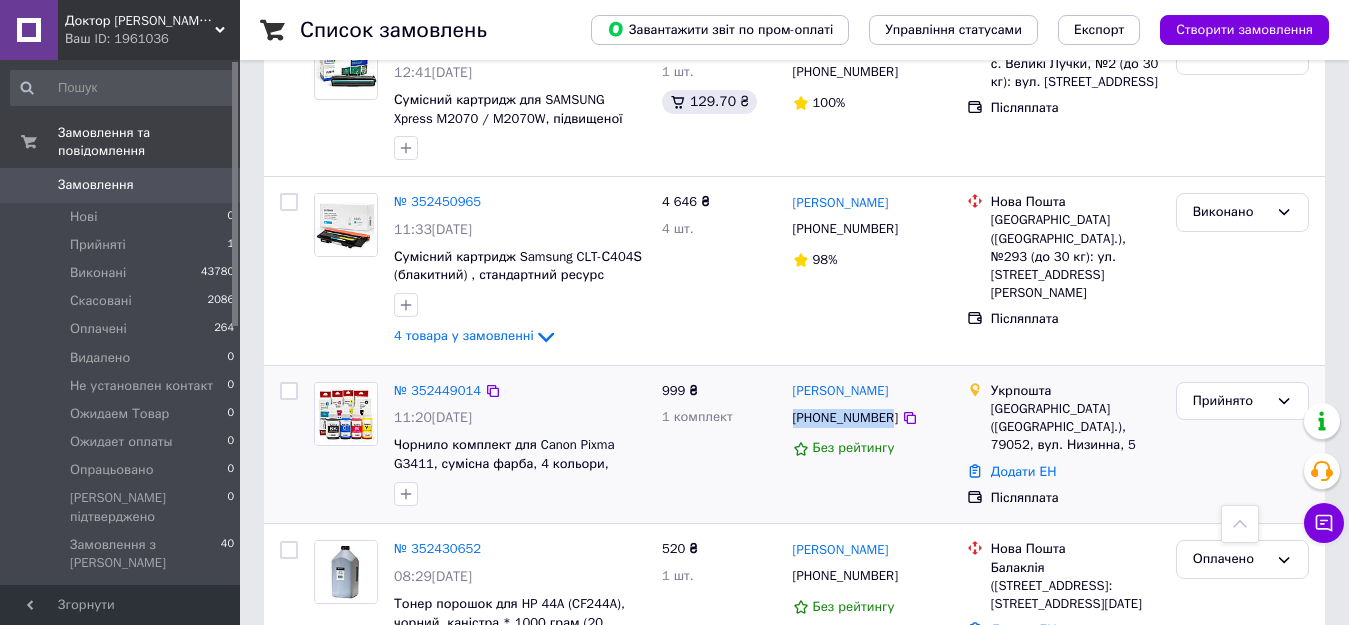 drag, startPoint x: 888, startPoint y: 394, endPoint x: 797, endPoint y: 409, distance: 92.22798 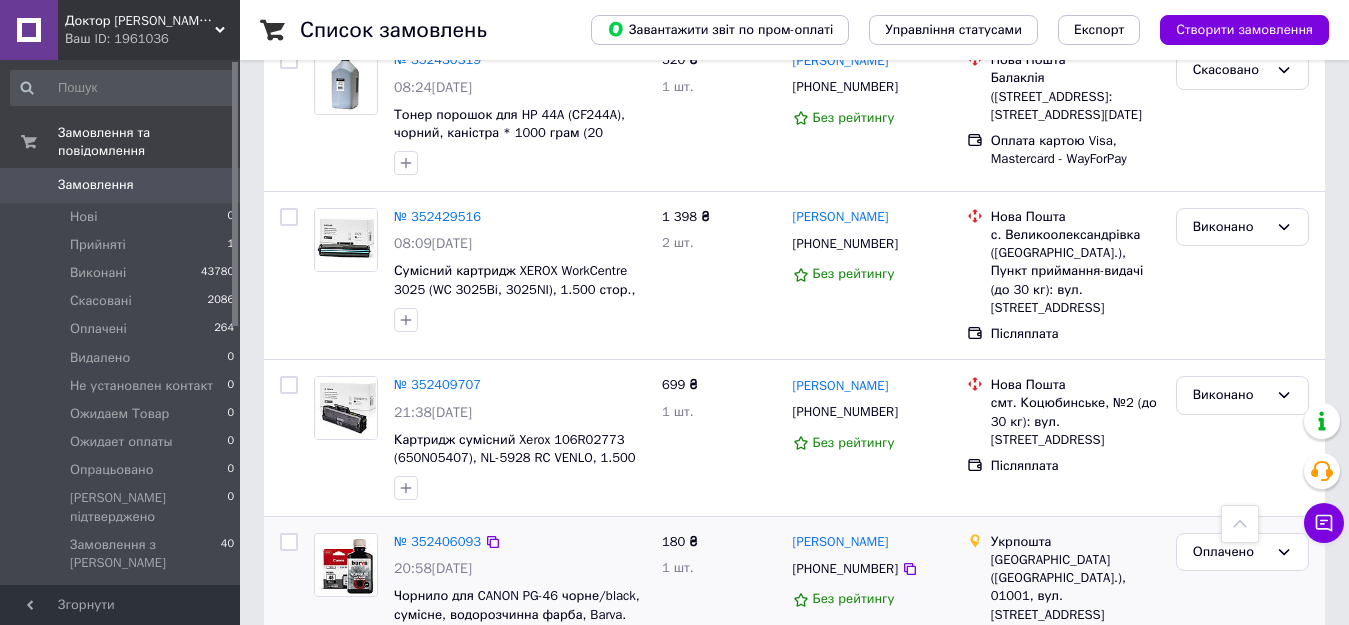 scroll, scrollTop: 2000, scrollLeft: 0, axis: vertical 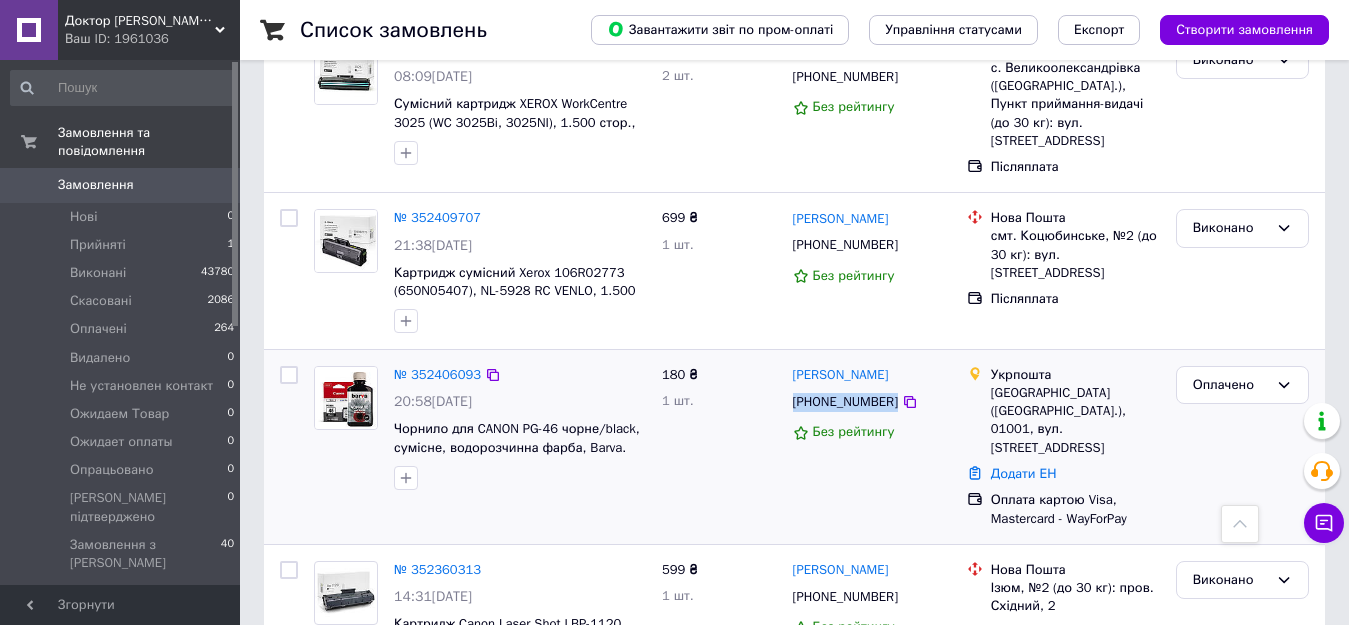 drag, startPoint x: 890, startPoint y: 359, endPoint x: 784, endPoint y: 378, distance: 107.68937 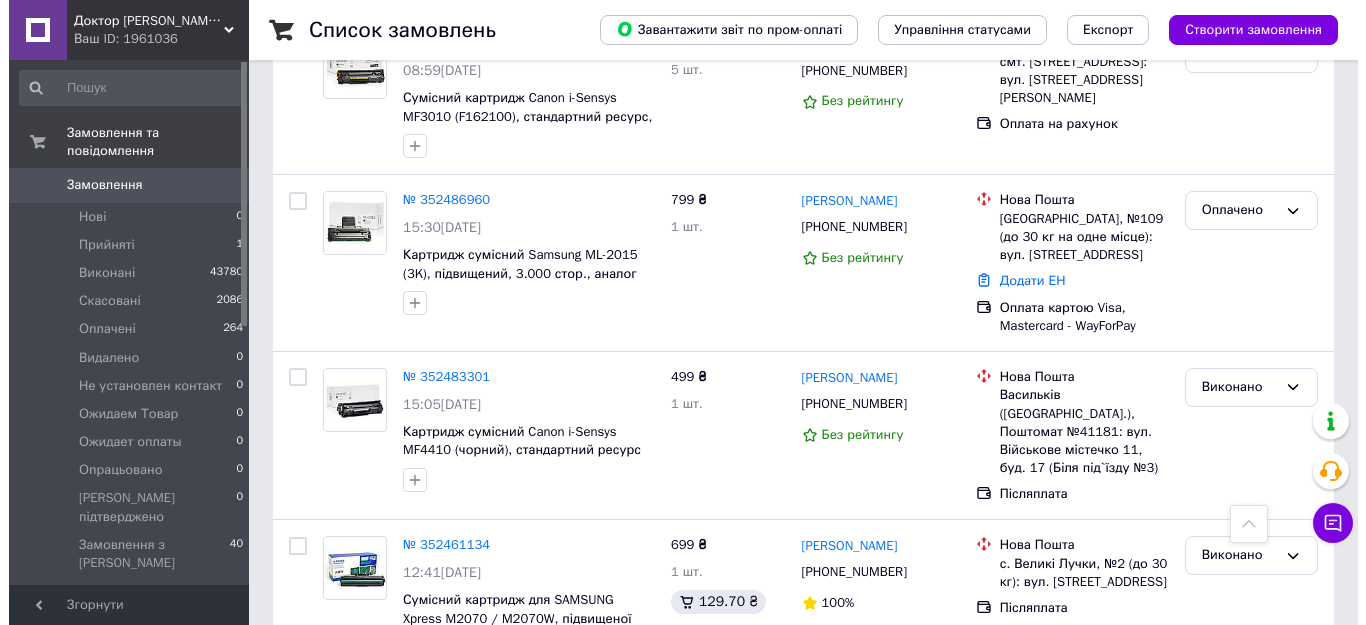 scroll, scrollTop: 0, scrollLeft: 0, axis: both 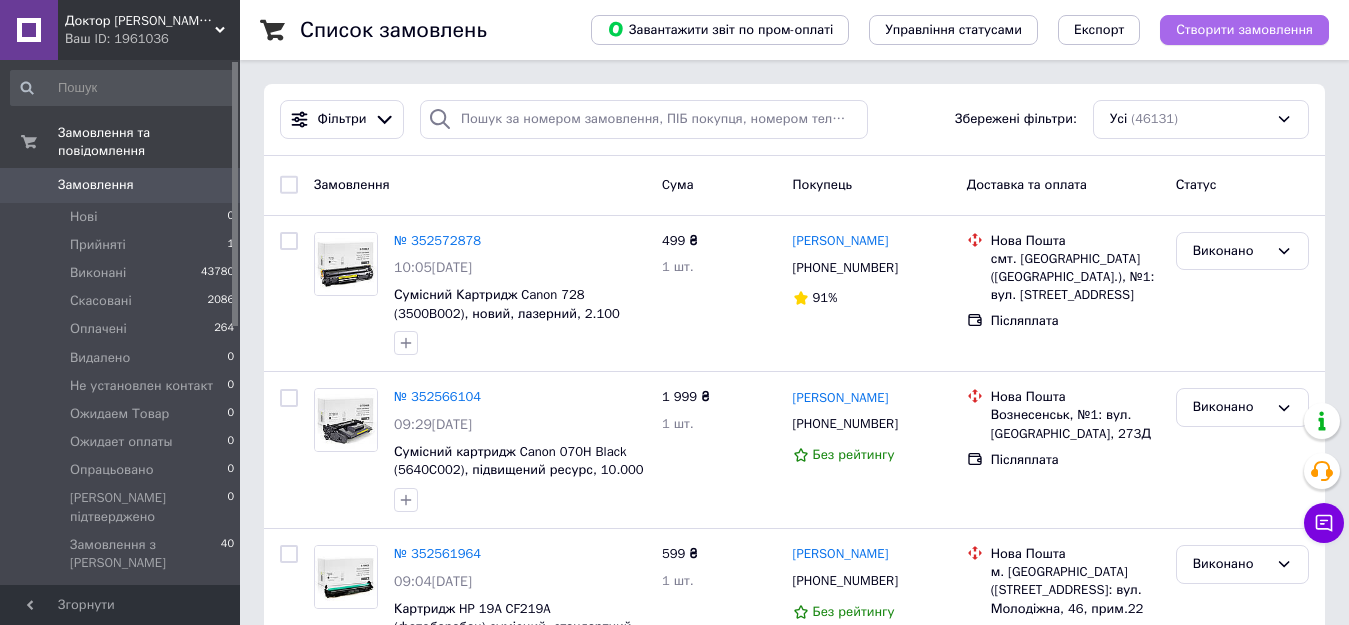 click on "Створити замовлення" at bounding box center [1244, 30] 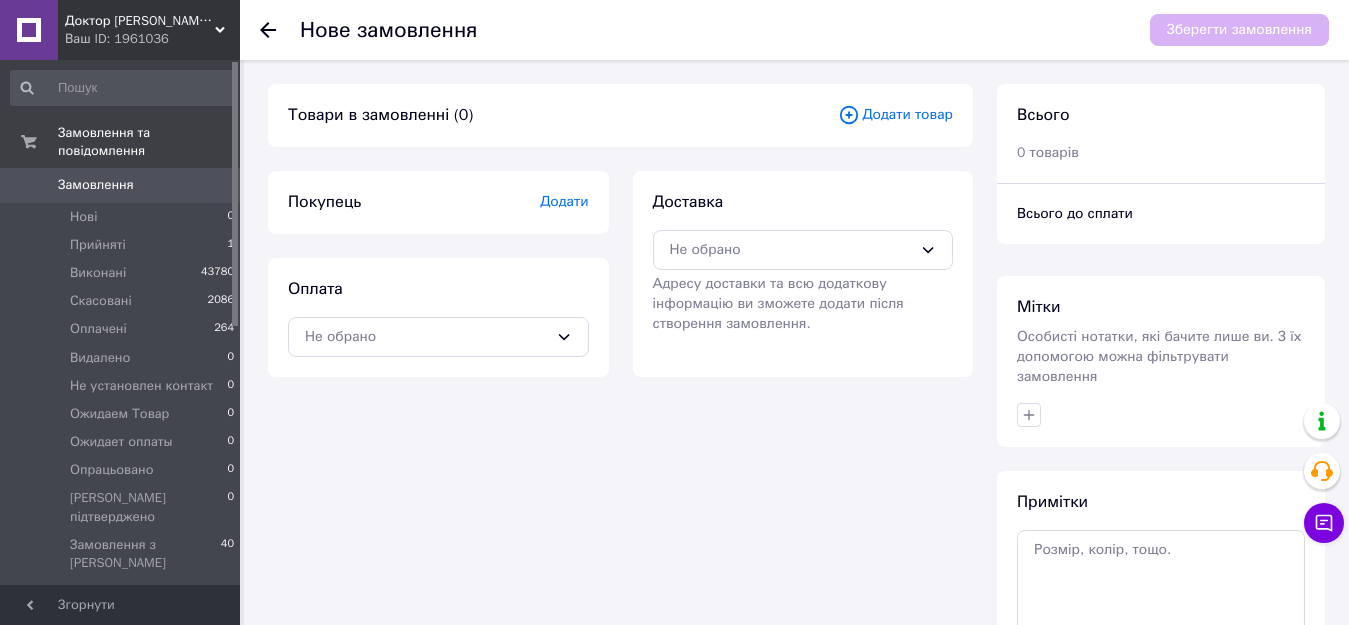 click on "Додати товар" at bounding box center [895, 115] 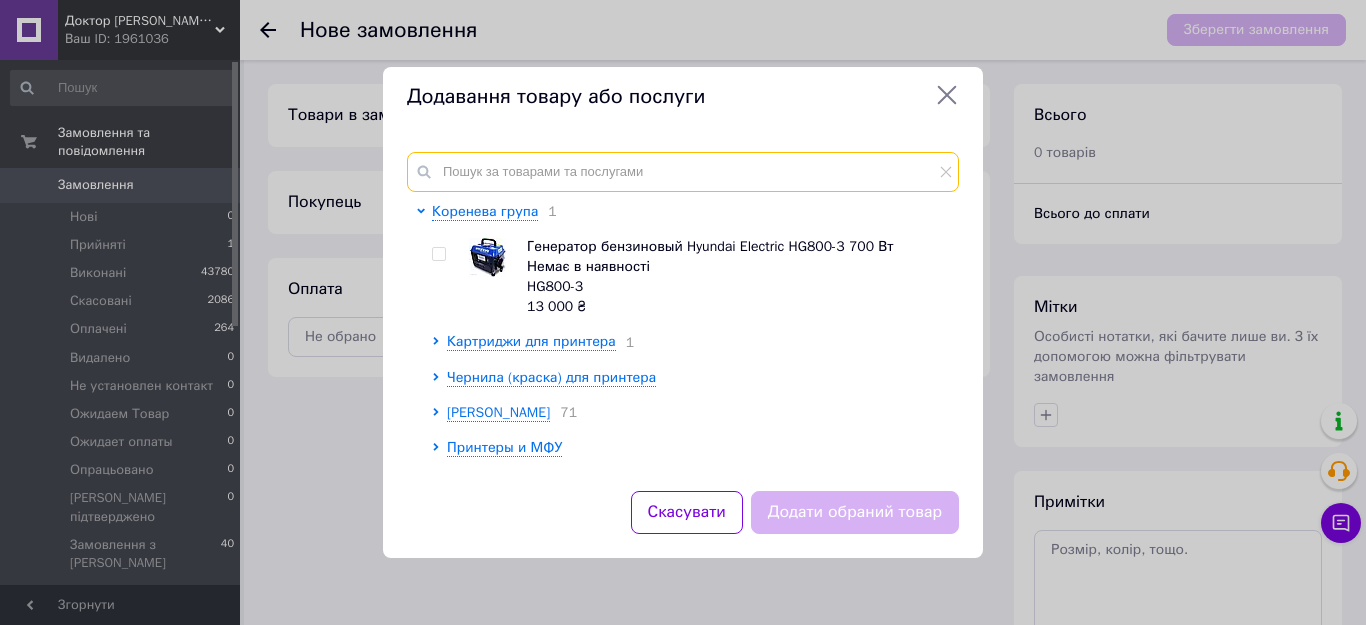 click at bounding box center (683, 172) 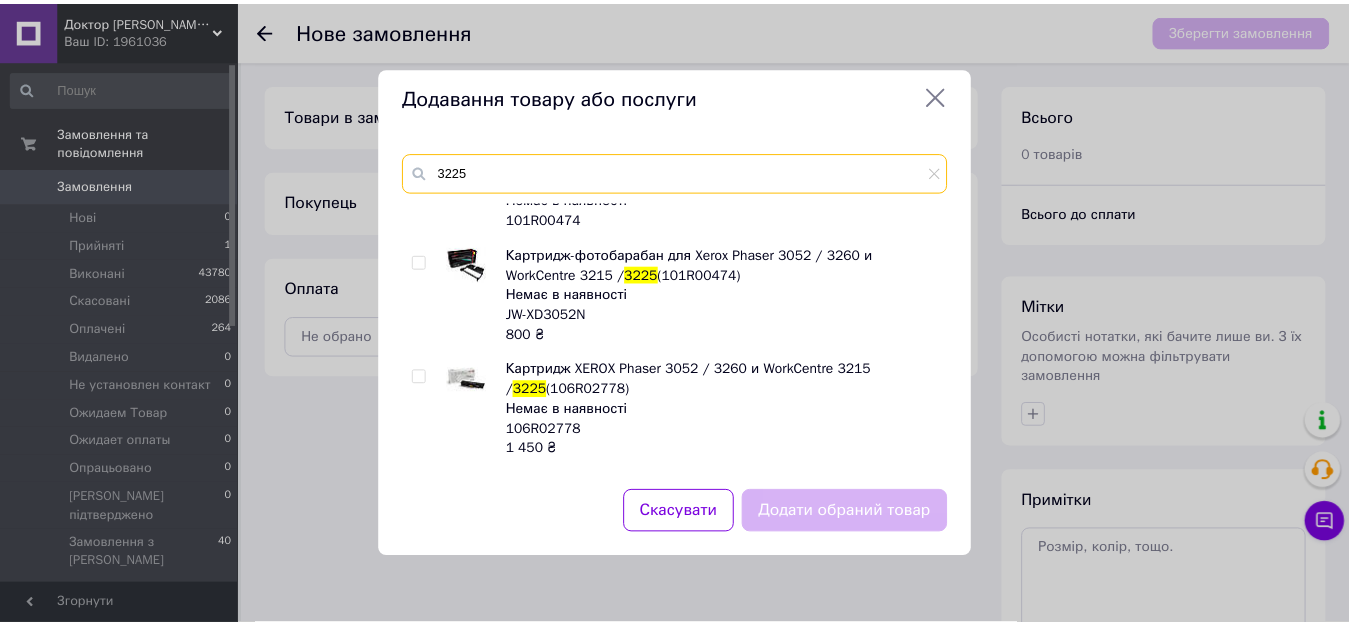 scroll, scrollTop: 275, scrollLeft: 0, axis: vertical 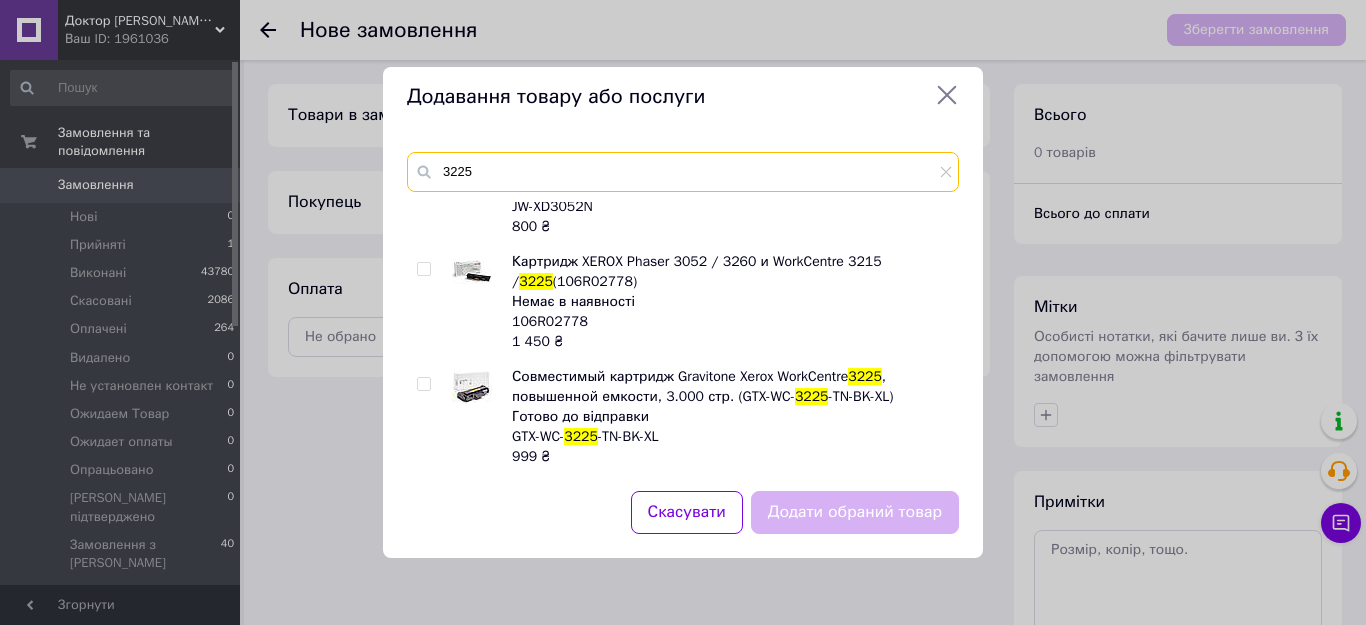 type on "3225" 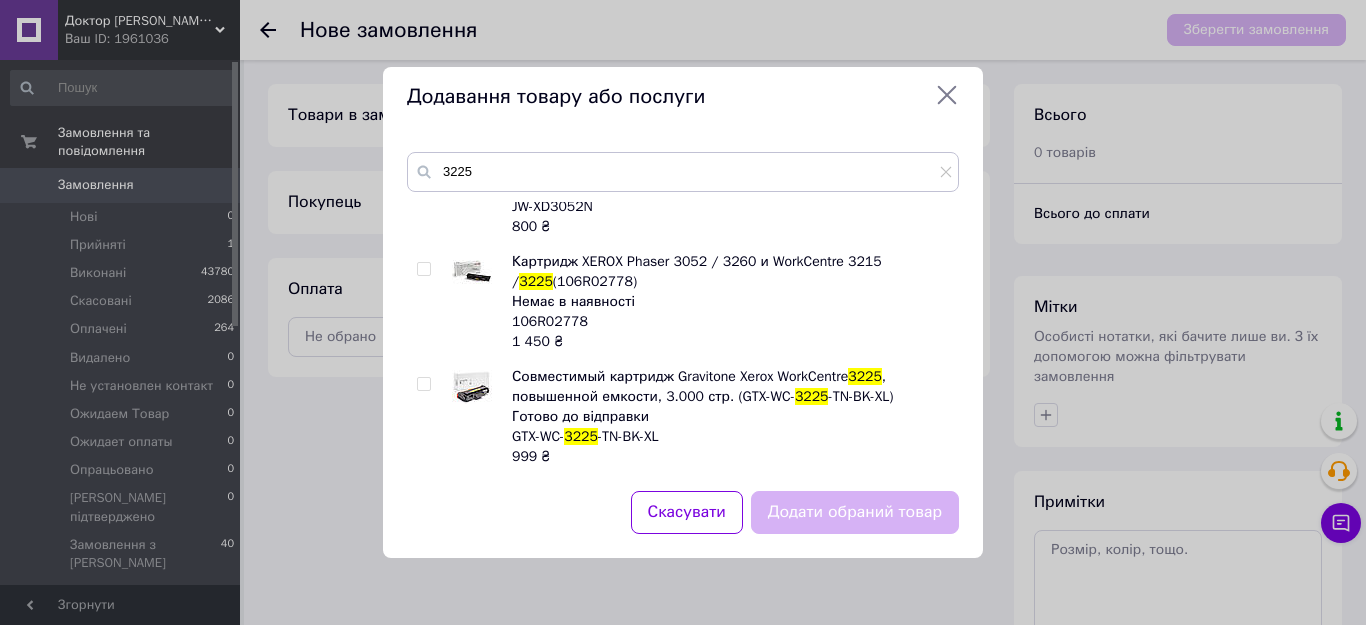 click at bounding box center (423, 384) 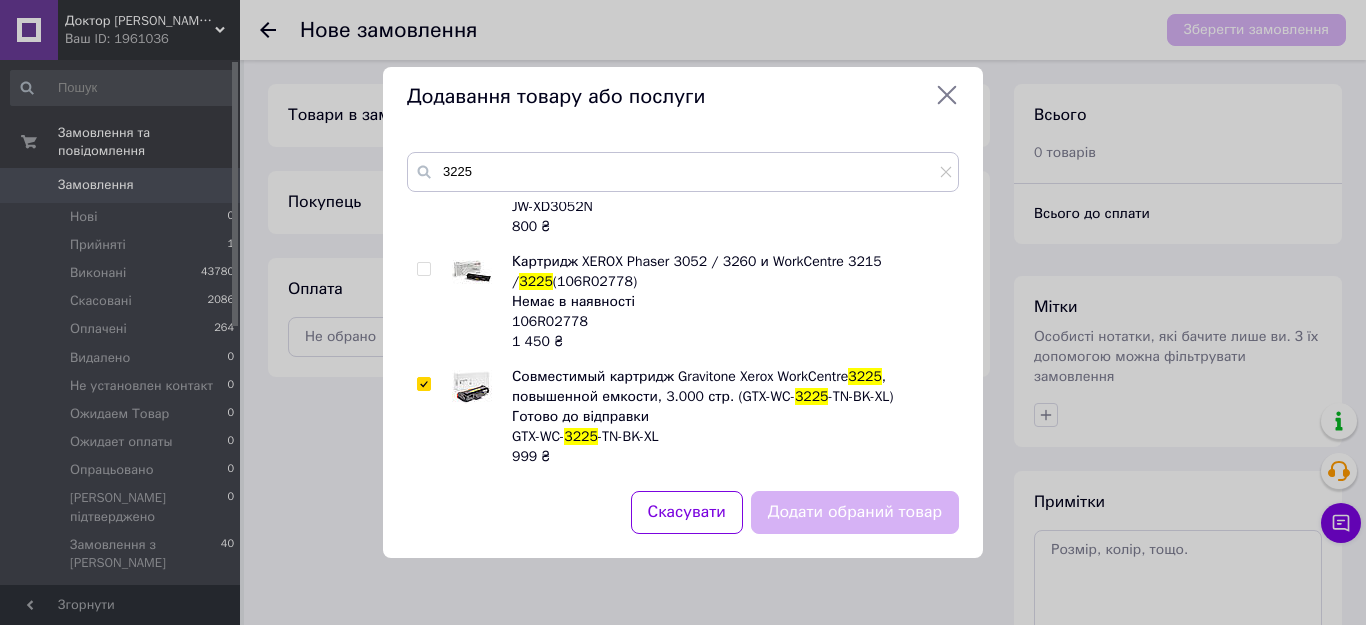 checkbox on "true" 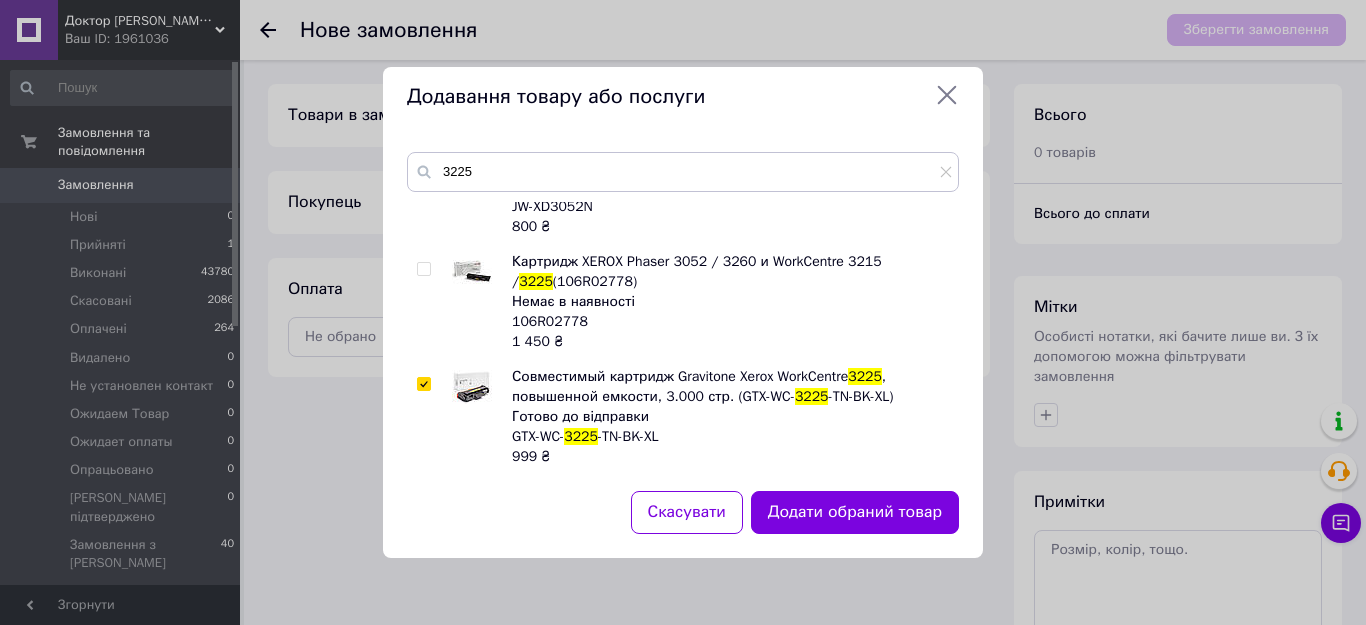 click 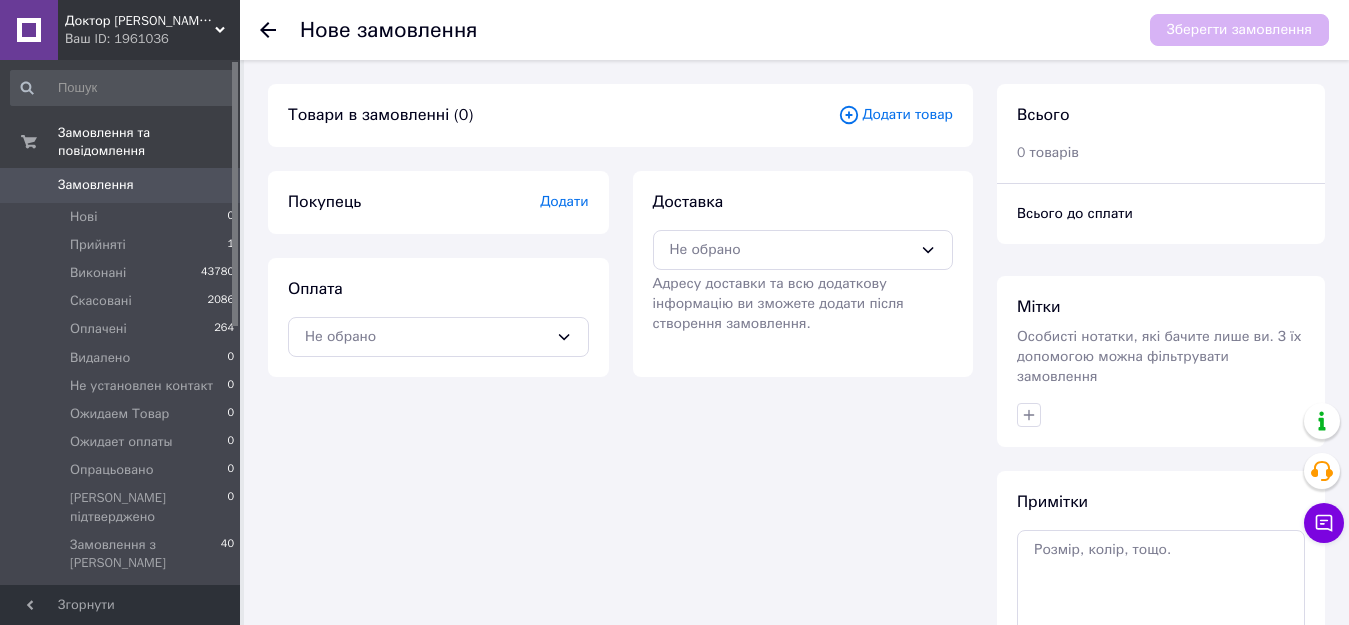 click on "Замовлення" at bounding box center [121, 185] 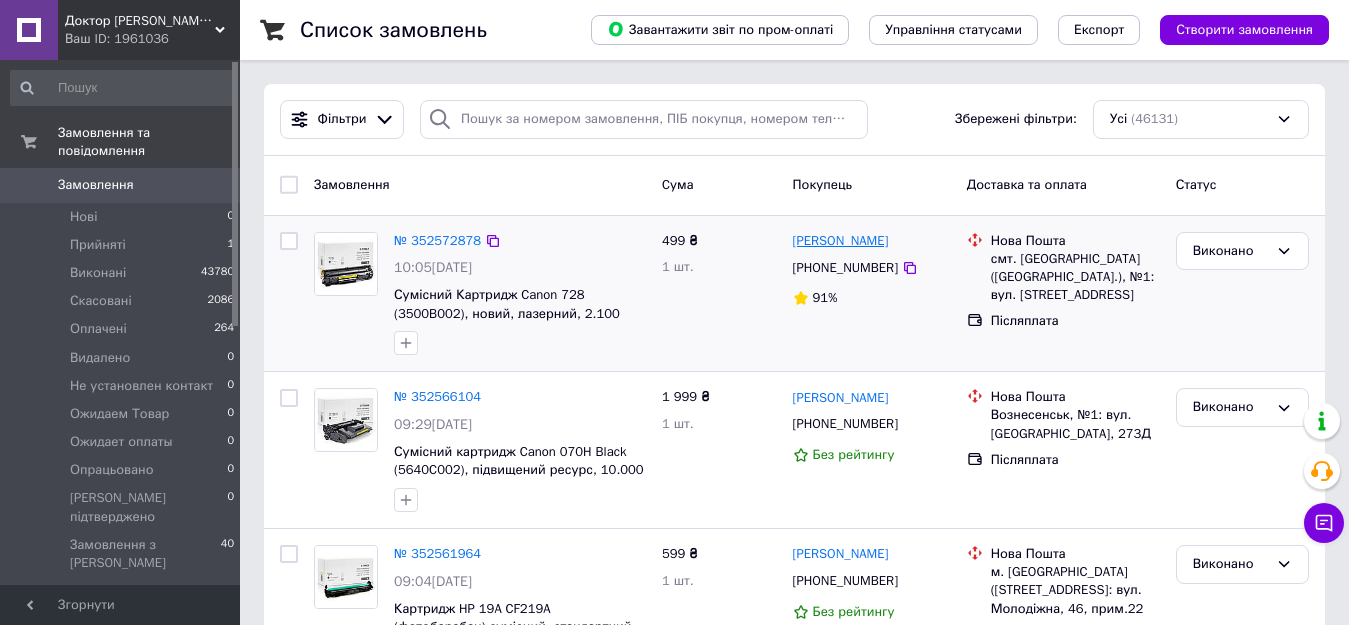 click on "[PERSON_NAME]" at bounding box center (841, 241) 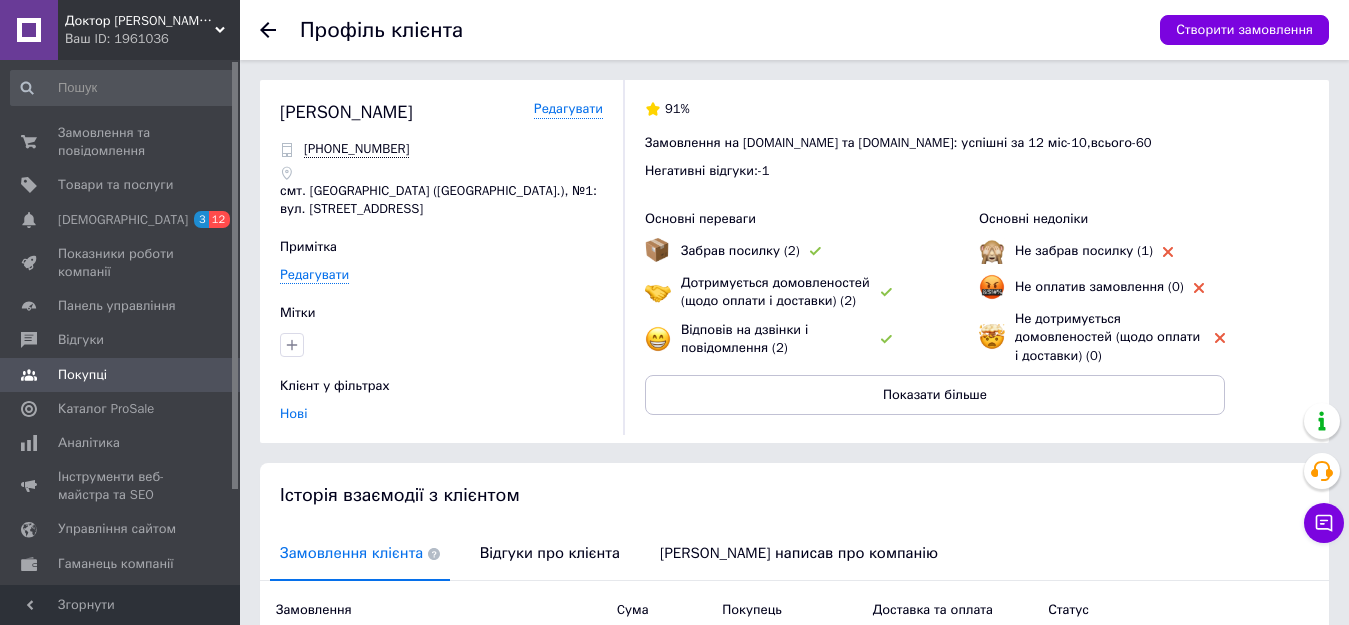 scroll, scrollTop: 251, scrollLeft: 0, axis: vertical 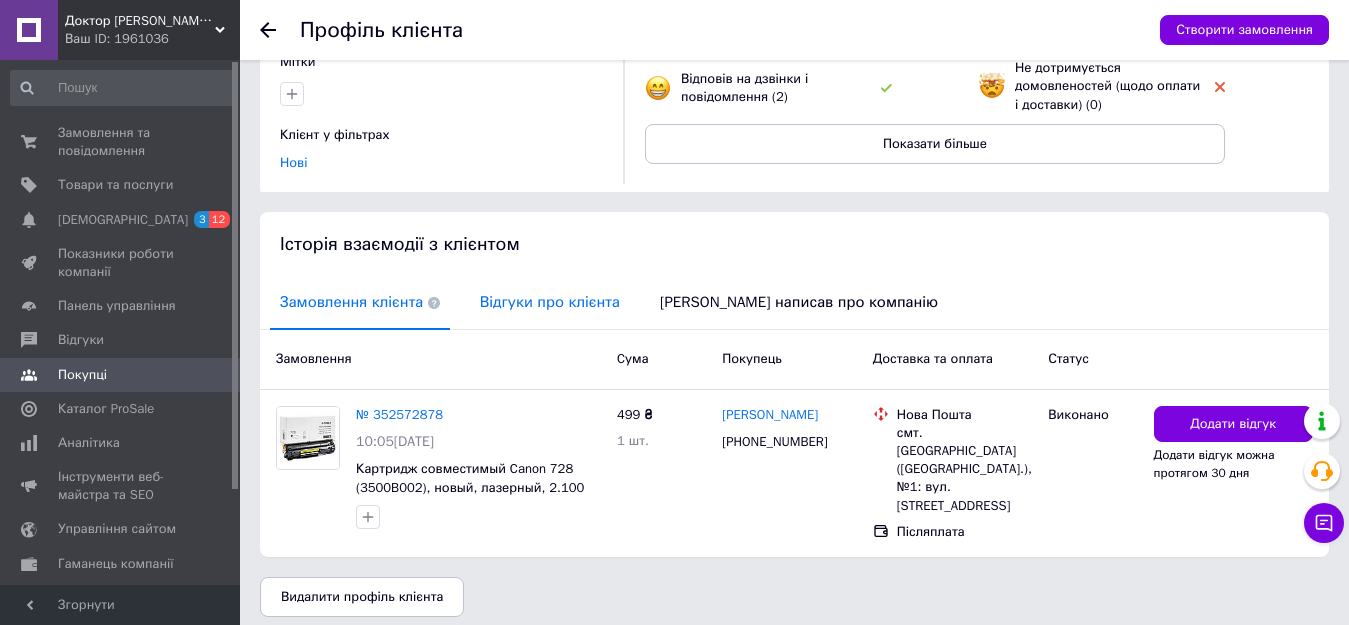 click on "Відгуки про клієнта" at bounding box center [550, 302] 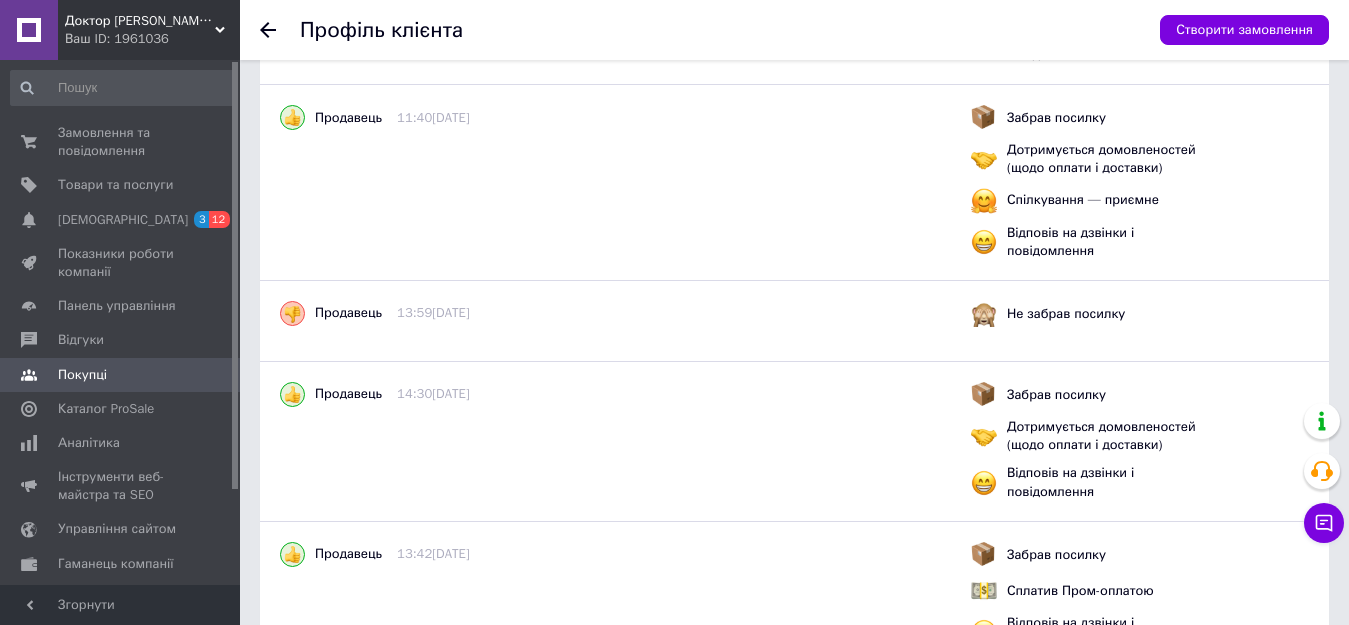 scroll, scrollTop: 1120, scrollLeft: 0, axis: vertical 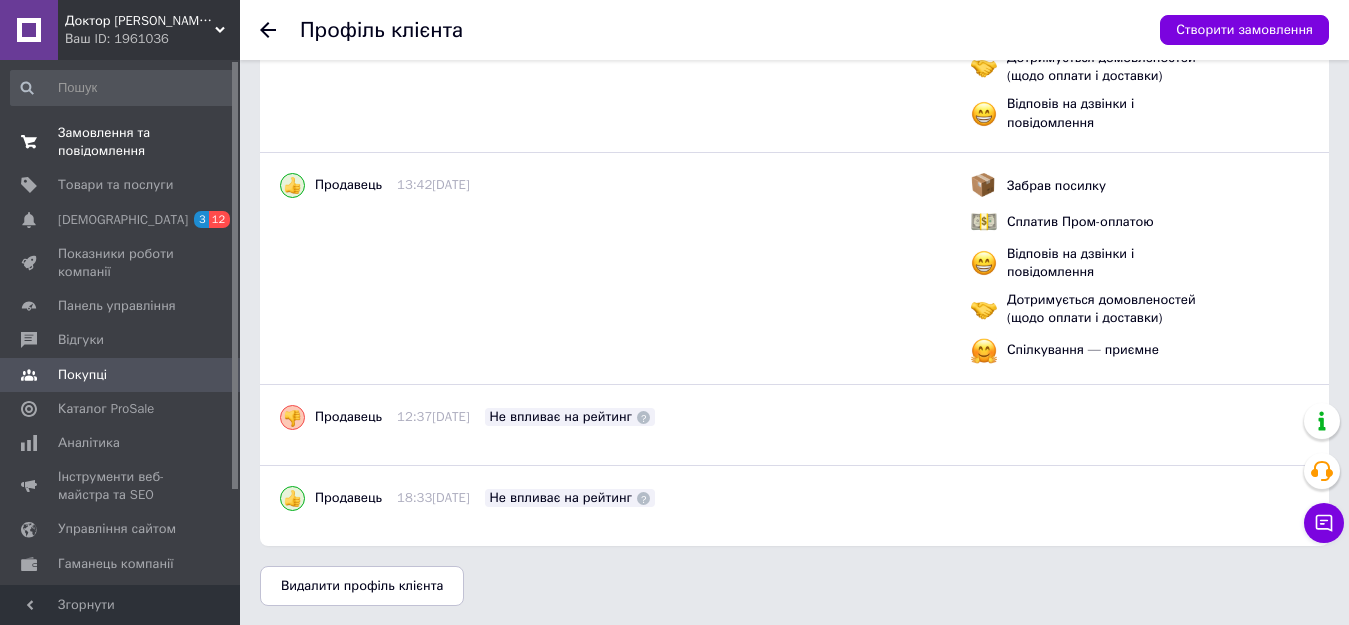 click on "Замовлення та повідомлення" at bounding box center [121, 142] 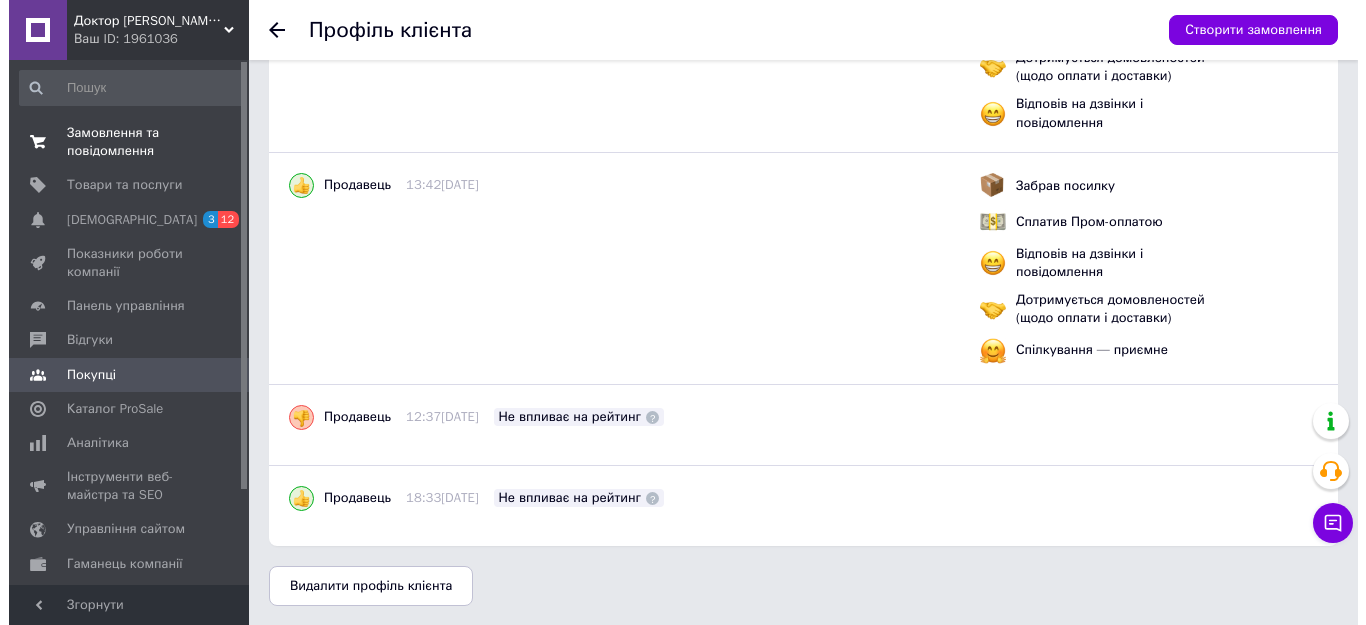 scroll, scrollTop: 0, scrollLeft: 0, axis: both 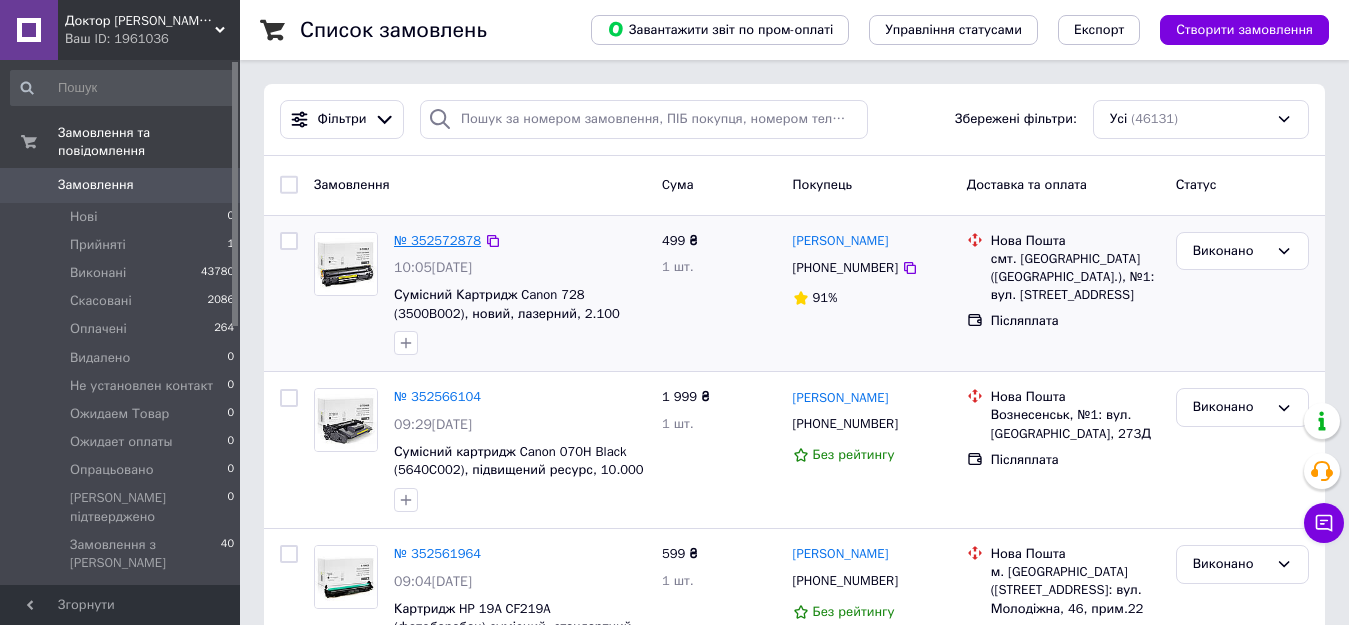 click on "№ 352572878" at bounding box center [437, 240] 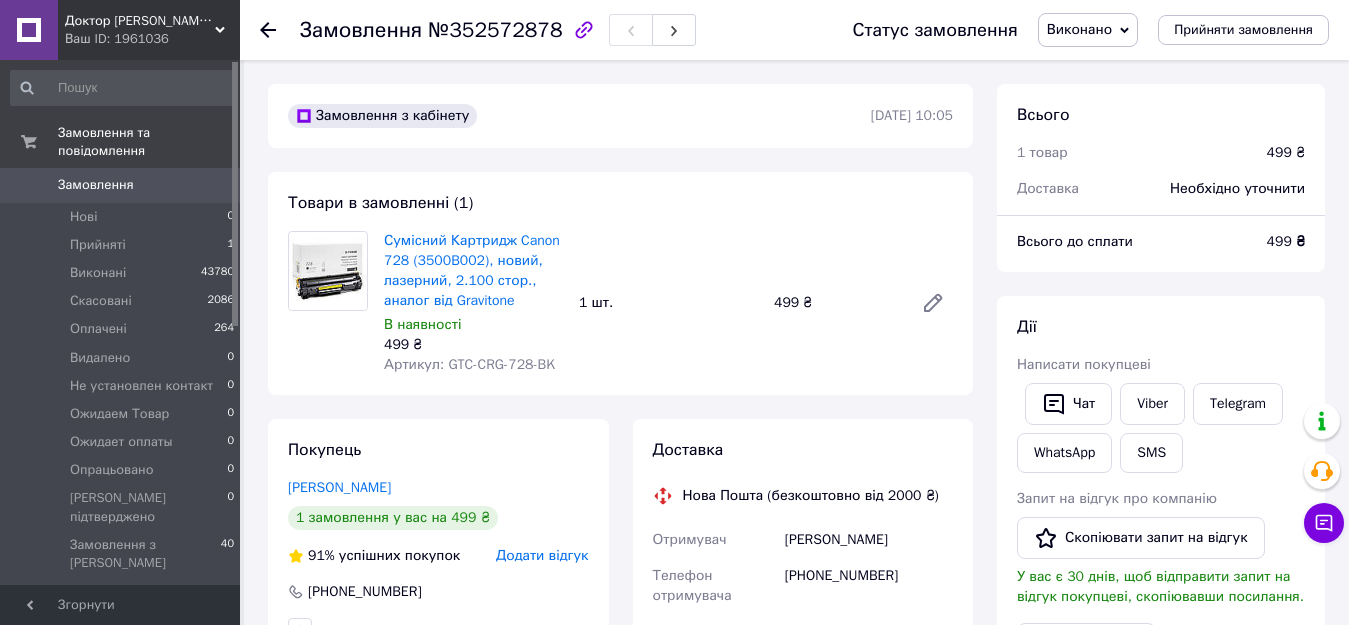click on "Замовлення" at bounding box center (121, 185) 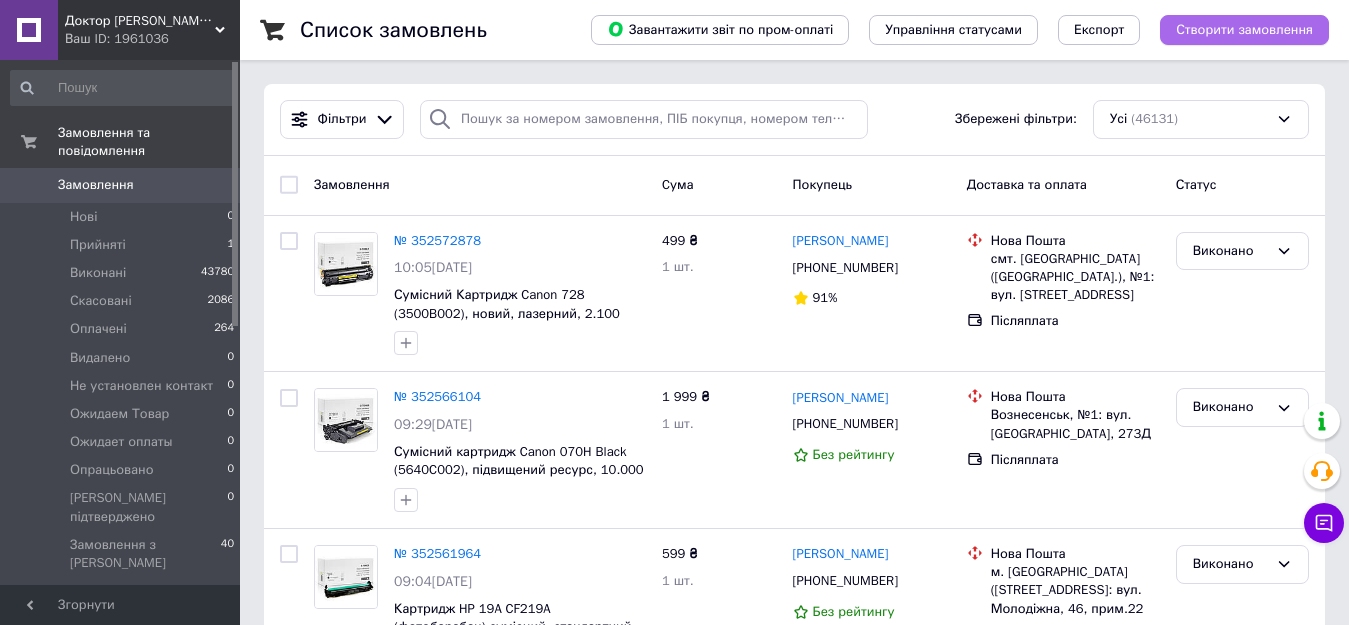 click on "Створити замовлення" at bounding box center (1244, 30) 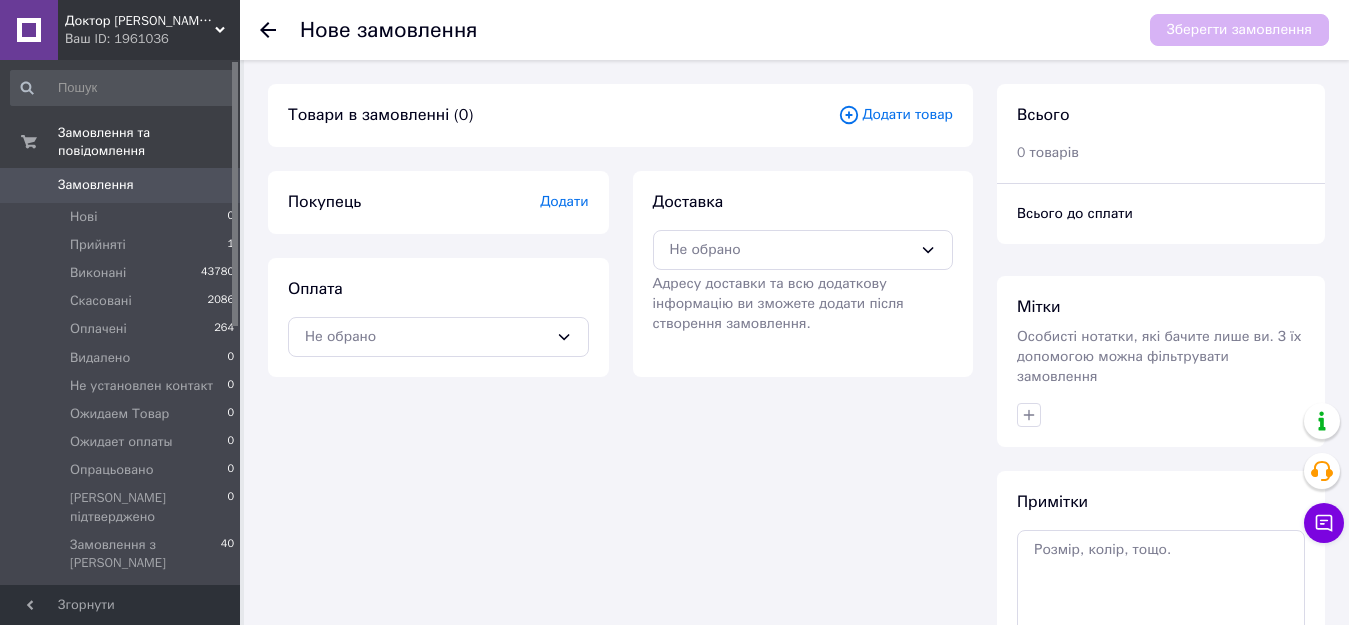 click on "Додати товар" at bounding box center (895, 115) 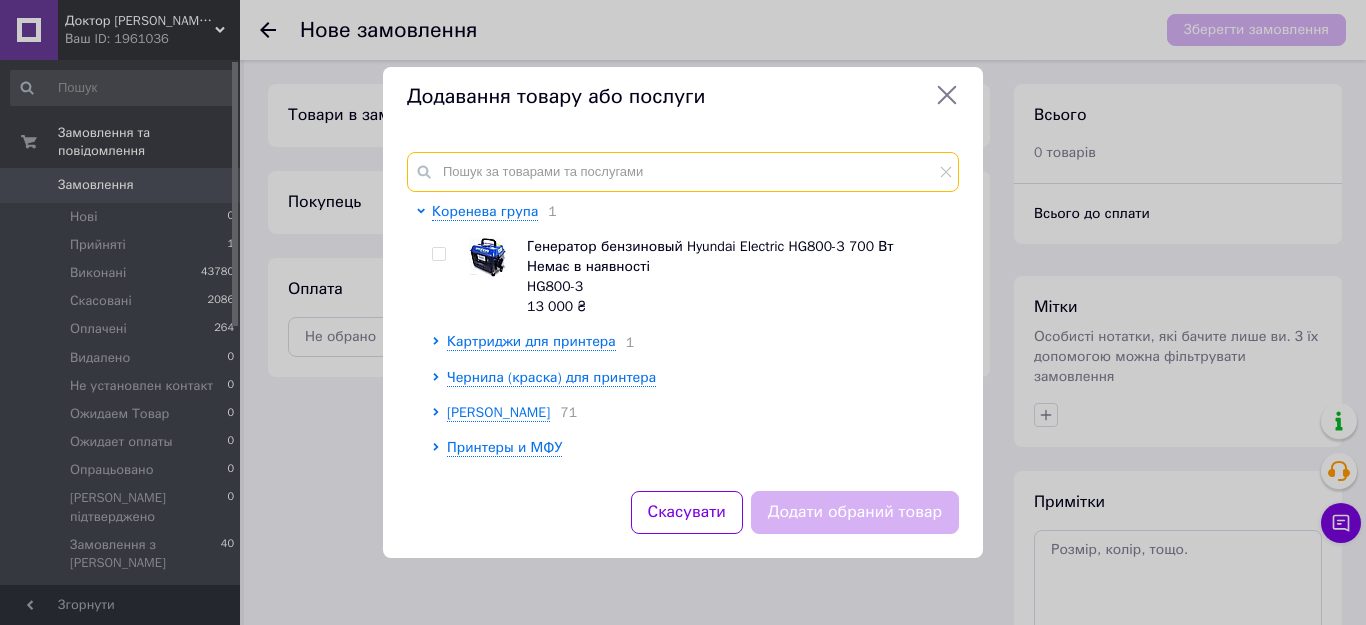 click at bounding box center [683, 172] 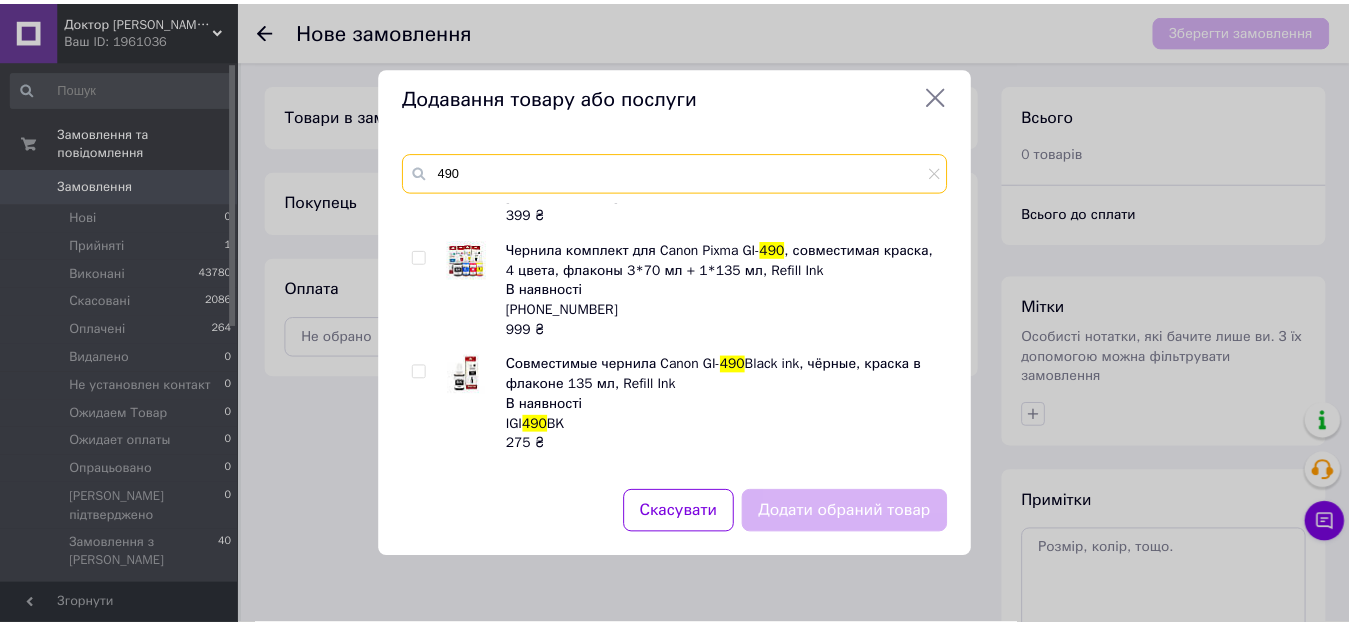 scroll, scrollTop: 2555, scrollLeft: 0, axis: vertical 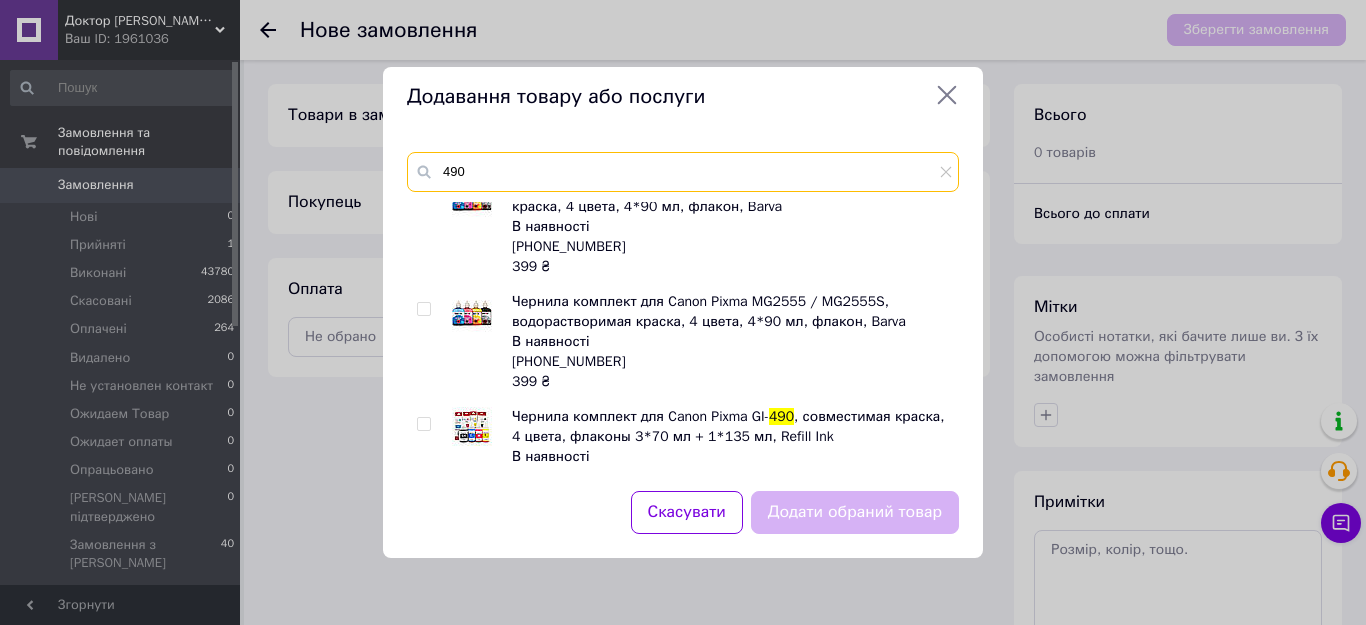 type on "490" 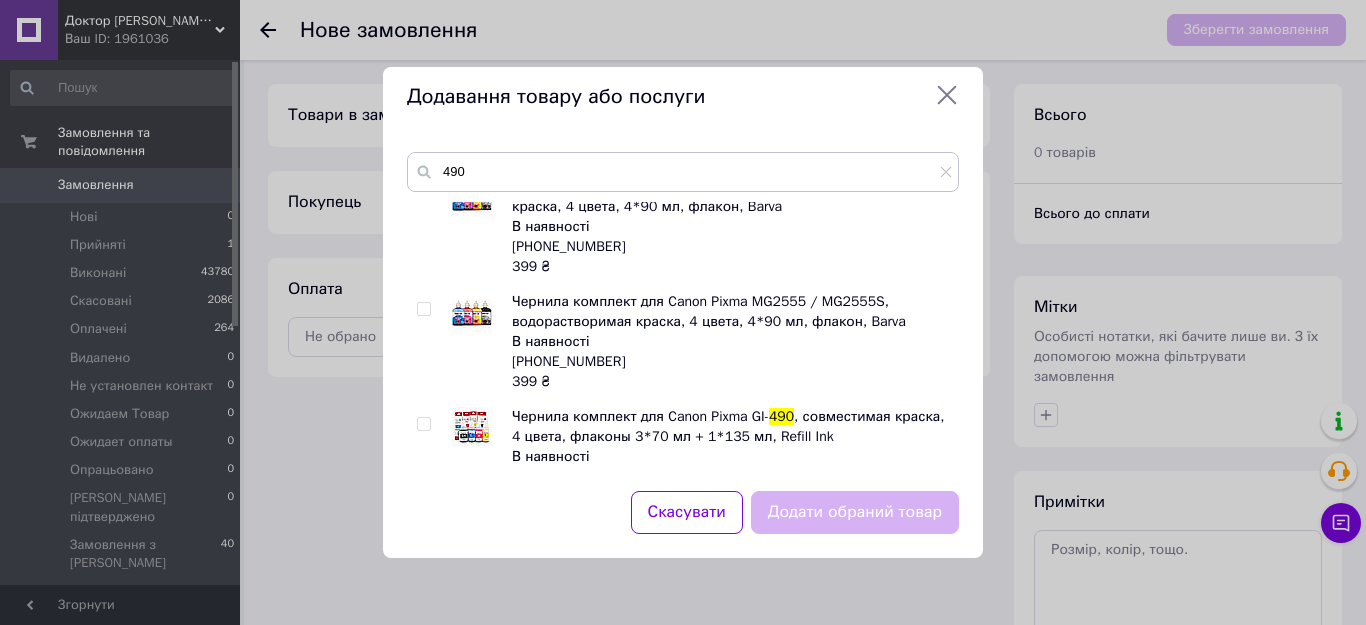 click on "Додавання товару або послуги 490 Контейнер с чернилами Canon GI- 490  Yellow 70ml (0666C001) для Canon PIXMA G1400 / G2400 / G3400 Немає в наявності 0666C001 379   ₴ Контейнер с чернилами Canon GI- 490  Black 135ml (0663C001) для Canon PIXMA G1400 / G2400 / G3400 Немає в наявності 0663C001 465   ₴ Контейнер с чернилами Canon GI- 490  Cyan 70ml (0664C001) для Canon PIXMA G1400 / G2400 / G3400 Немає в наявності 0664C001 379   ₴ Контейнер с чернилами Canon GI- 490  Magenta 70ml (0665C001) для Canon PIXMA G1400 / G2400 / G3400 Немає в наявності 0665C001 379   ₴ Чернила BARVA Canon PIXMA G G1400/G2400/G3400 (GI- 490 ) Black 180г (G 490 -503) Немає в наявності G 490 -503 299   ₴ Чернила BARVA Canon PIXMA G G1400/G2400/G3400 (GI- 490 ) Cyan 180г (G 490 -504) Немає в наявності G 490 -504 180" at bounding box center (683, 312) 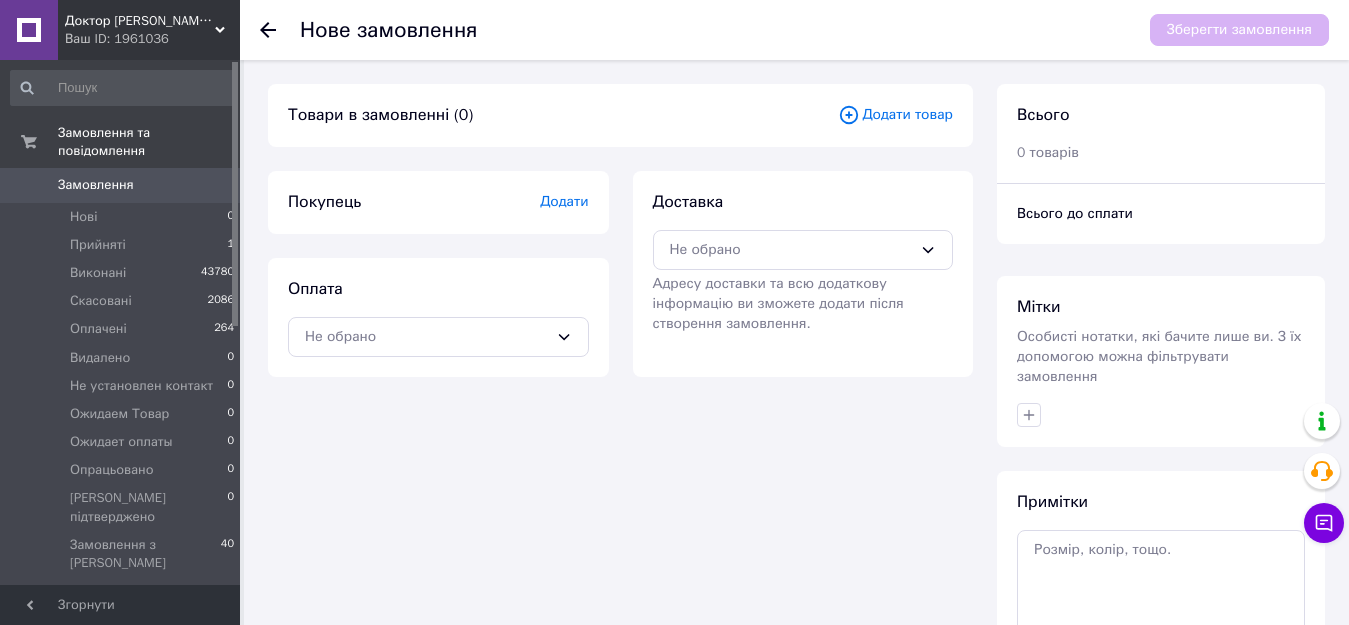 click on "Замовлення" at bounding box center [121, 185] 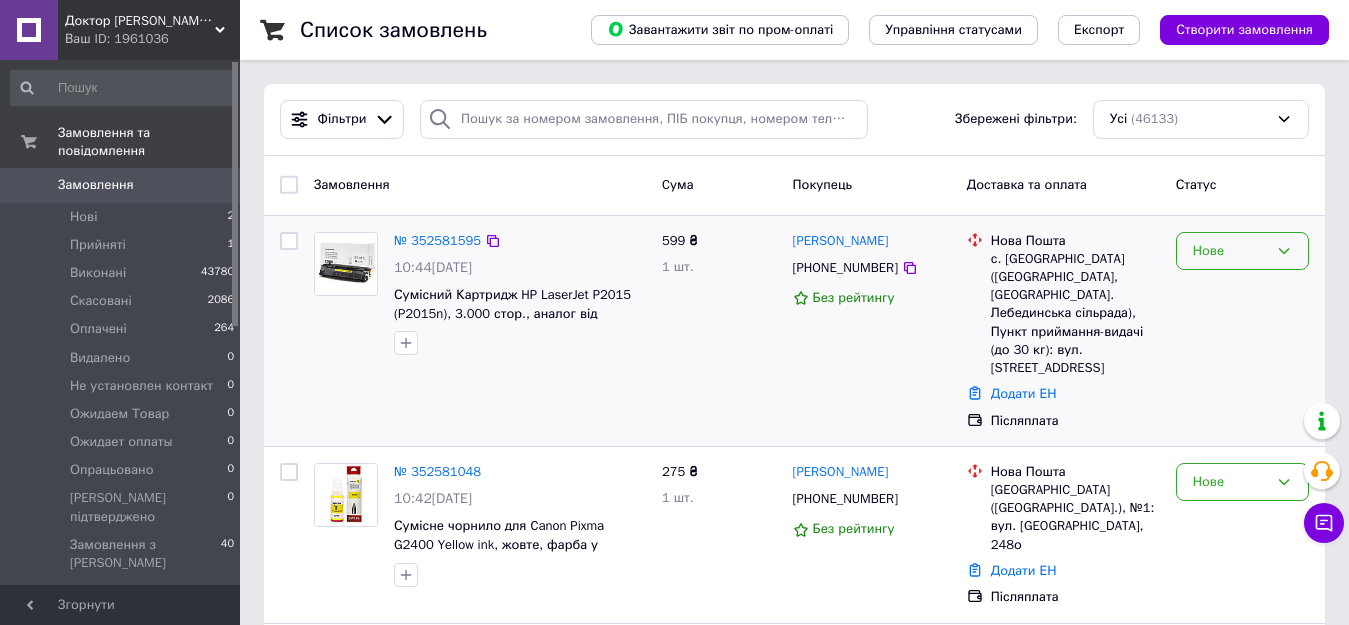 click on "Нове" at bounding box center (1242, 251) 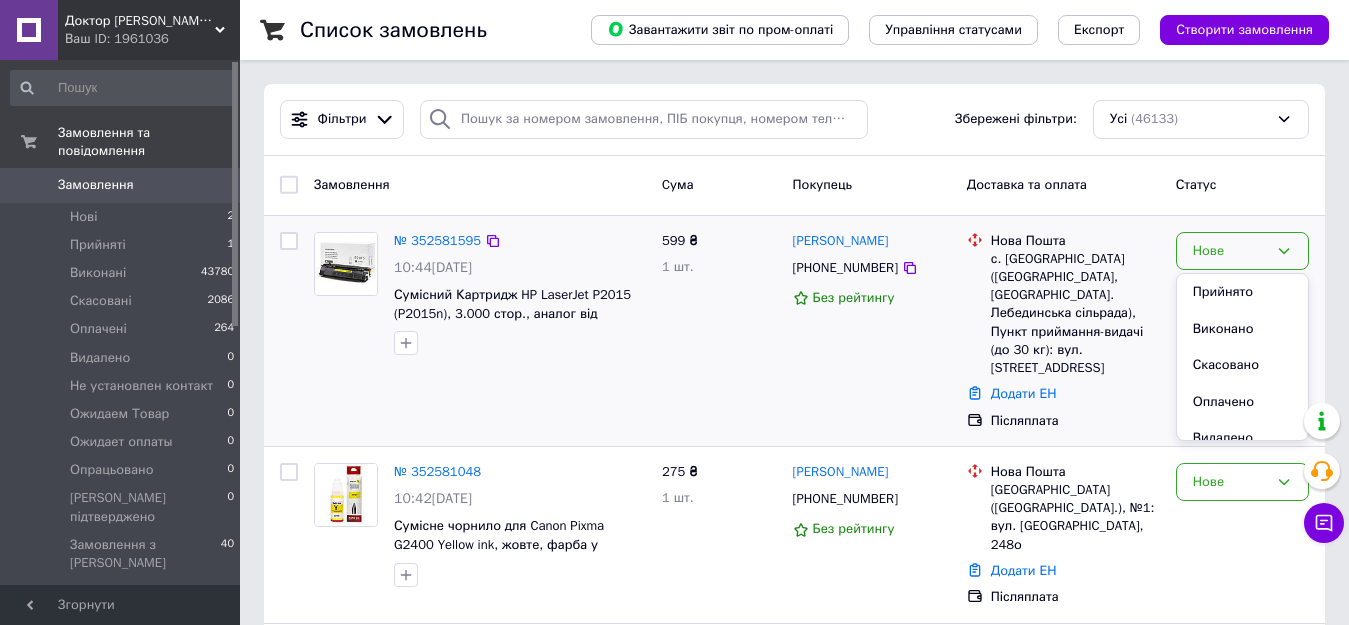 click on "Прийнято" at bounding box center (1242, 292) 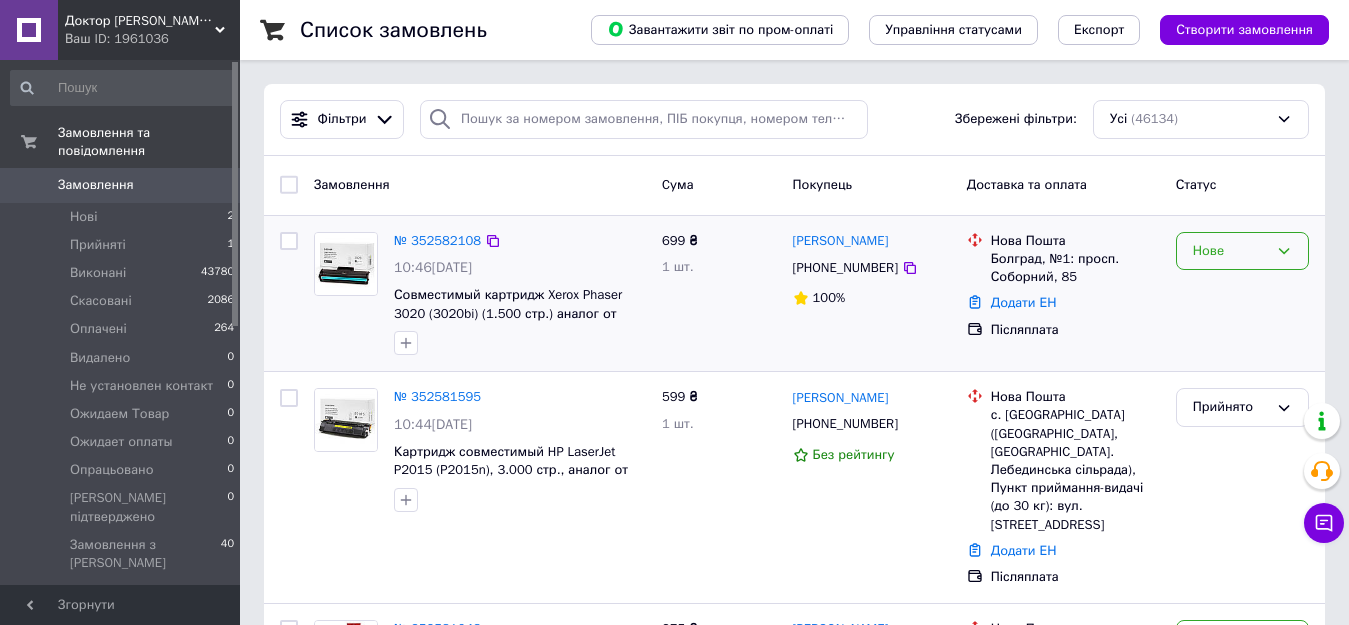 click on "Нове" at bounding box center (1242, 251) 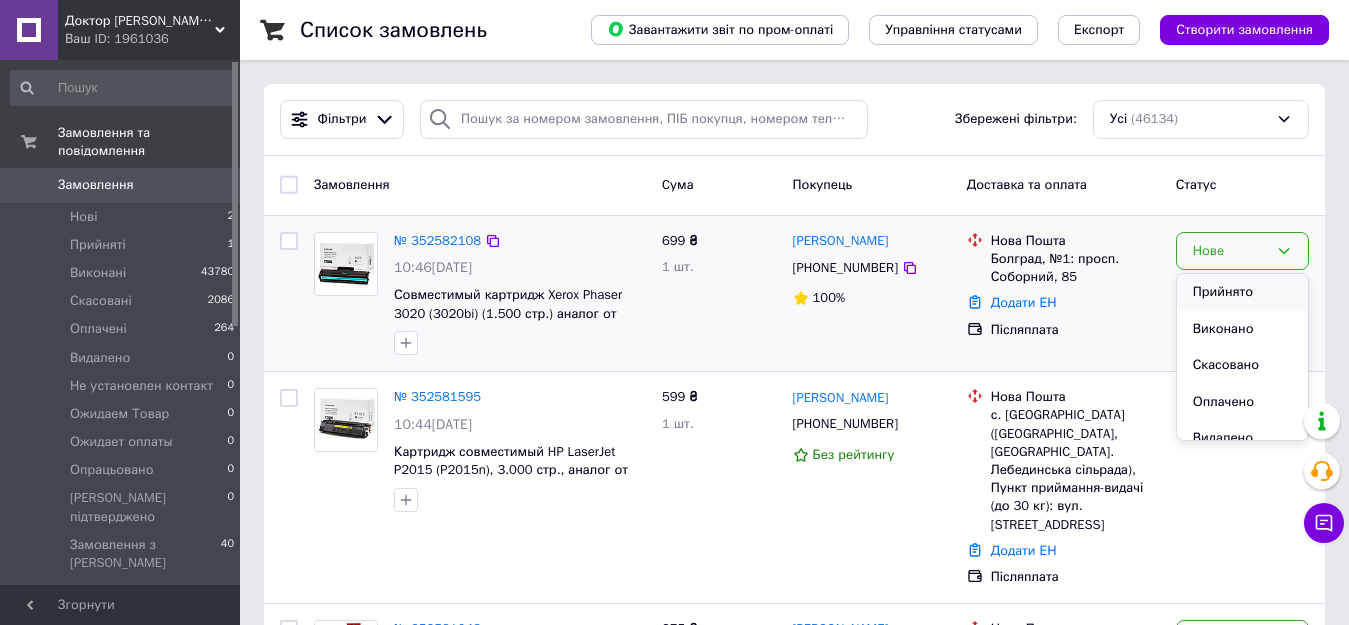 click on "Прийнято" at bounding box center (1242, 292) 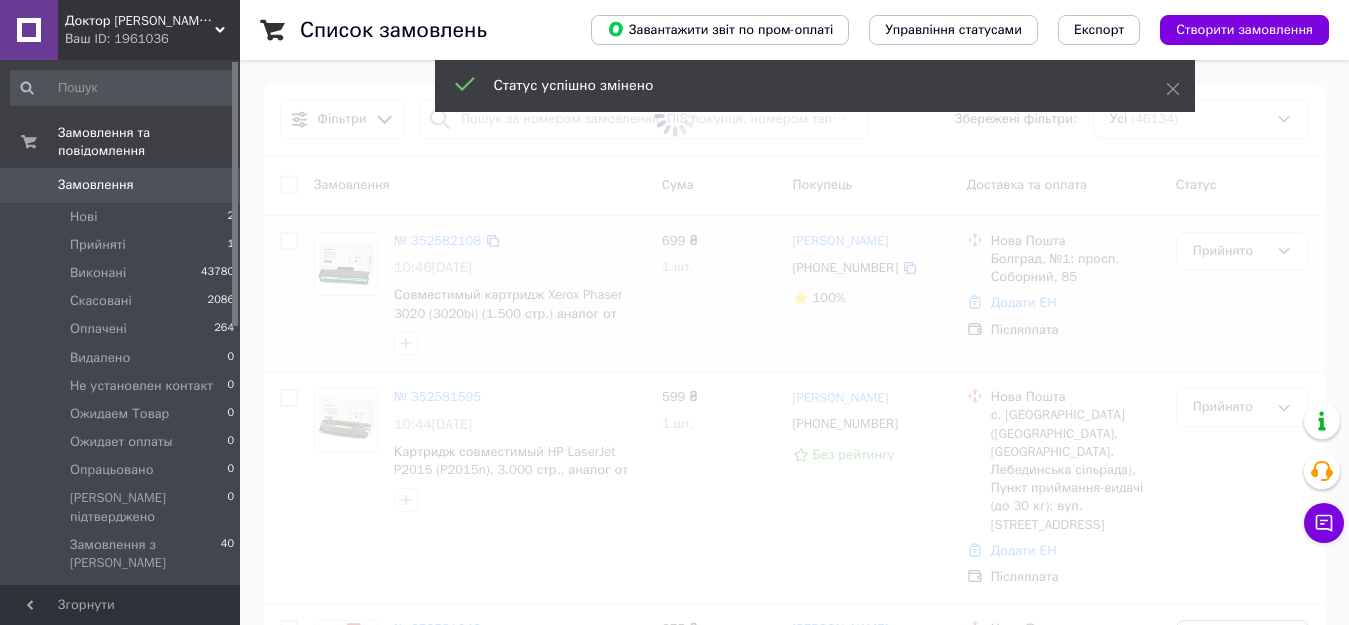 scroll, scrollTop: 167, scrollLeft: 0, axis: vertical 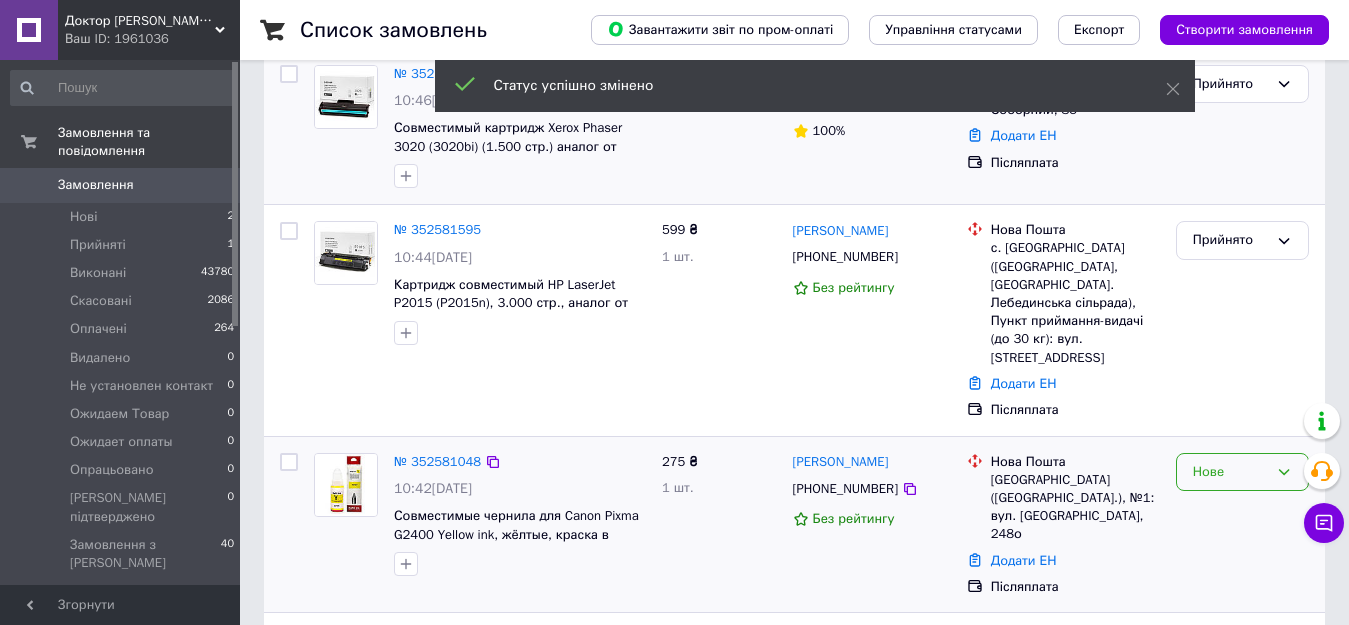 click on "Нове" at bounding box center (1230, 472) 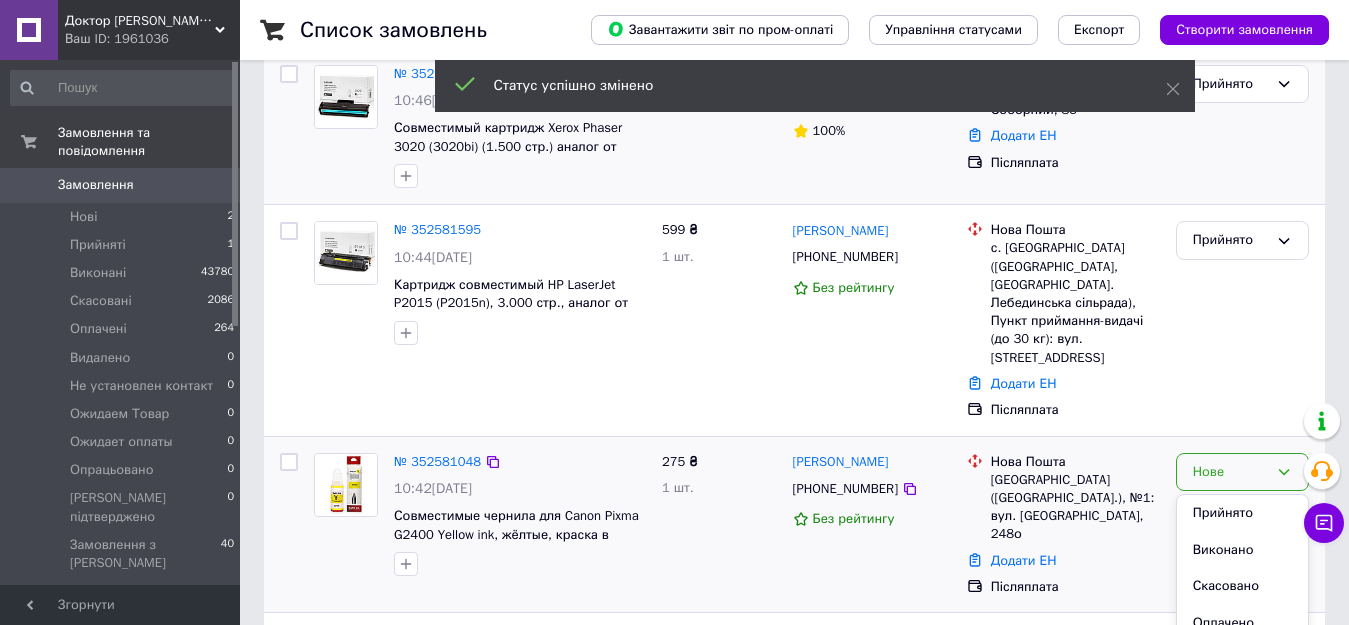 click on "Прийнято" at bounding box center [1242, 513] 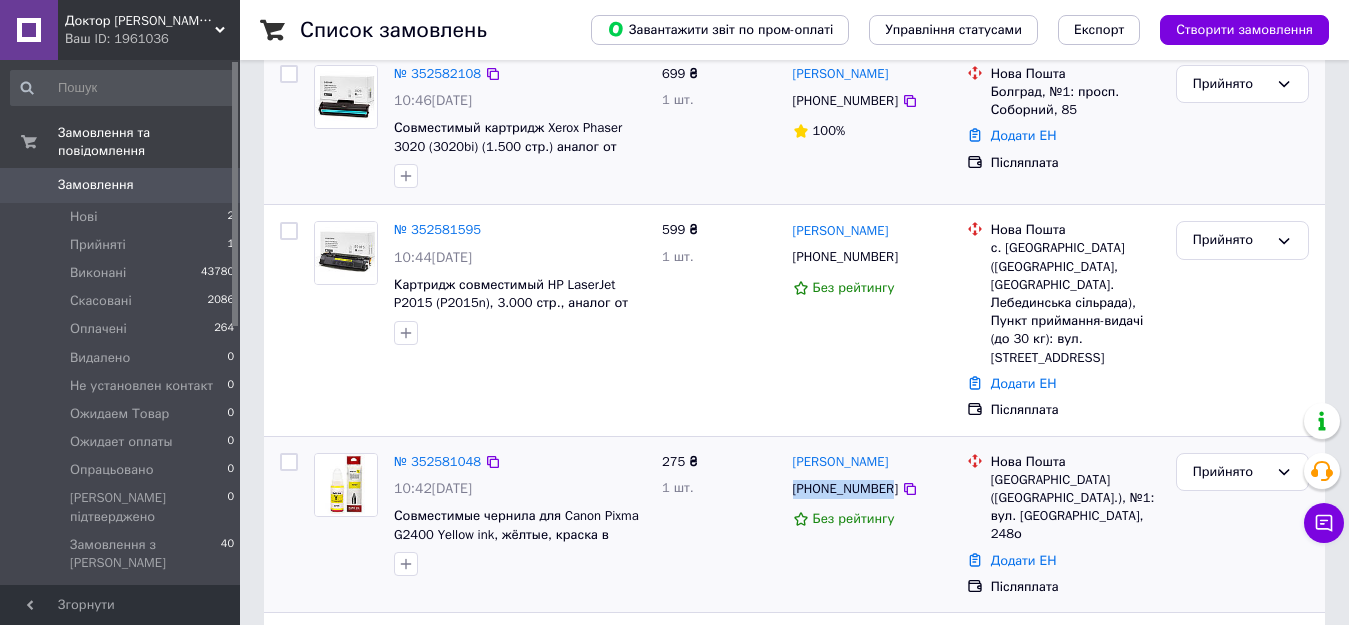 drag, startPoint x: 888, startPoint y: 460, endPoint x: 789, endPoint y: 473, distance: 99.849884 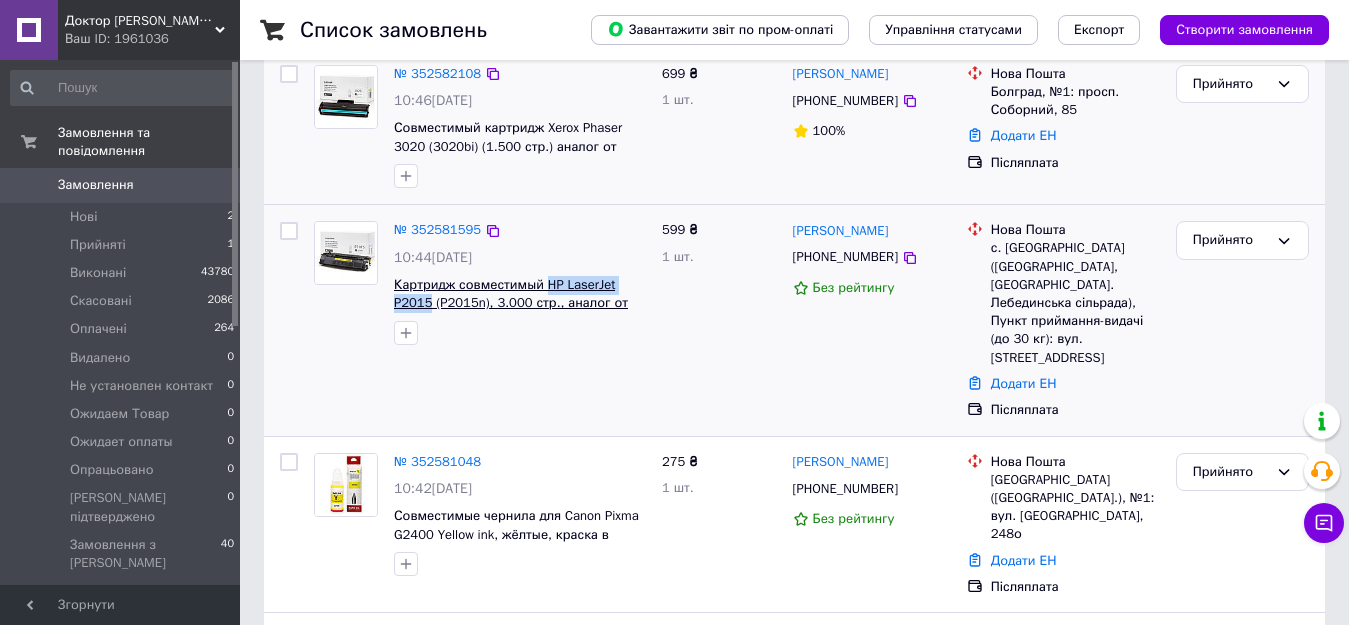 drag, startPoint x: 650, startPoint y: 279, endPoint x: 540, endPoint y: 288, distance: 110.36757 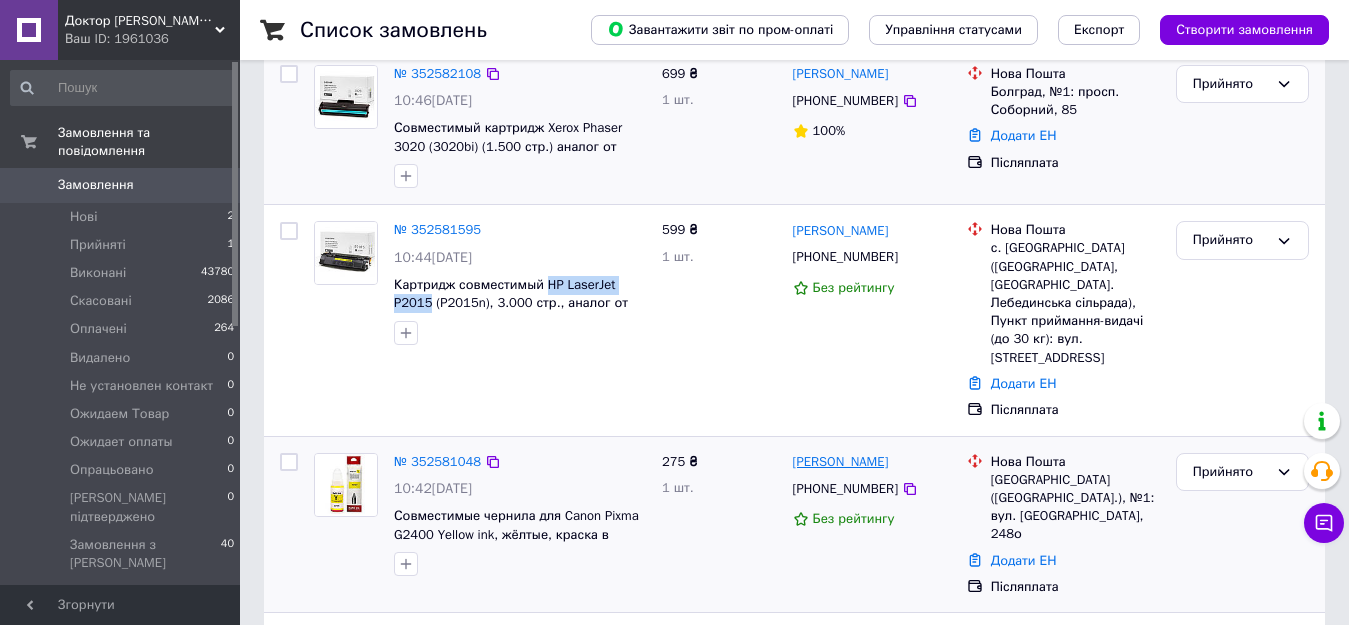 drag, startPoint x: 909, startPoint y: 434, endPoint x: 792, endPoint y: 445, distance: 117.51595 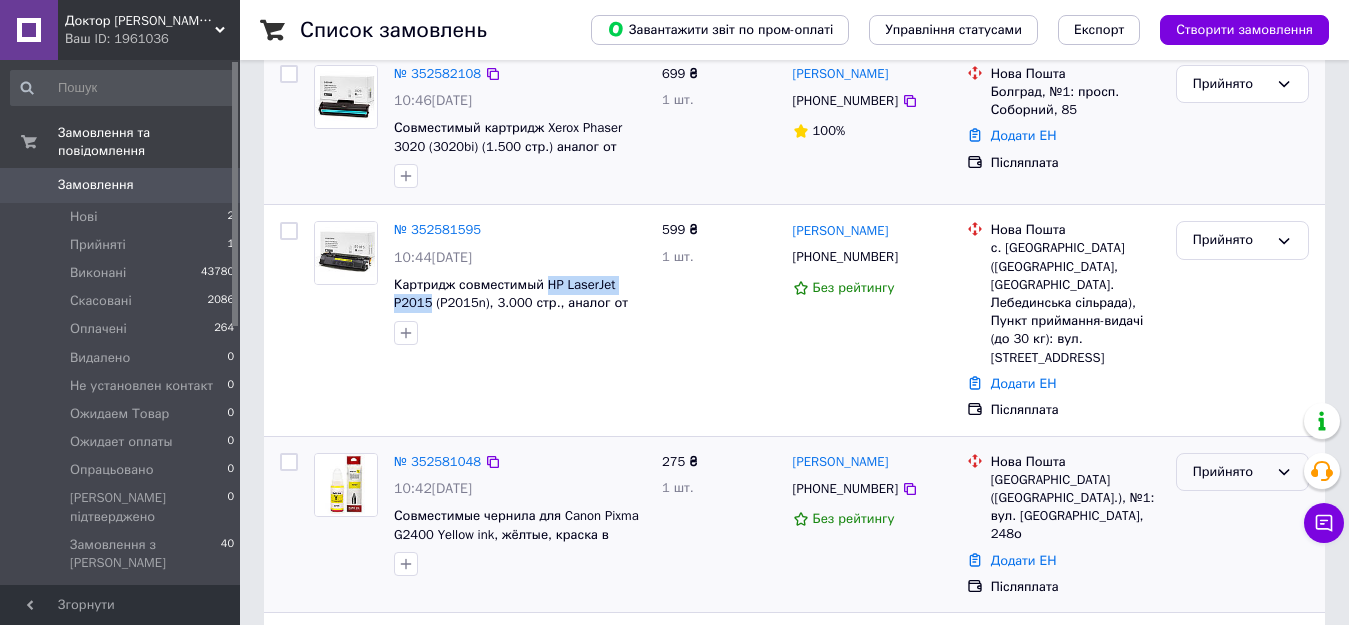 click on "Прийнято" at bounding box center (1230, 472) 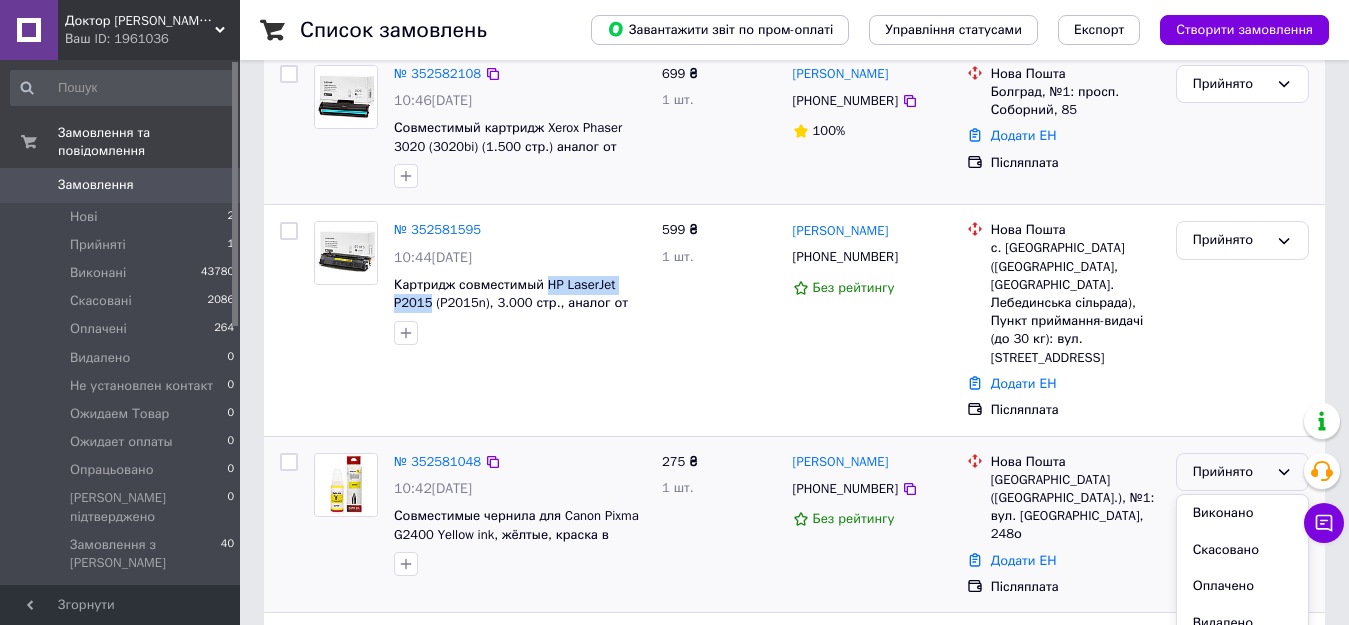 click on "Виконано" at bounding box center [1242, 513] 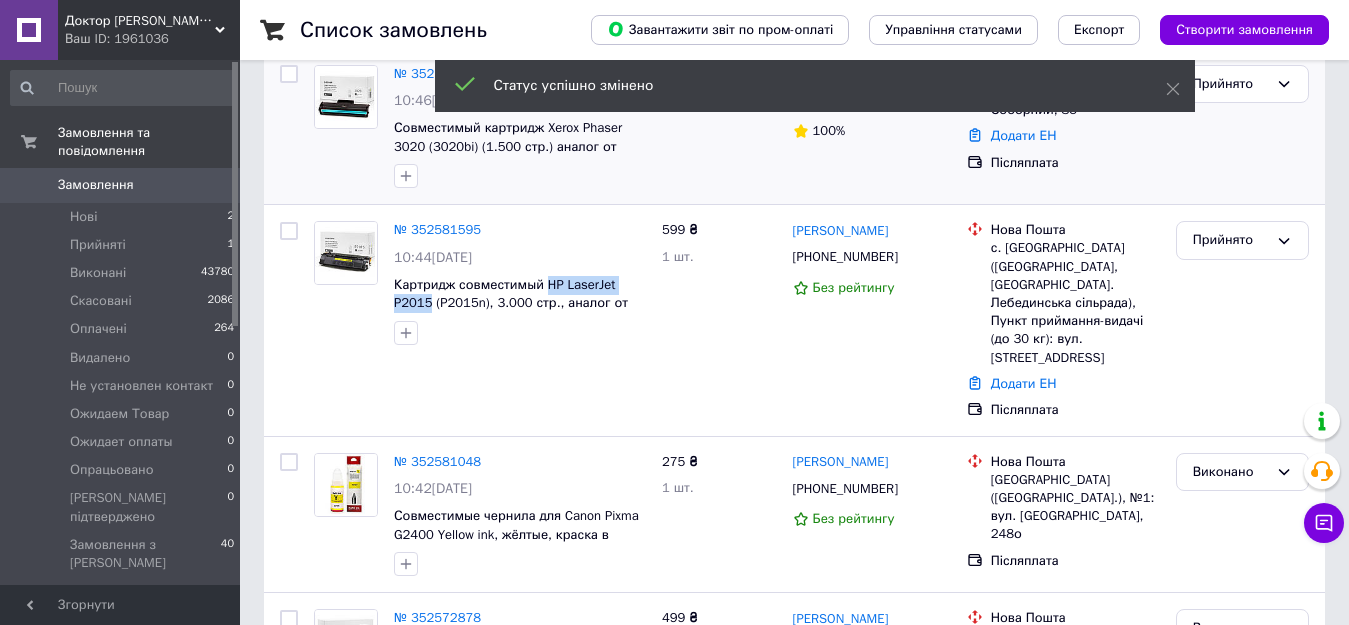 scroll, scrollTop: 0, scrollLeft: 0, axis: both 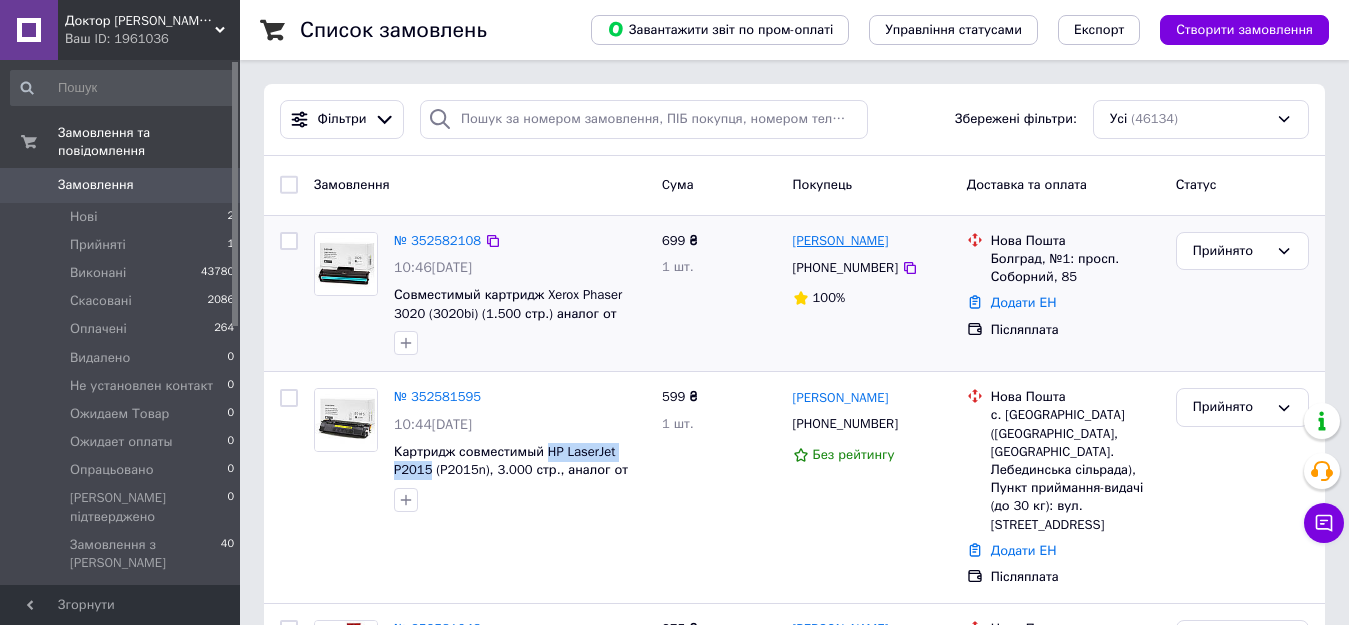 click on "[PERSON_NAME]" at bounding box center (841, 241) 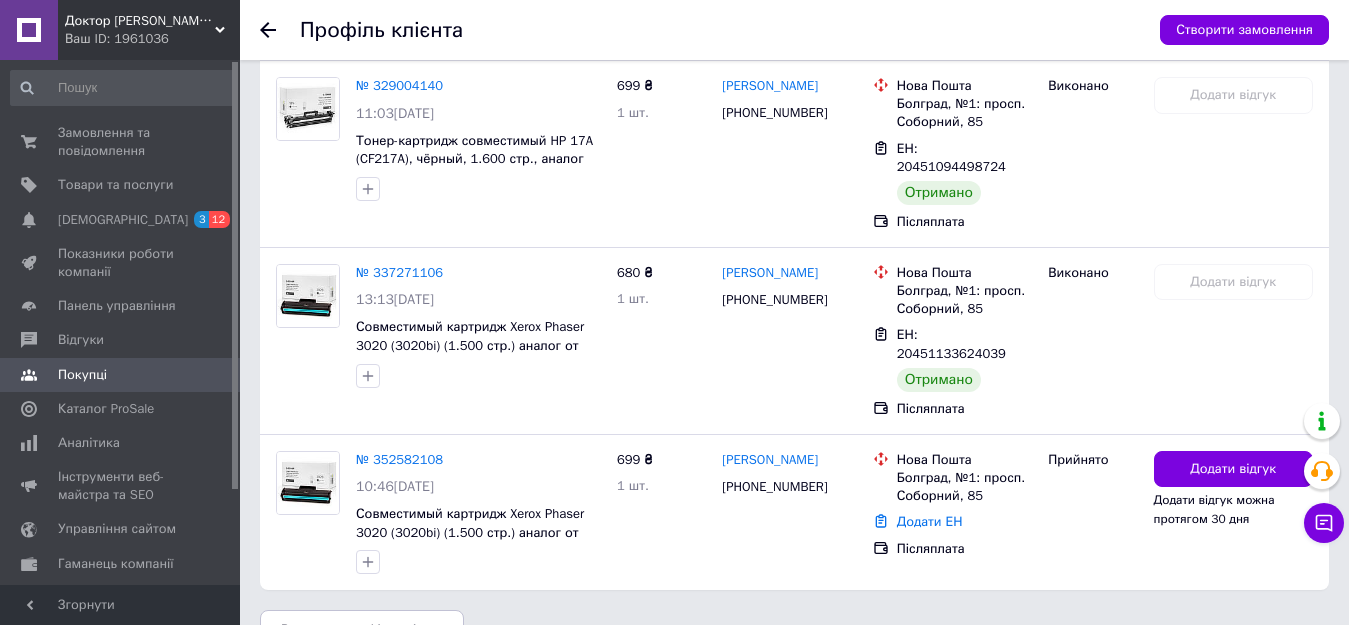 scroll, scrollTop: 1027, scrollLeft: 0, axis: vertical 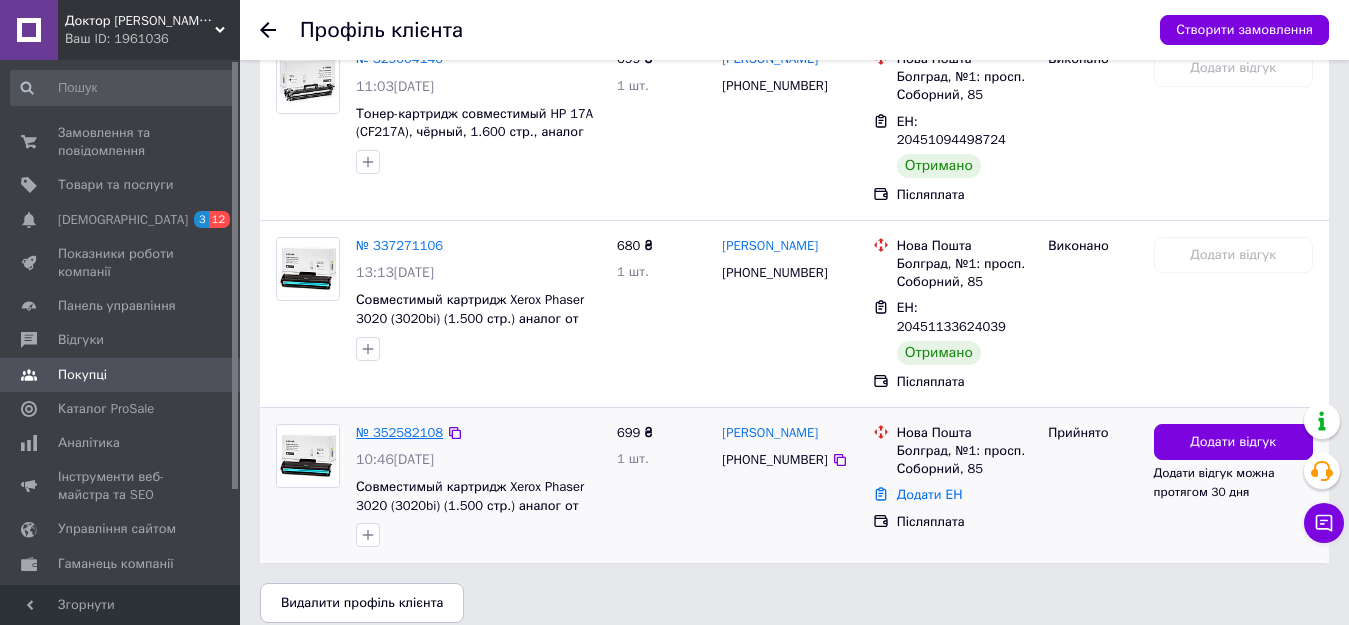 click on "№ 352582108" at bounding box center (399, 432) 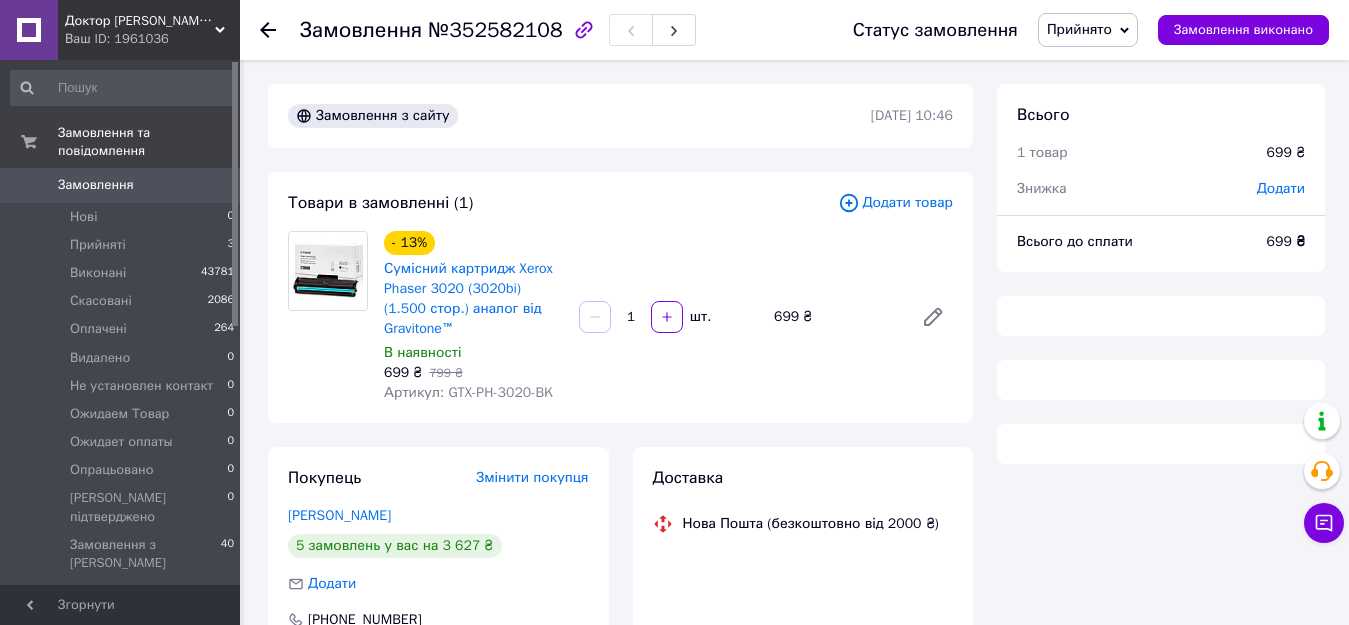 scroll, scrollTop: 296, scrollLeft: 0, axis: vertical 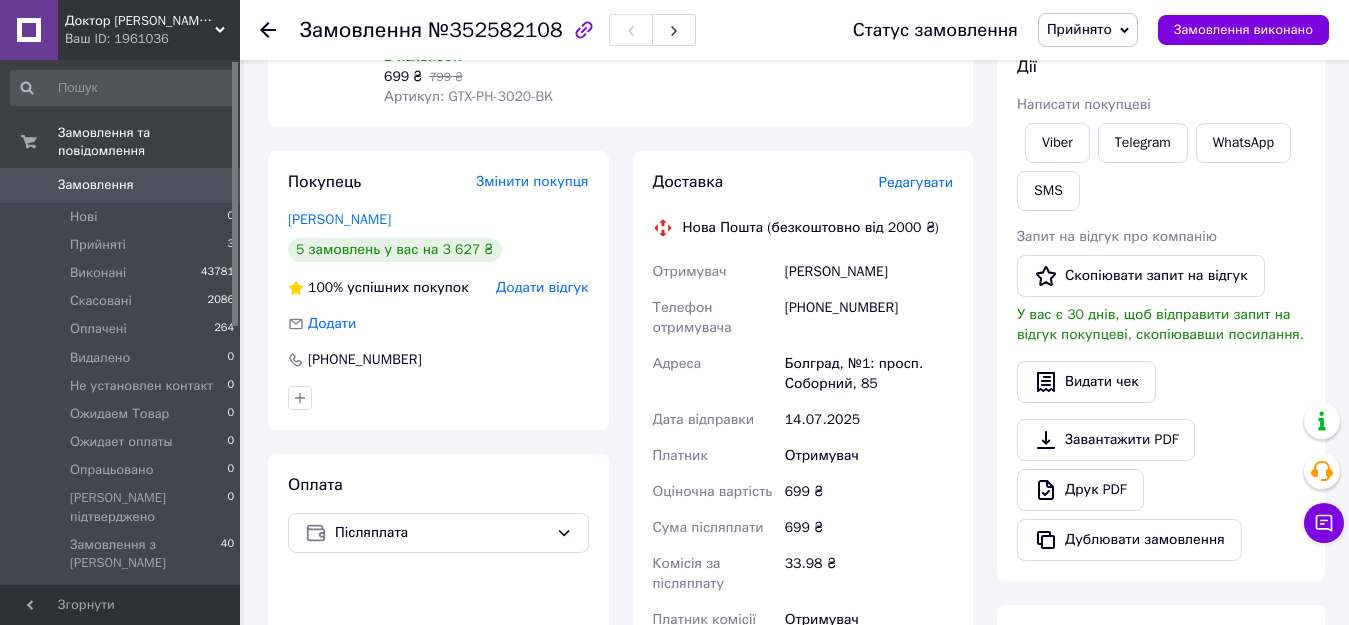 click on "[PHONE_NUMBER]" at bounding box center (869, 318) 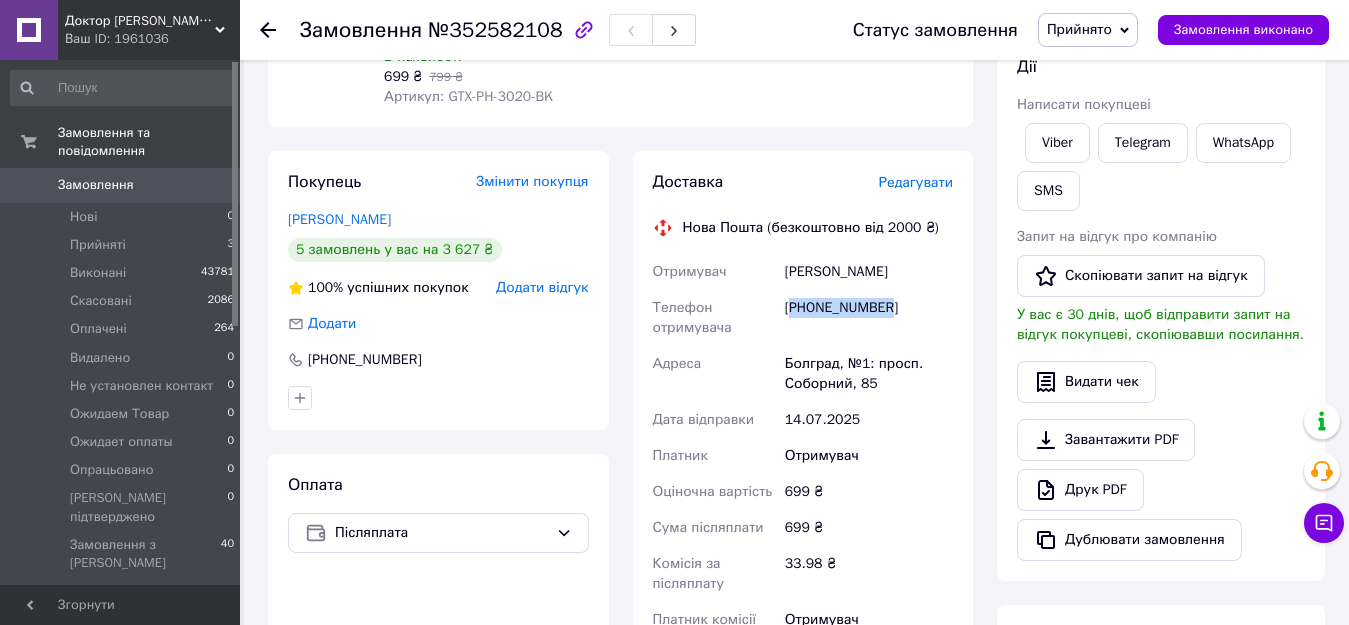 click on "[PHONE_NUMBER]" at bounding box center [869, 318] 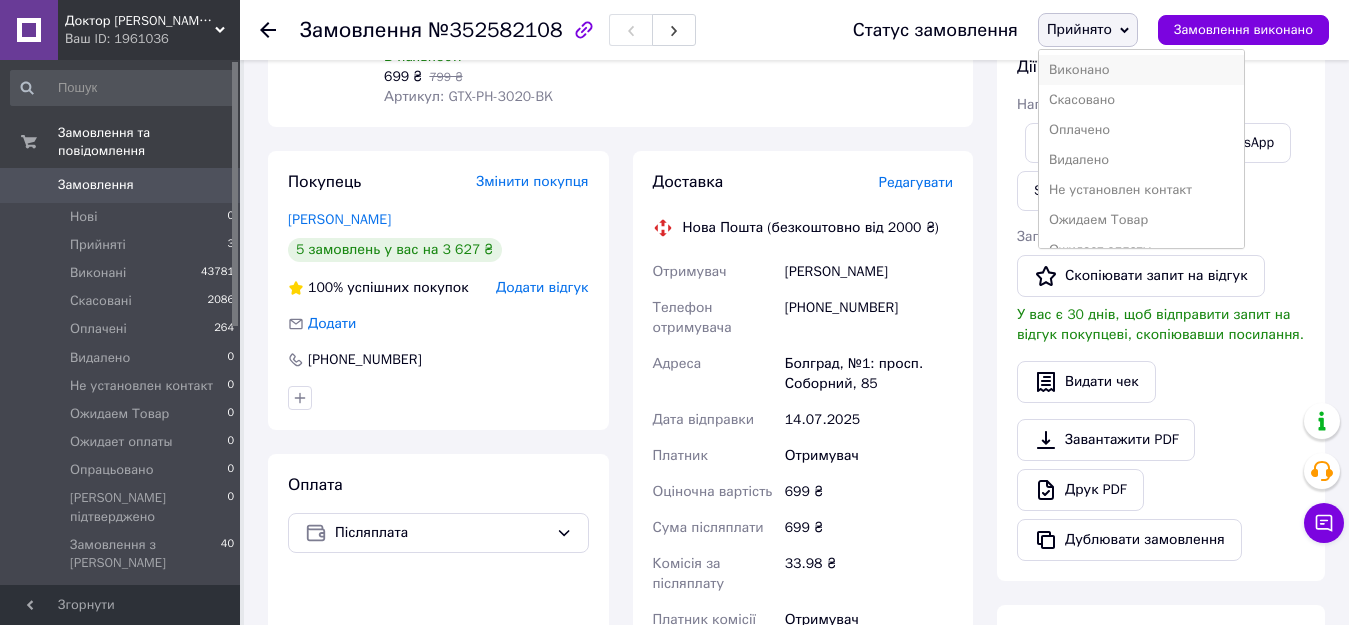 click on "Виконано" at bounding box center (1141, 70) 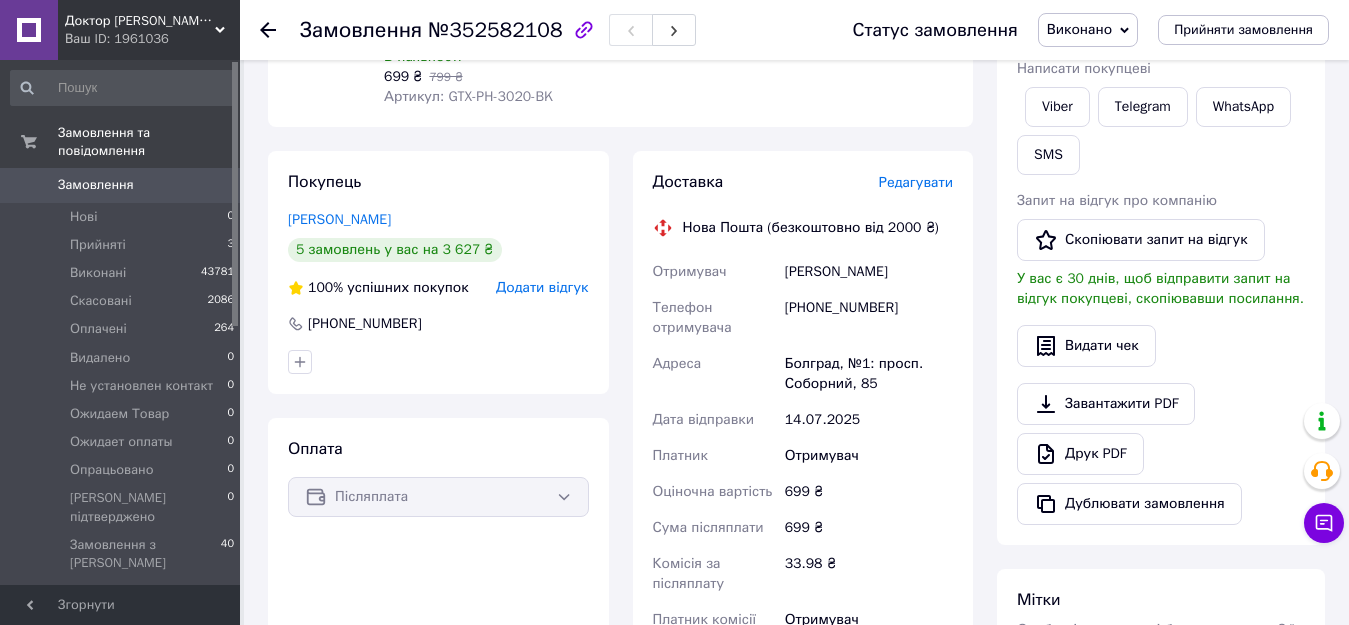 click on "Замовлення" at bounding box center (121, 185) 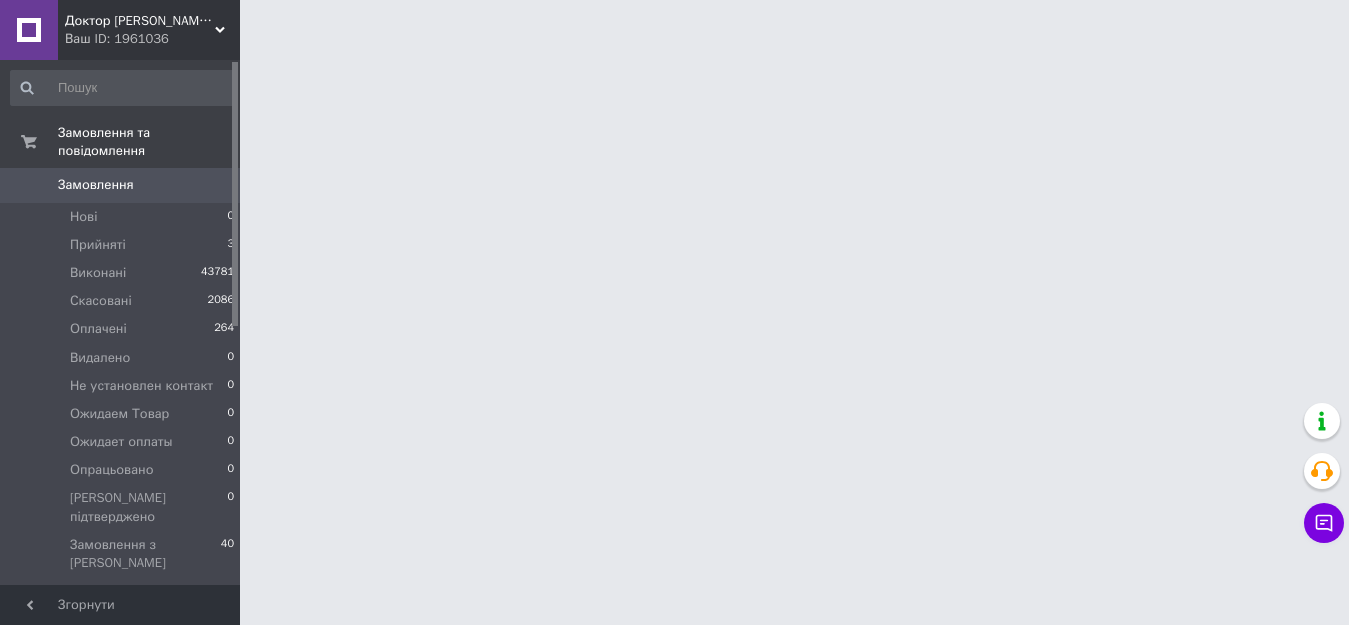 scroll, scrollTop: 0, scrollLeft: 0, axis: both 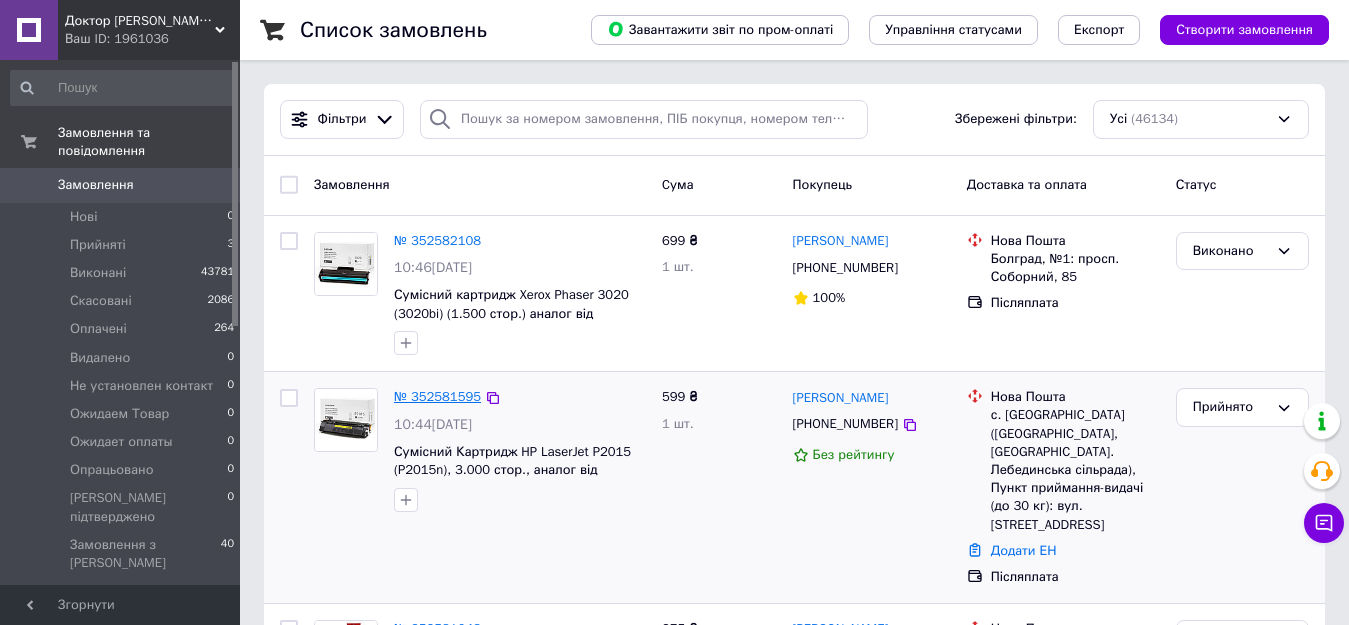 click on "№ 352581595" at bounding box center (437, 396) 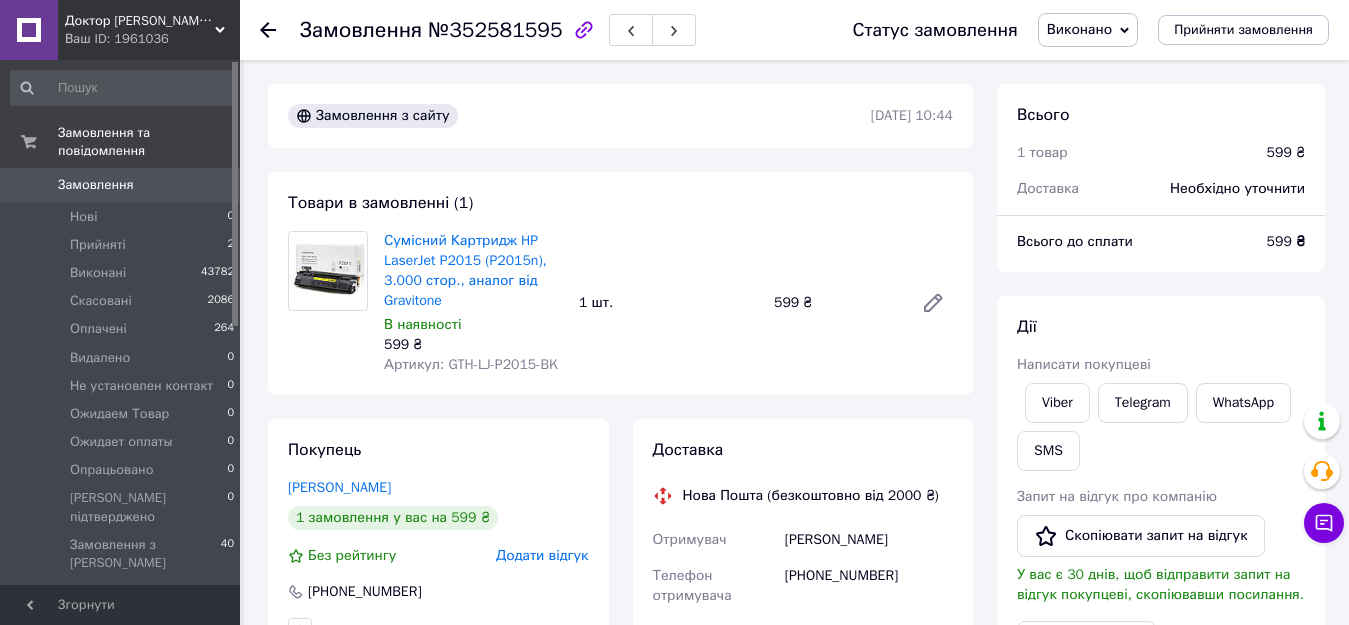 drag, startPoint x: 164, startPoint y: 168, endPoint x: 396, endPoint y: 131, distance: 234.9319 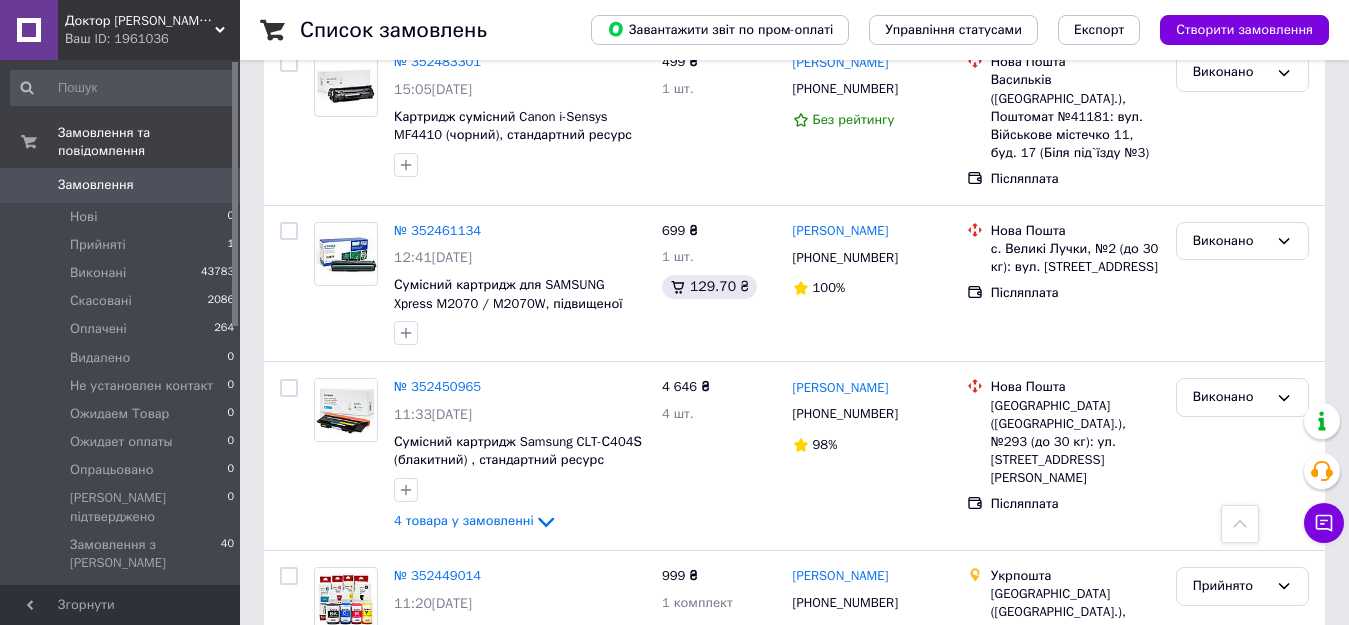scroll, scrollTop: 1667, scrollLeft: 0, axis: vertical 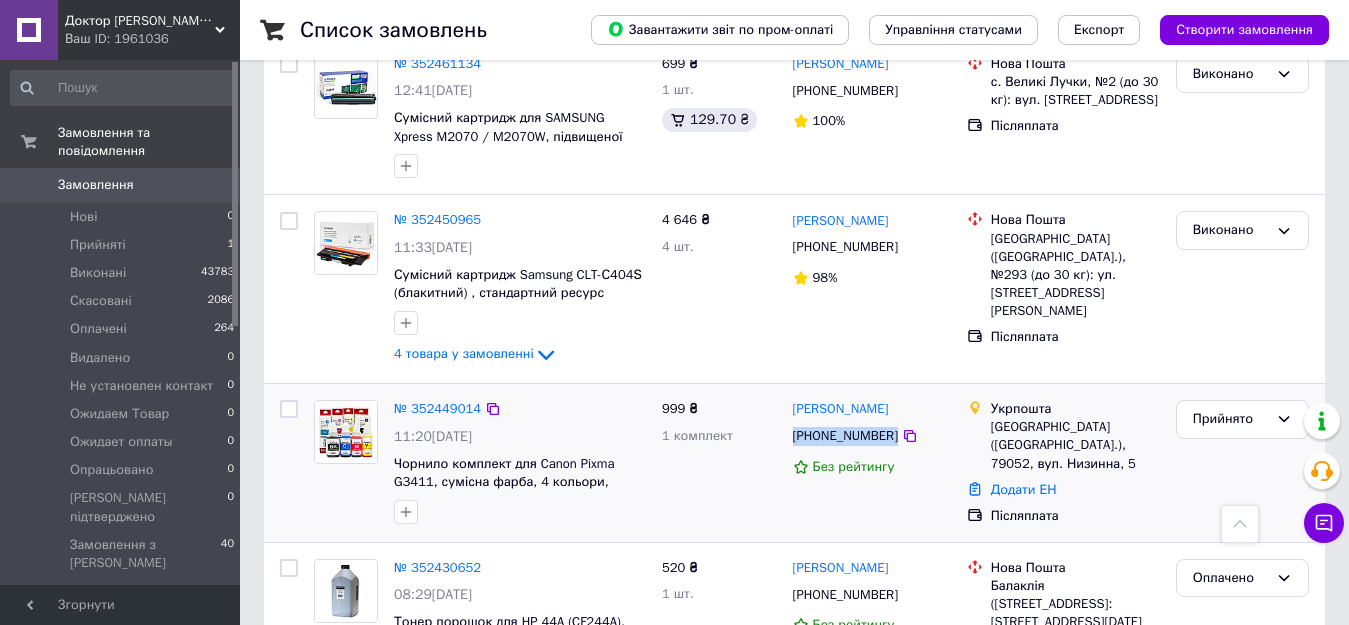 drag, startPoint x: 892, startPoint y: 396, endPoint x: 795, endPoint y: 404, distance: 97.32934 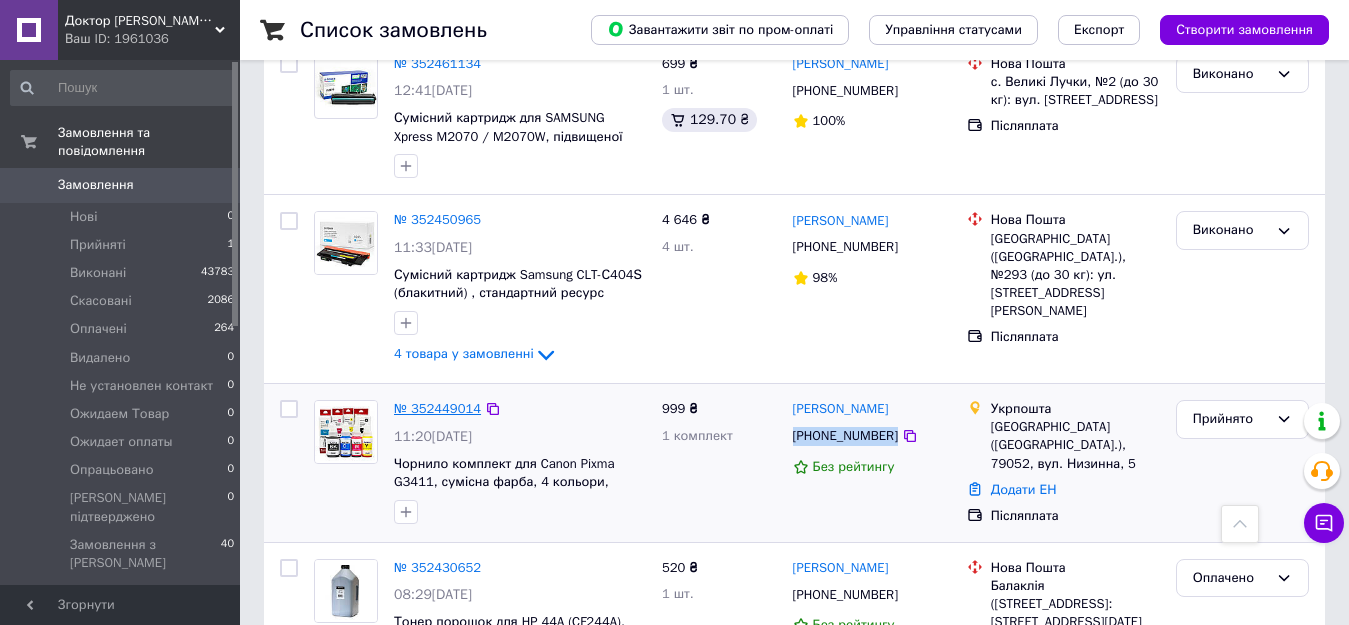 click on "№ 352449014" at bounding box center [437, 408] 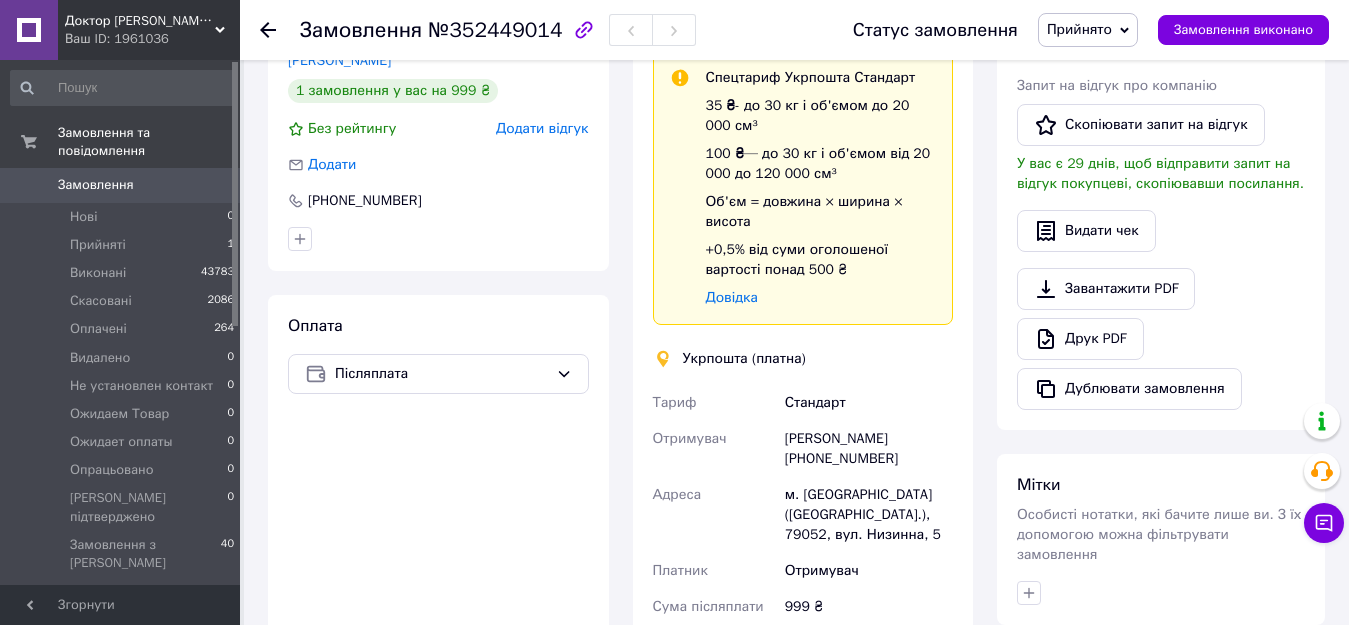 scroll, scrollTop: 613, scrollLeft: 0, axis: vertical 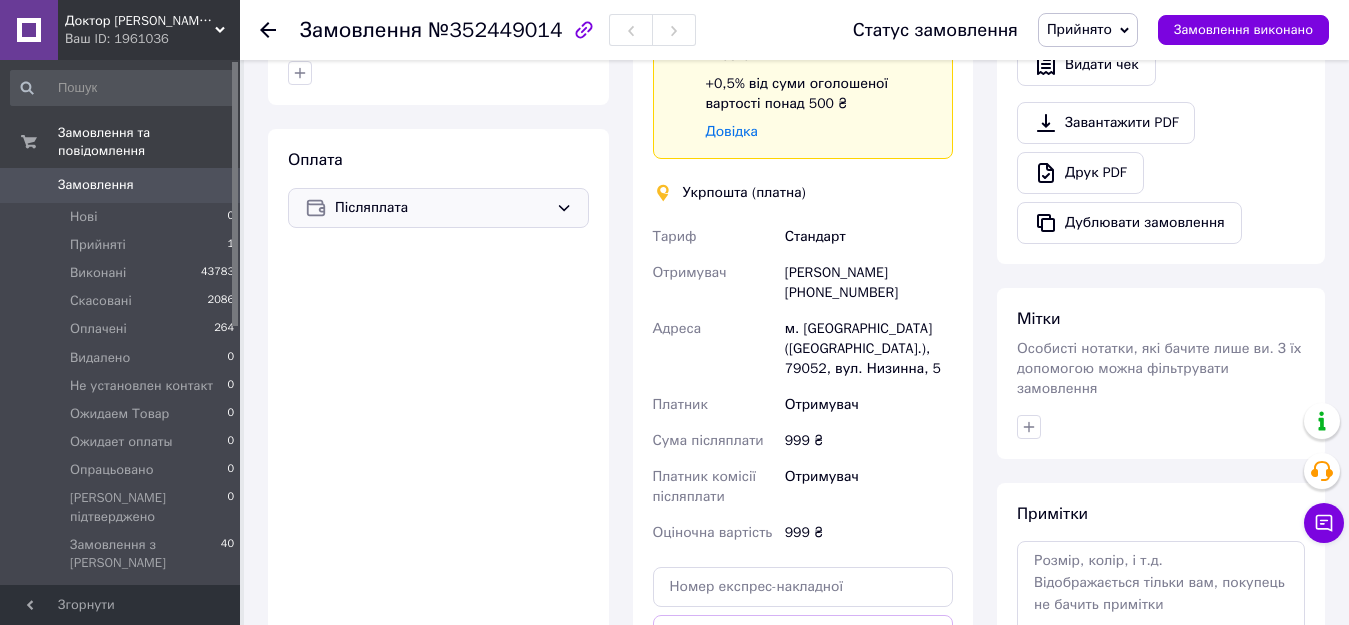 click on "Післяплата" at bounding box center (441, 208) 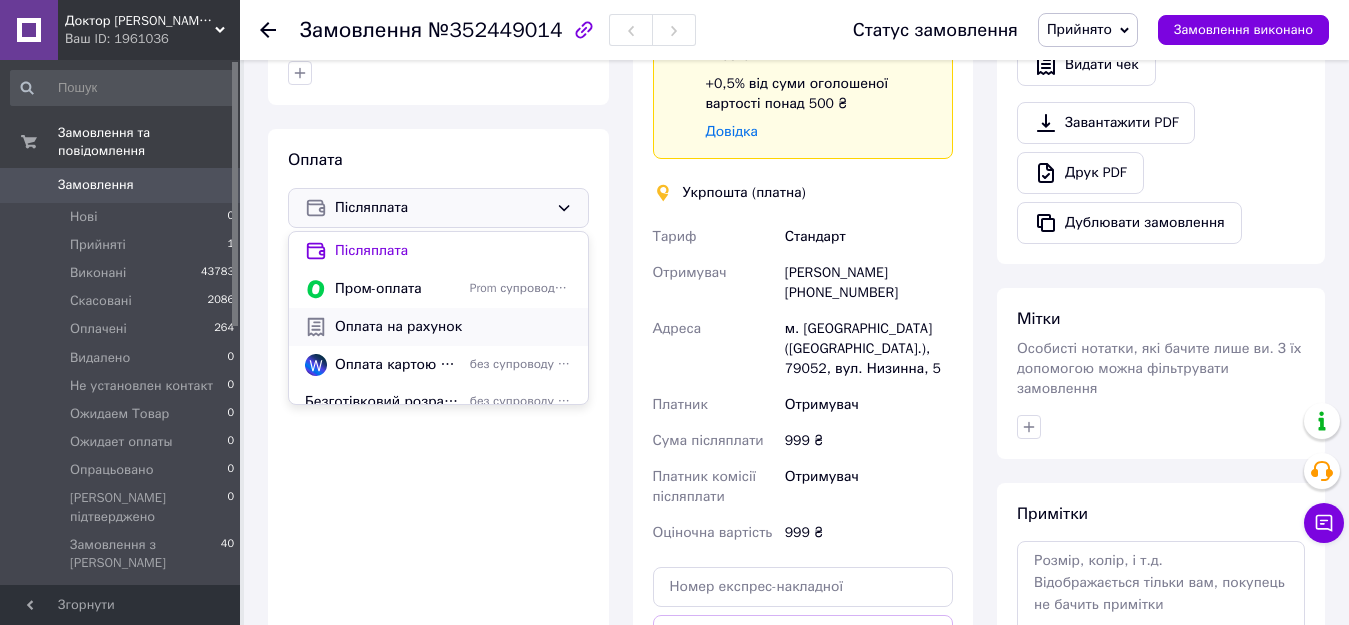 click on "Оплата на рахунок" at bounding box center [453, 327] 